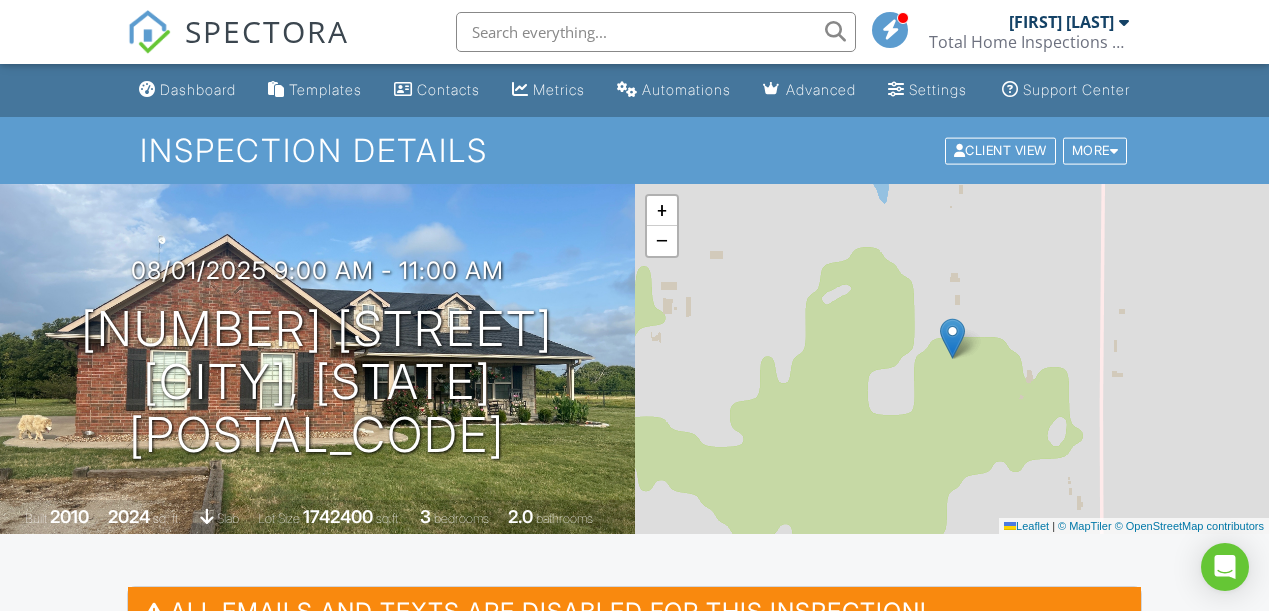 scroll, scrollTop: 563, scrollLeft: 0, axis: vertical 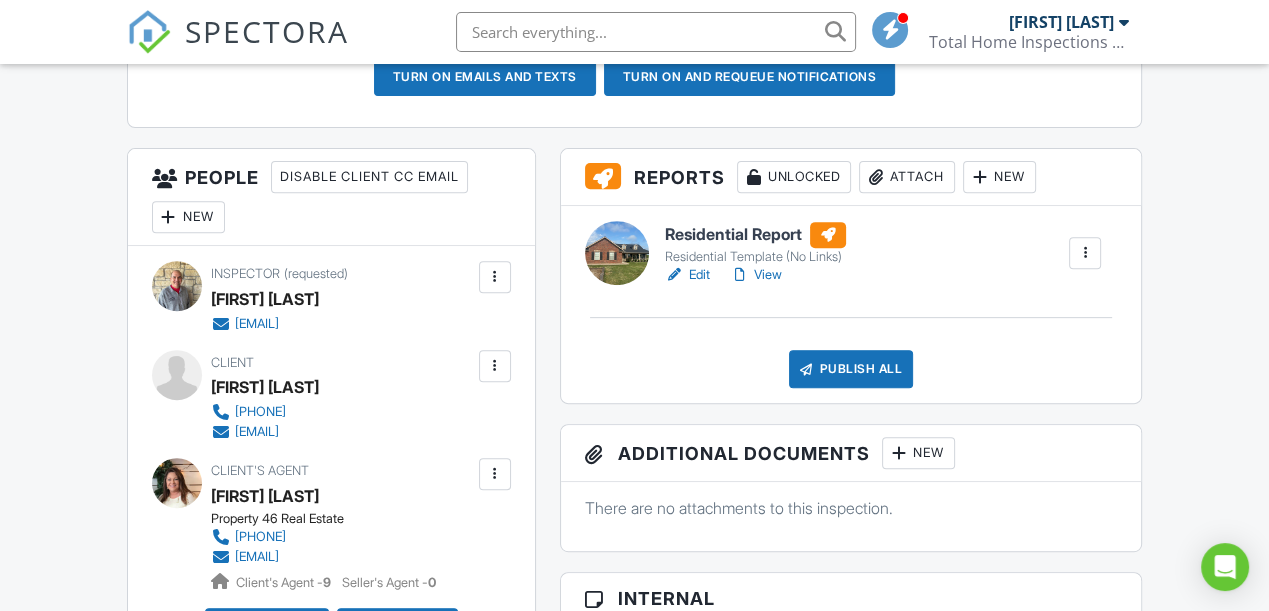 click on "View" at bounding box center [756, 275] 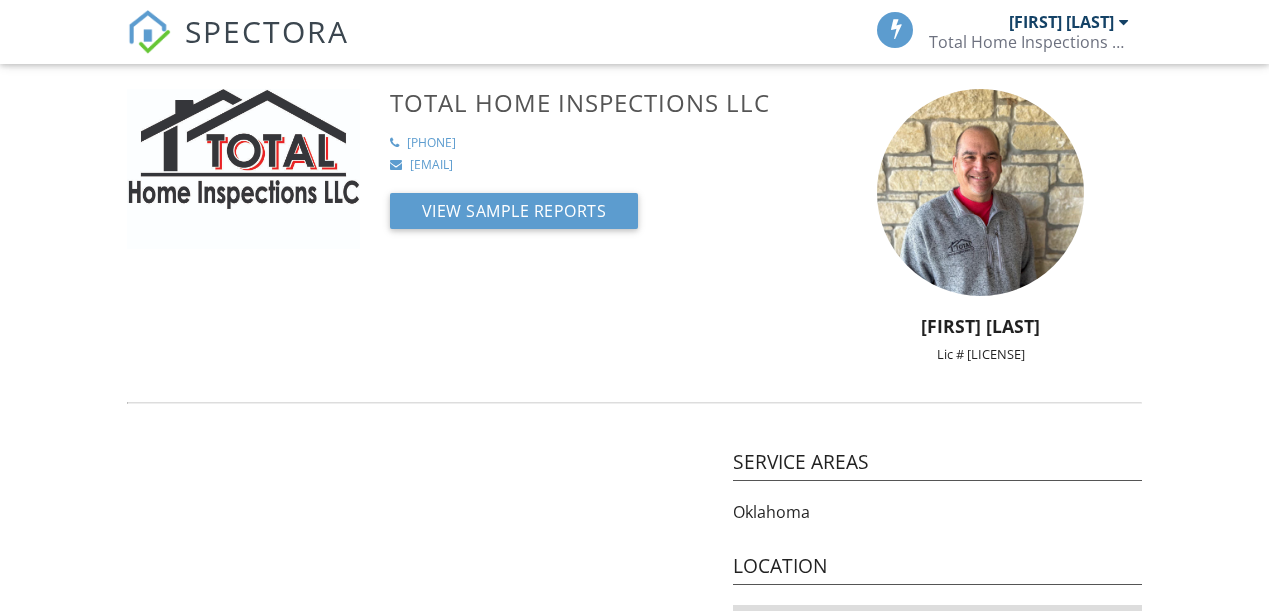 scroll, scrollTop: 0, scrollLeft: 0, axis: both 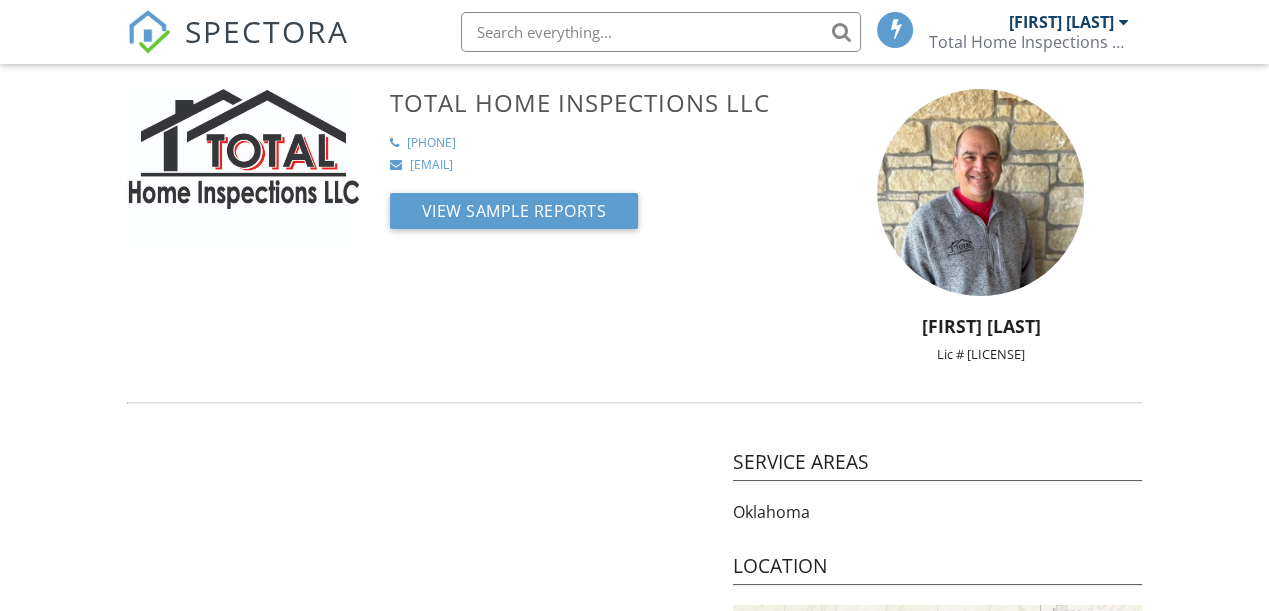click on "SPECTORA" at bounding box center (267, 31) 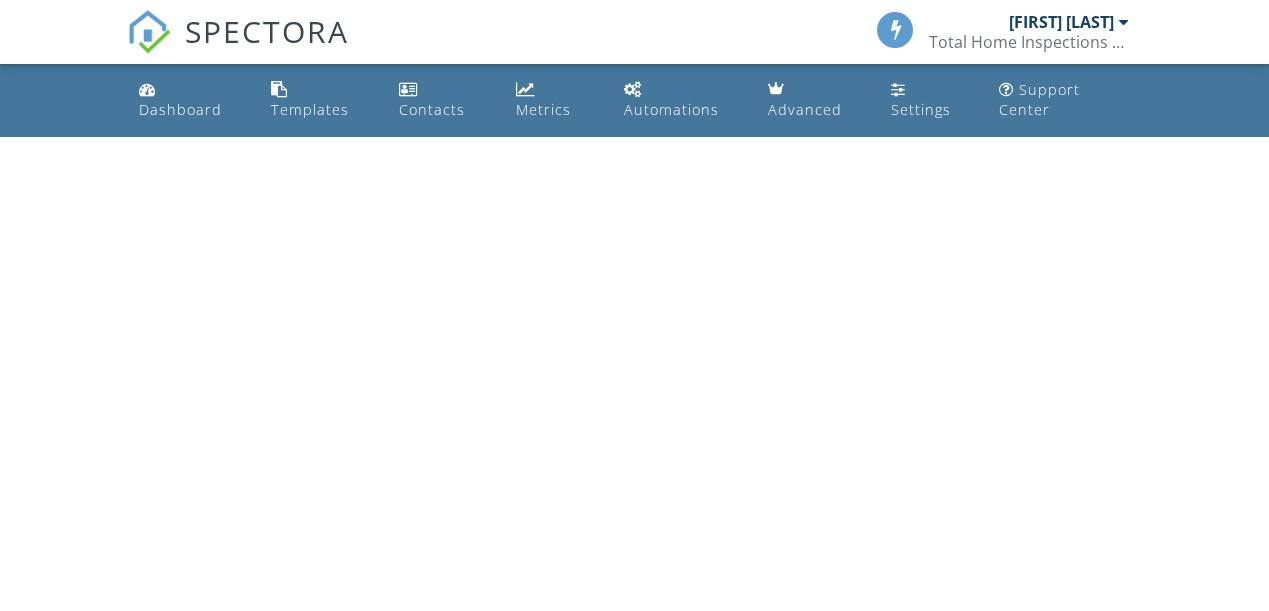 scroll, scrollTop: 0, scrollLeft: 0, axis: both 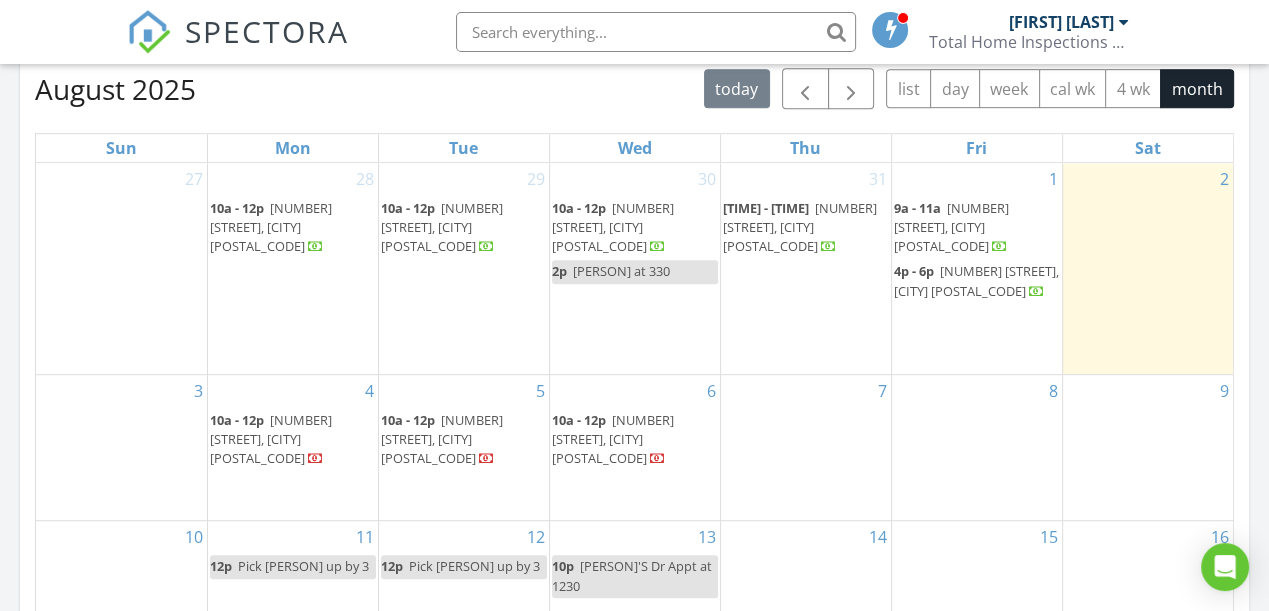 click on "4p - 6p
51151 E County Rd 1525, Stratford 74872" at bounding box center (976, 280) 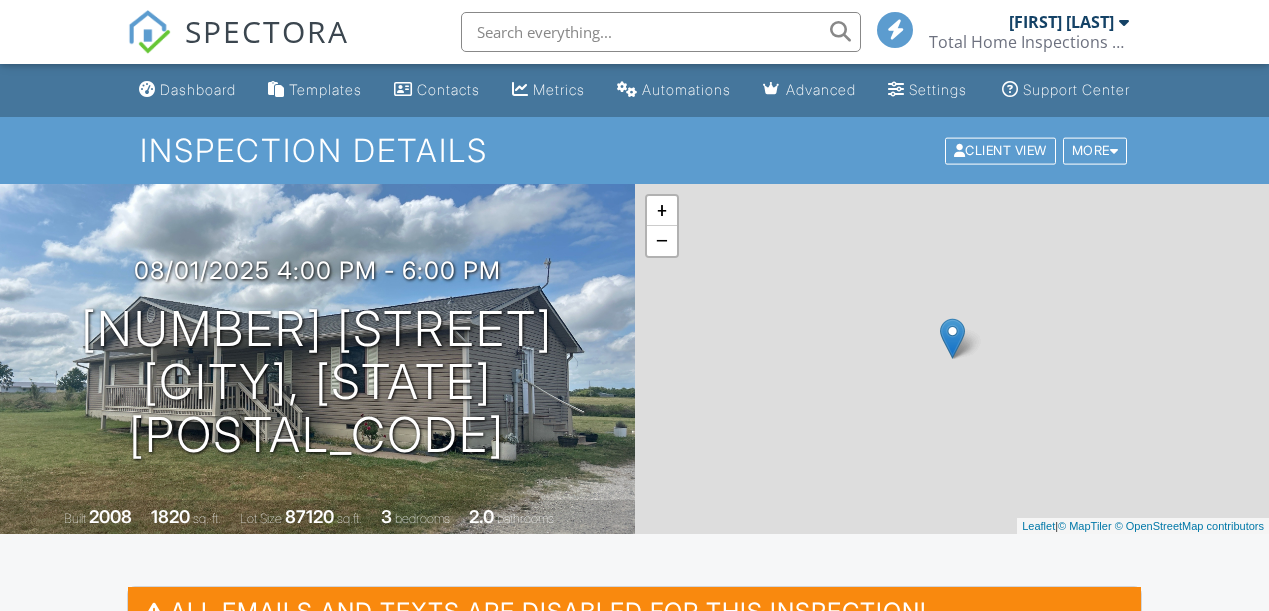 scroll, scrollTop: 0, scrollLeft: 0, axis: both 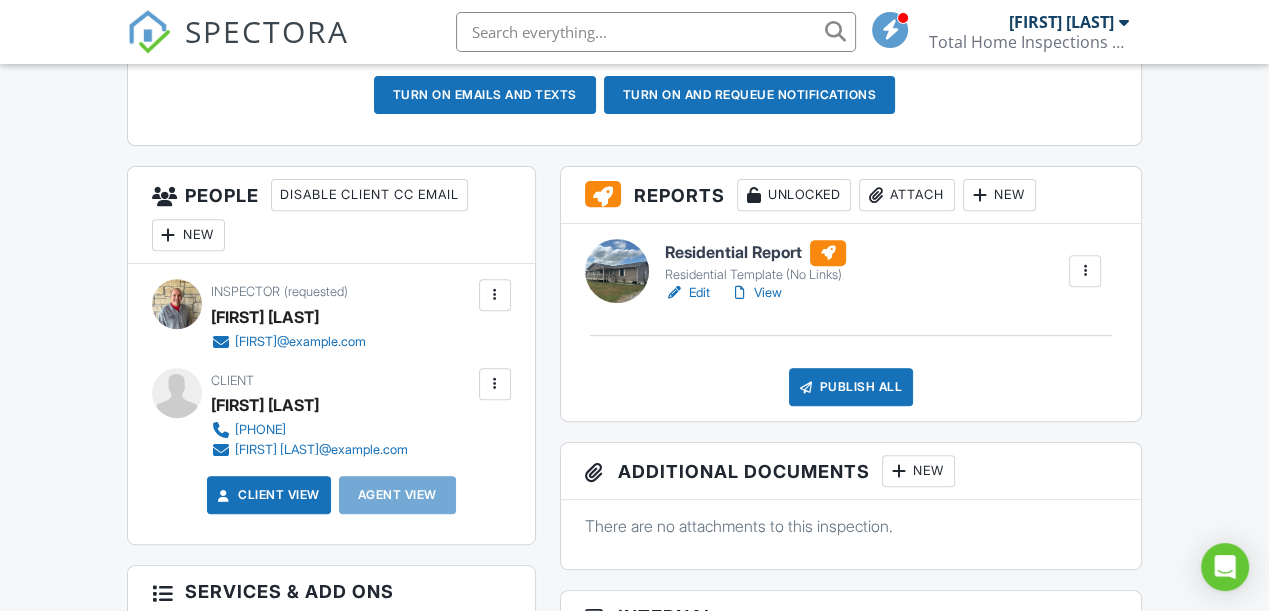 click on "View" at bounding box center (756, 293) 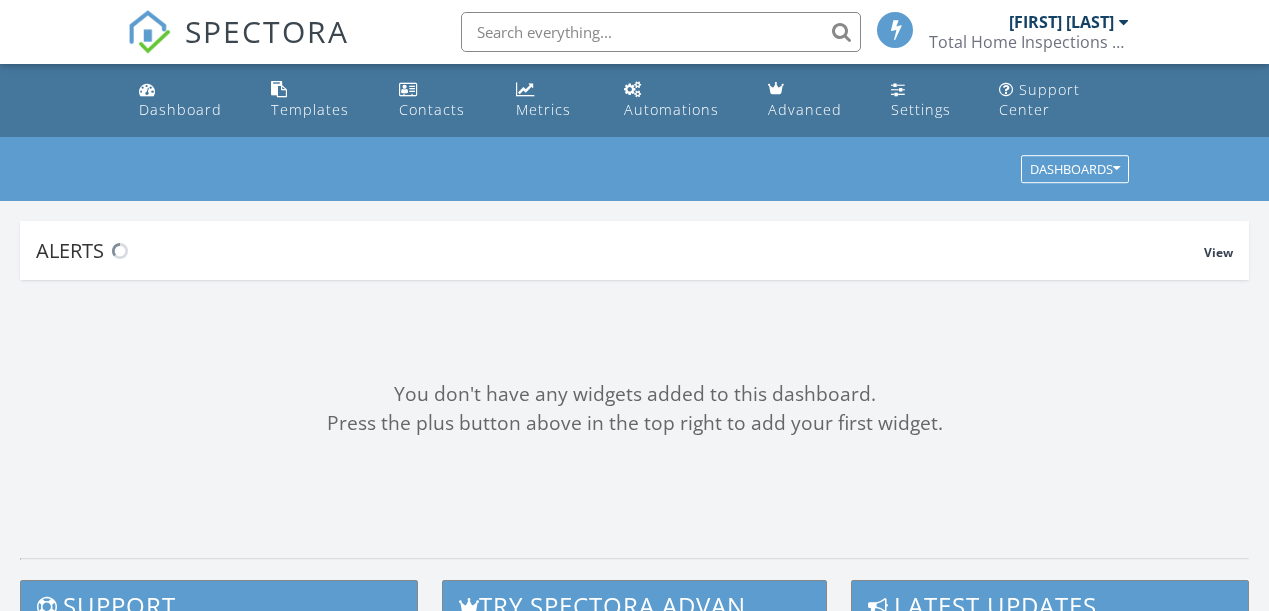 scroll, scrollTop: 0, scrollLeft: 0, axis: both 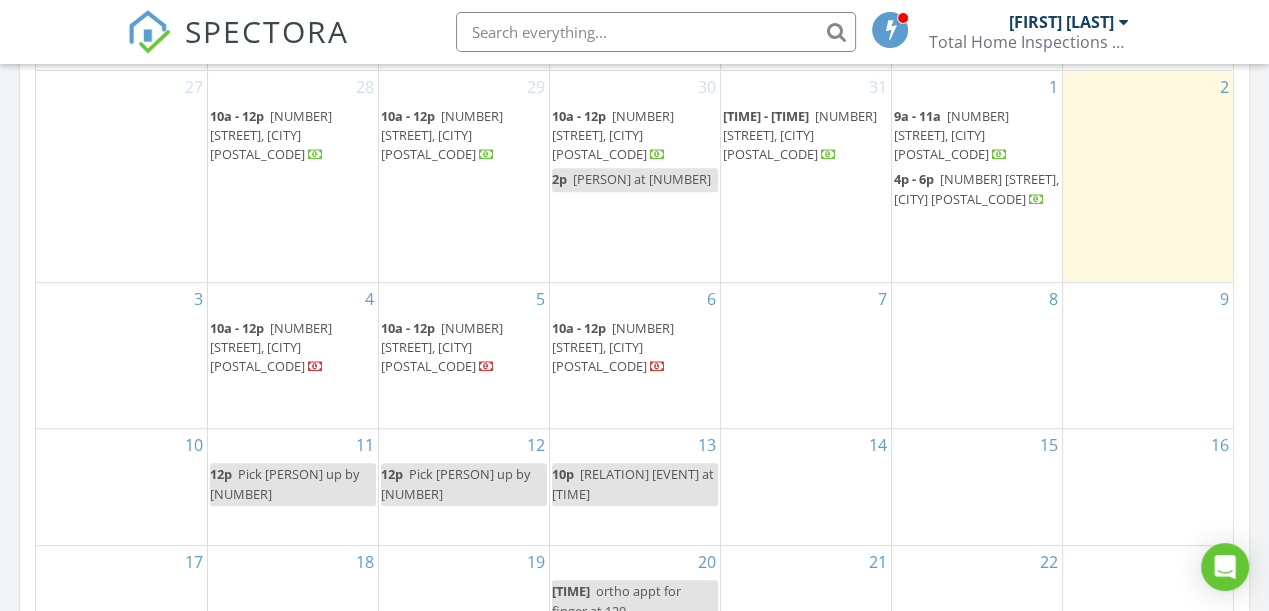 drag, startPoint x: 935, startPoint y: 212, endPoint x: 961, endPoint y: 195, distance: 31.06445 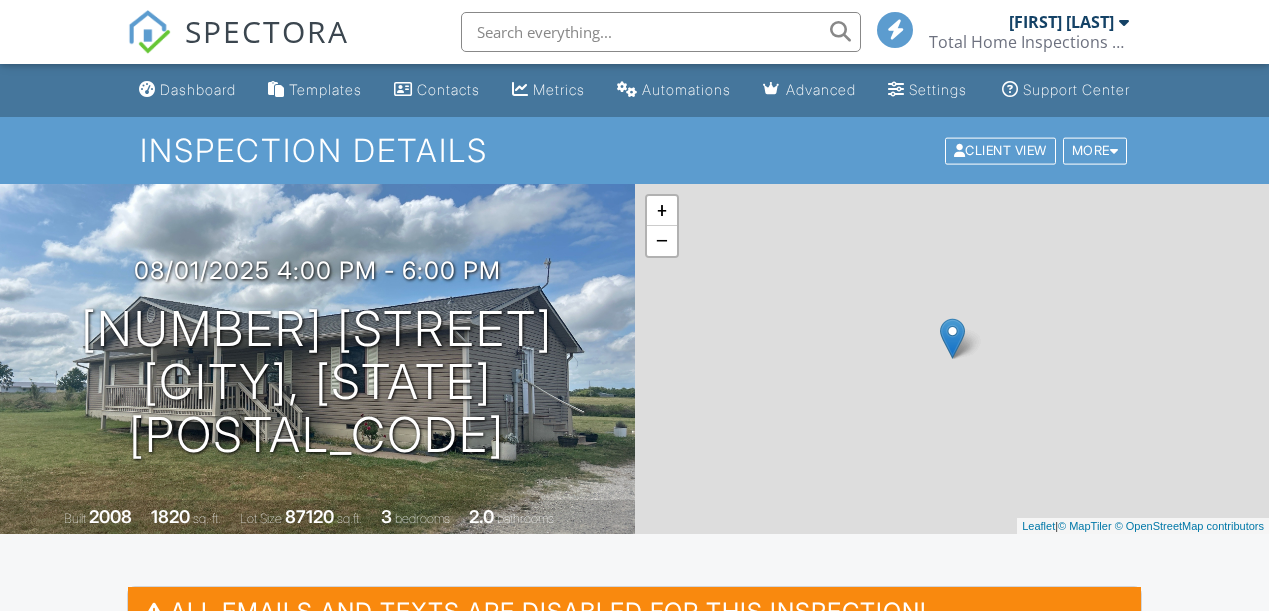 scroll, scrollTop: 0, scrollLeft: 0, axis: both 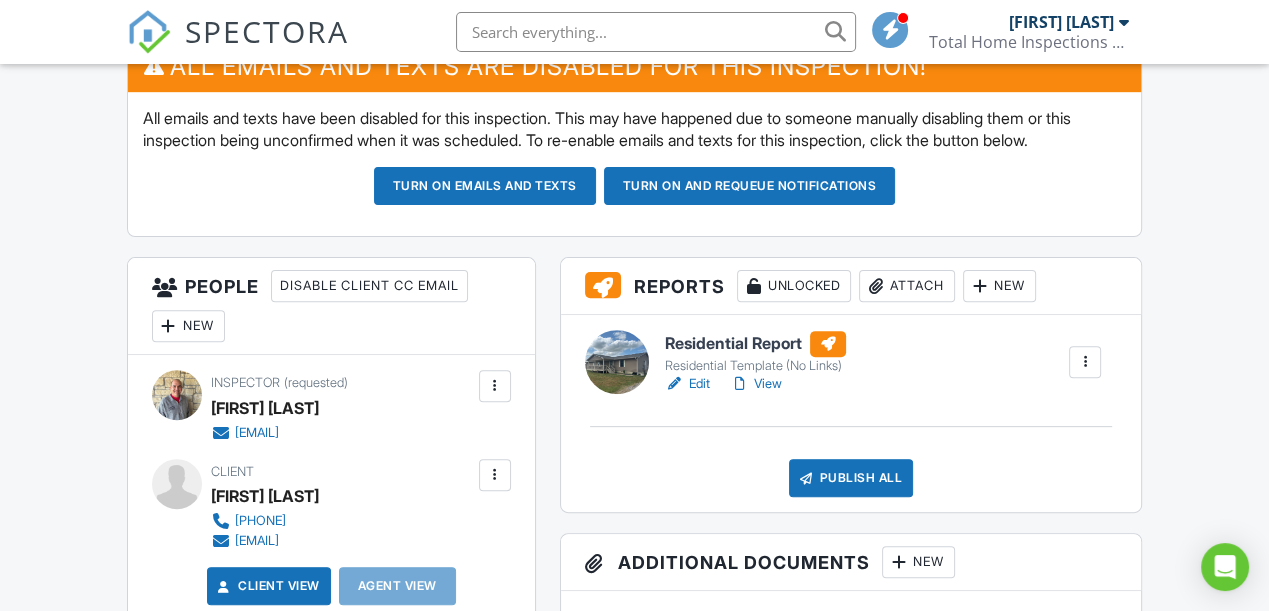 click on "View" at bounding box center [756, 384] 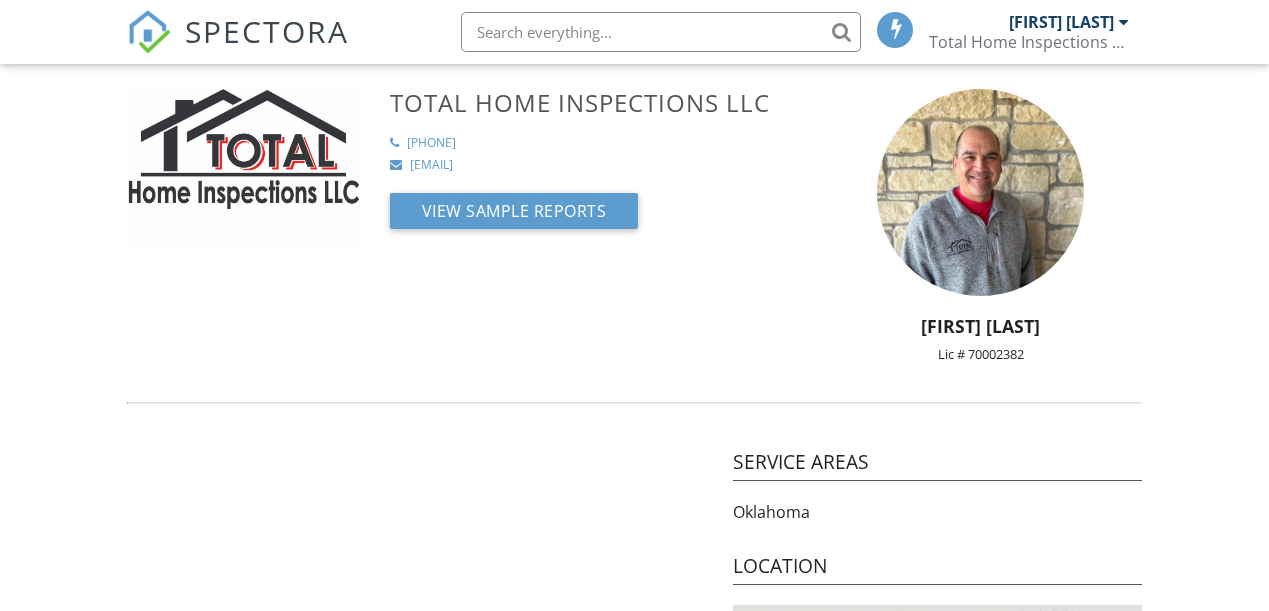 scroll, scrollTop: 0, scrollLeft: 0, axis: both 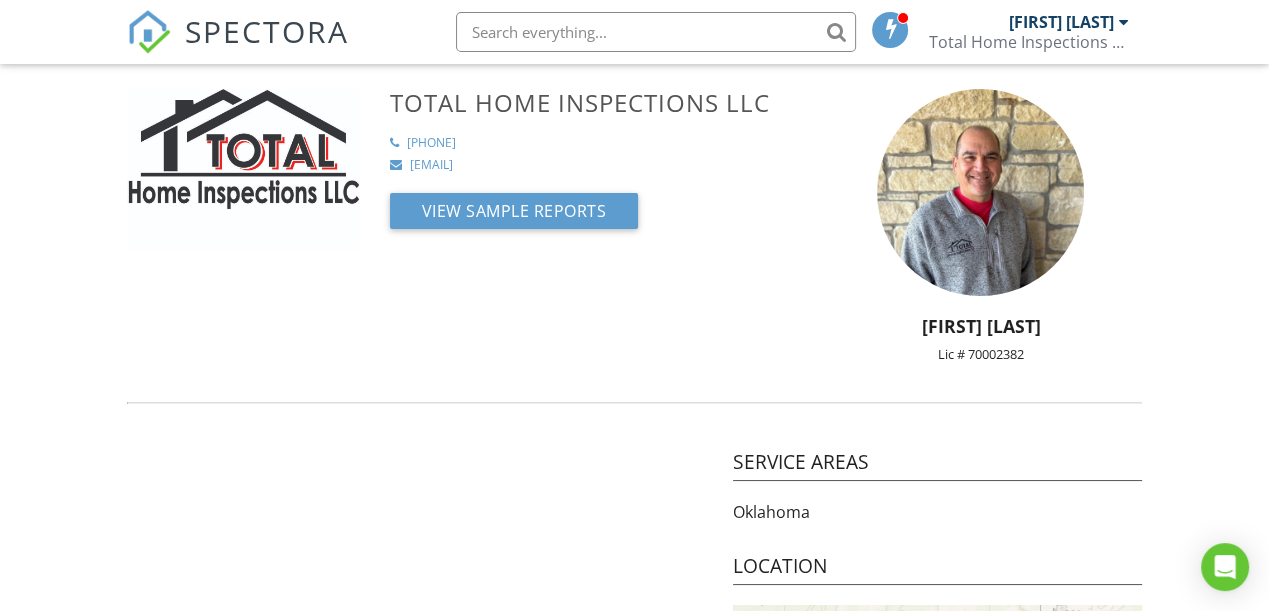 click on "SPECTORA" at bounding box center (267, 31) 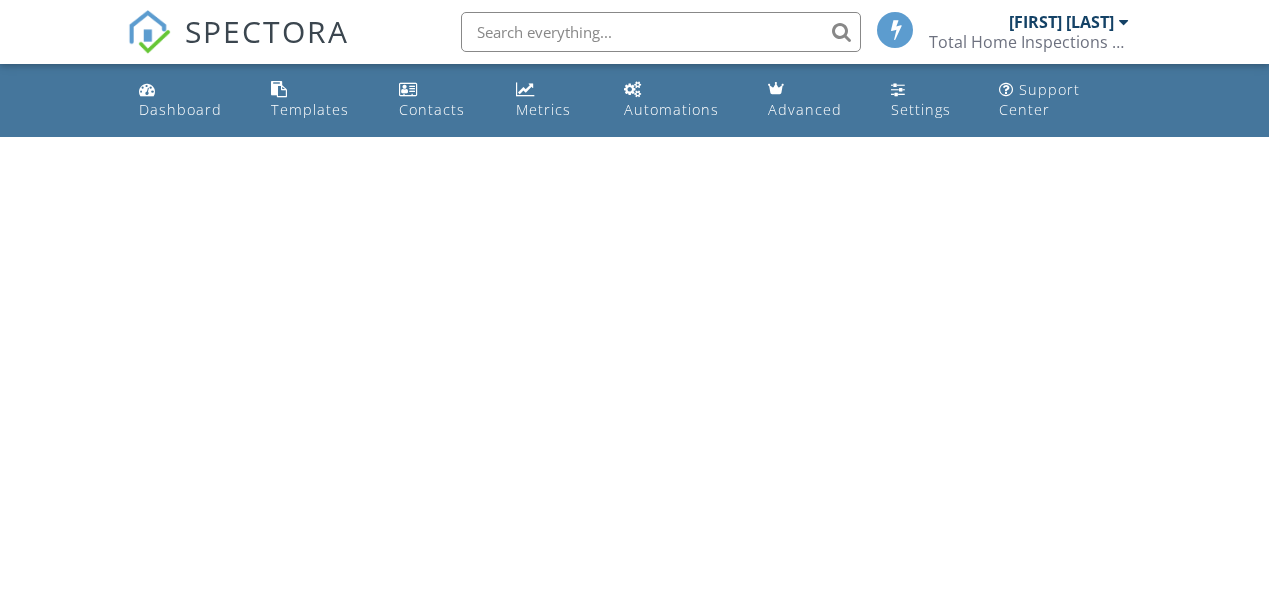 scroll, scrollTop: 0, scrollLeft: 0, axis: both 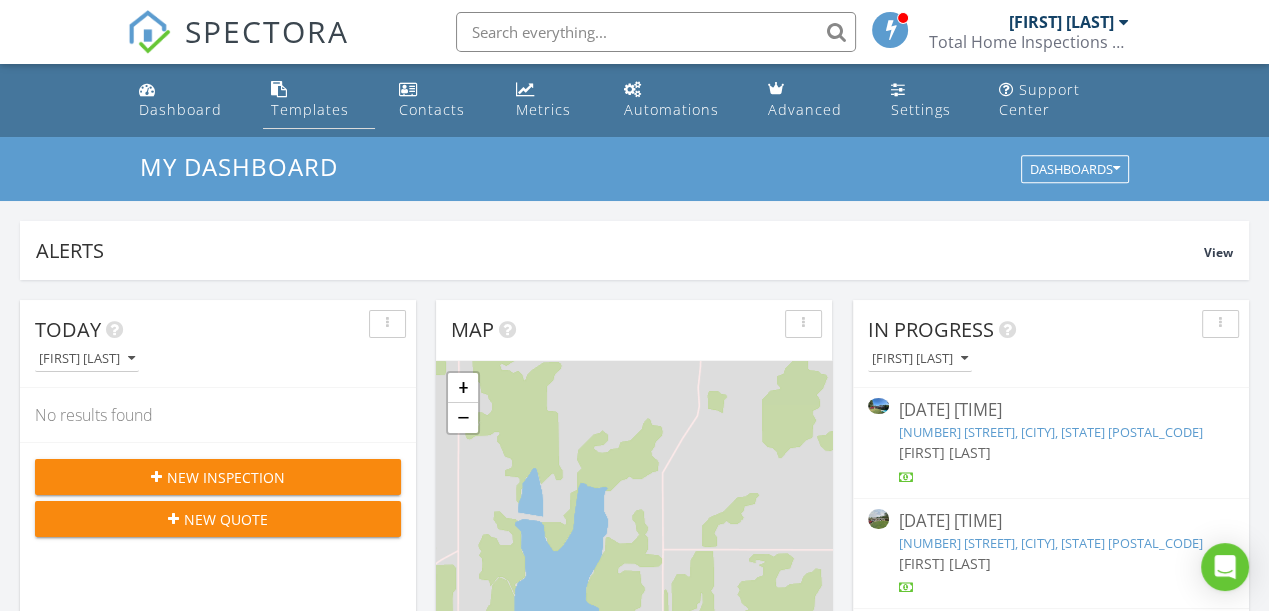 click on "Templates" at bounding box center [310, 109] 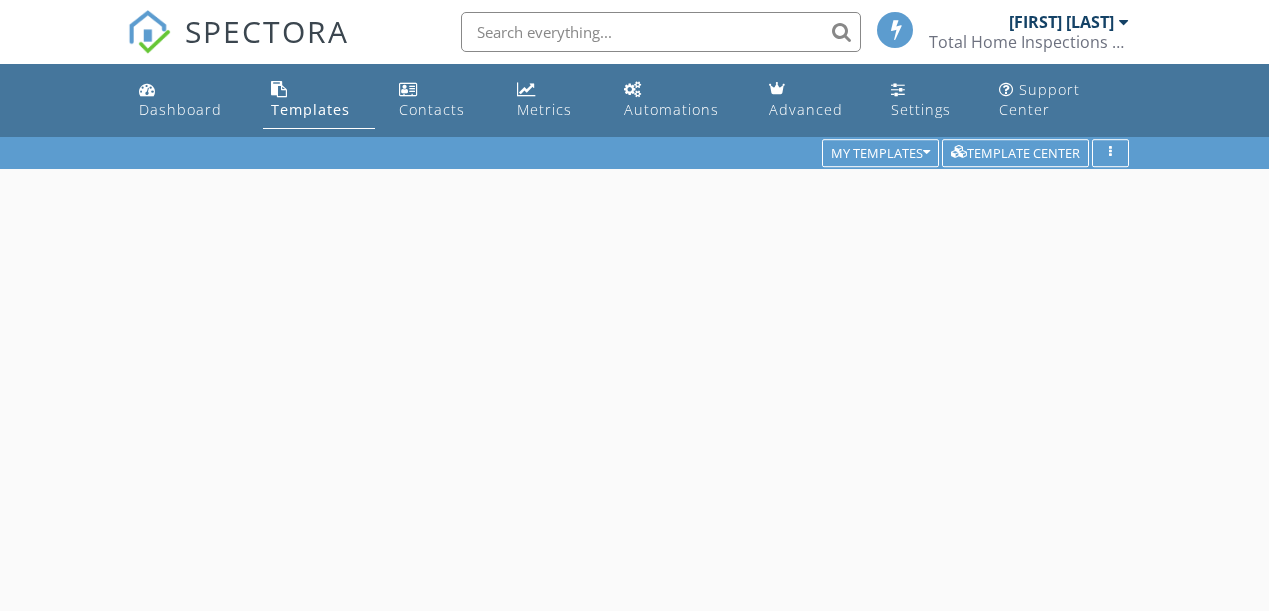 scroll, scrollTop: 0, scrollLeft: 0, axis: both 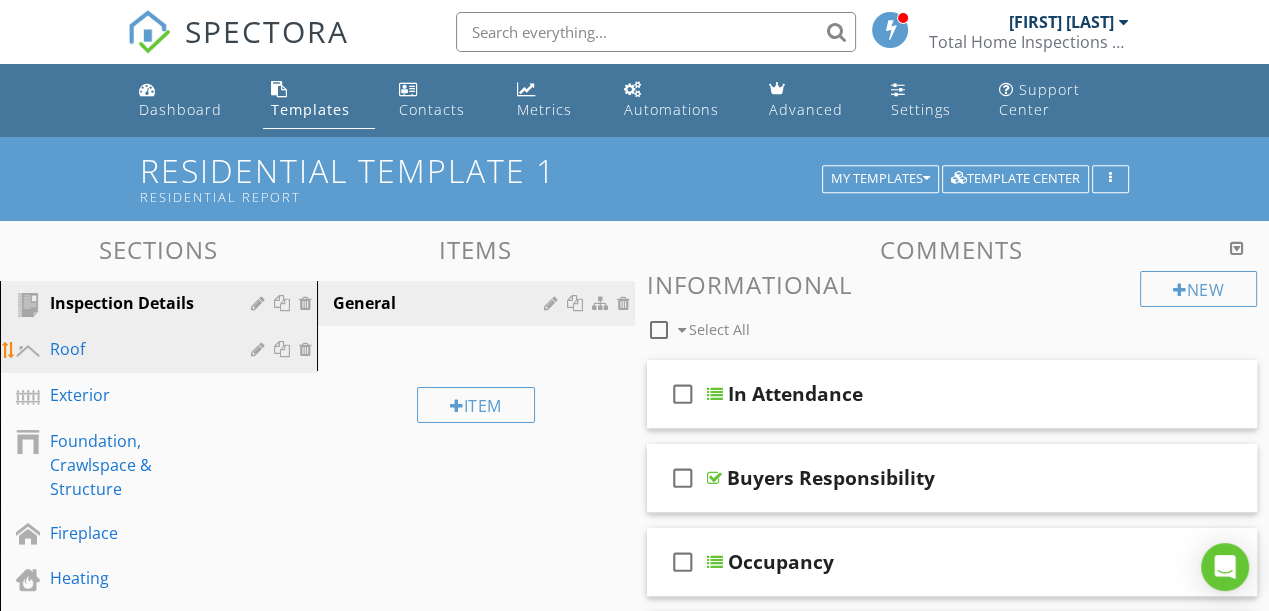 click on "Roof" at bounding box center (136, 349) 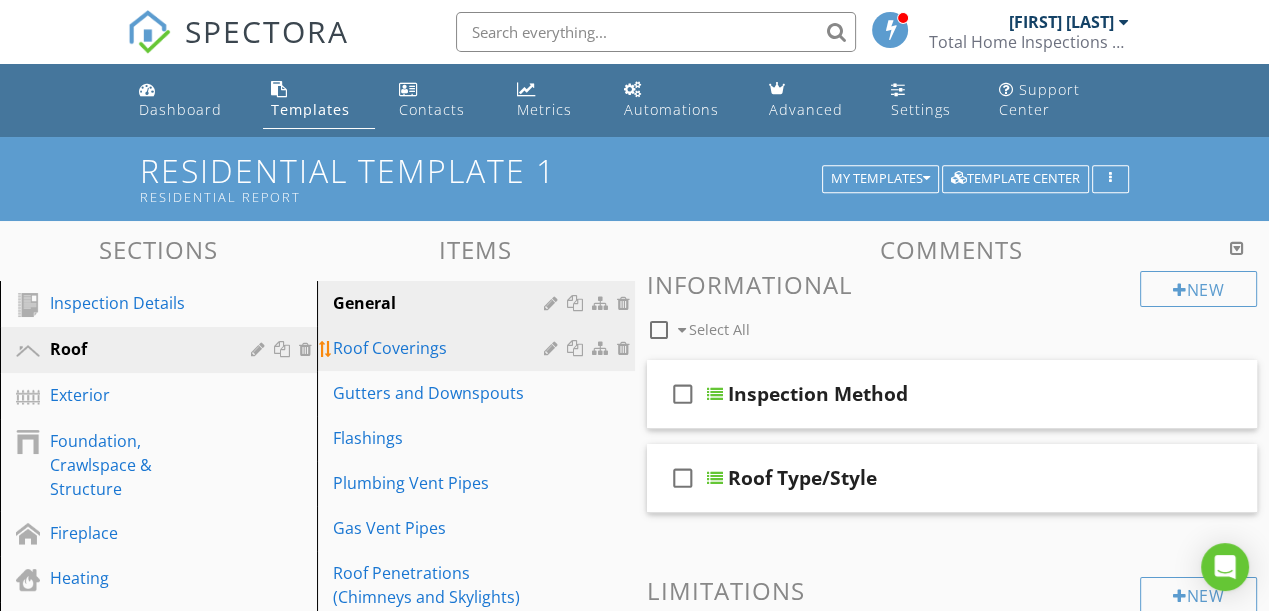 click on "Roof Coverings" at bounding box center (441, 348) 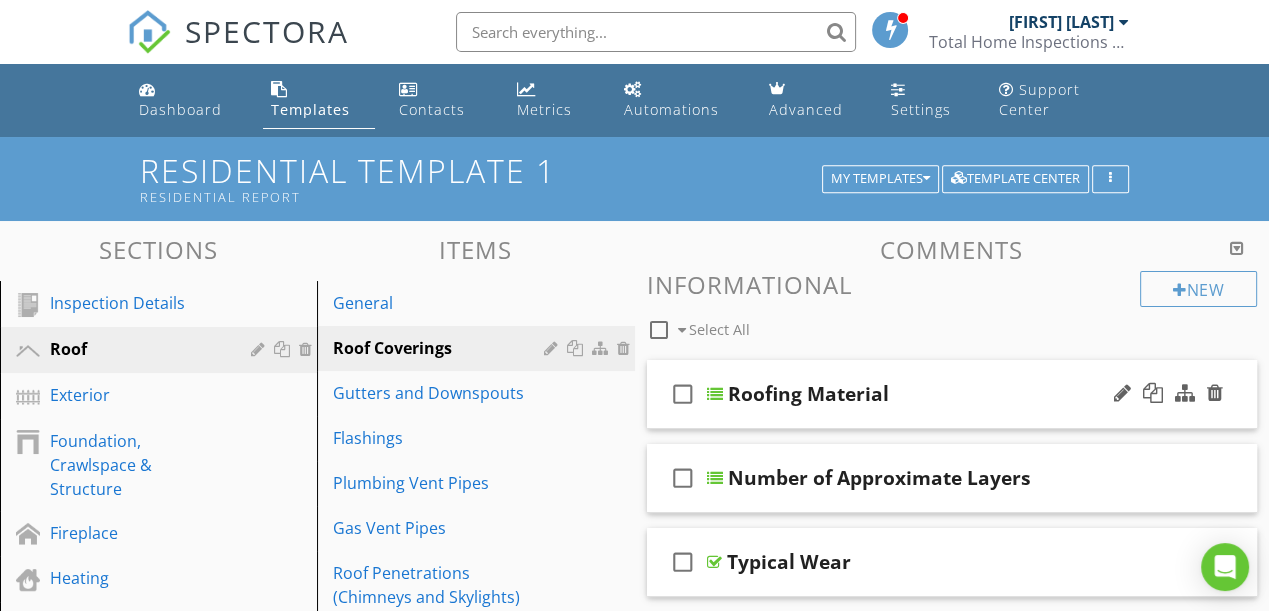 click on "Roofing Material" at bounding box center (942, 394) 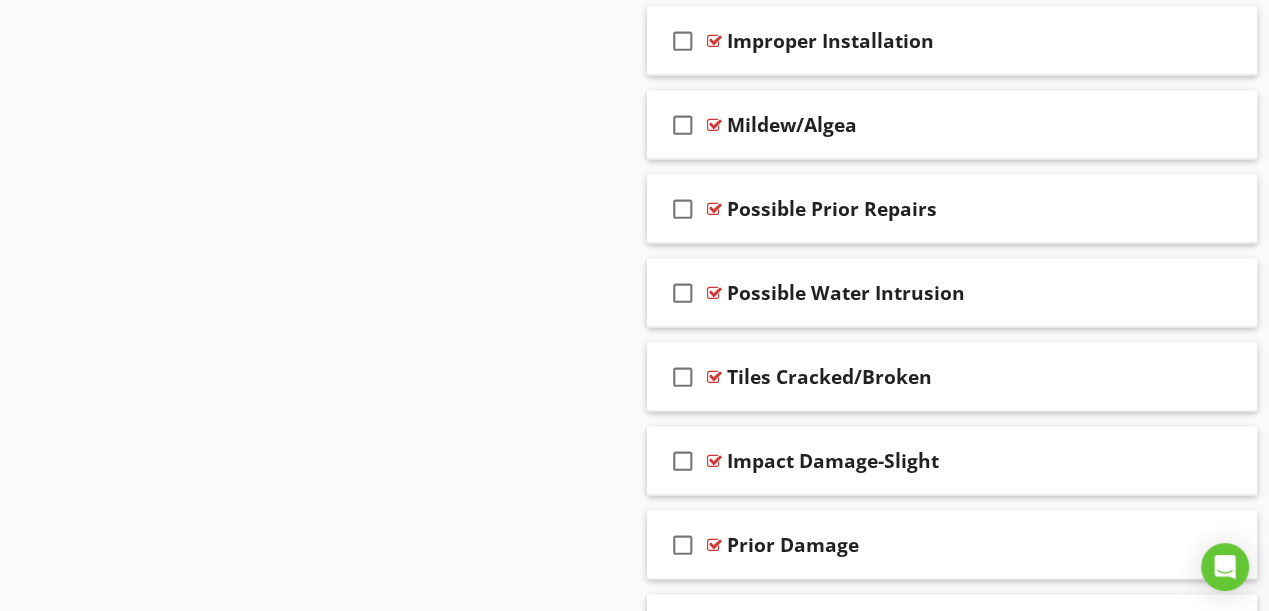 scroll, scrollTop: 3363, scrollLeft: 0, axis: vertical 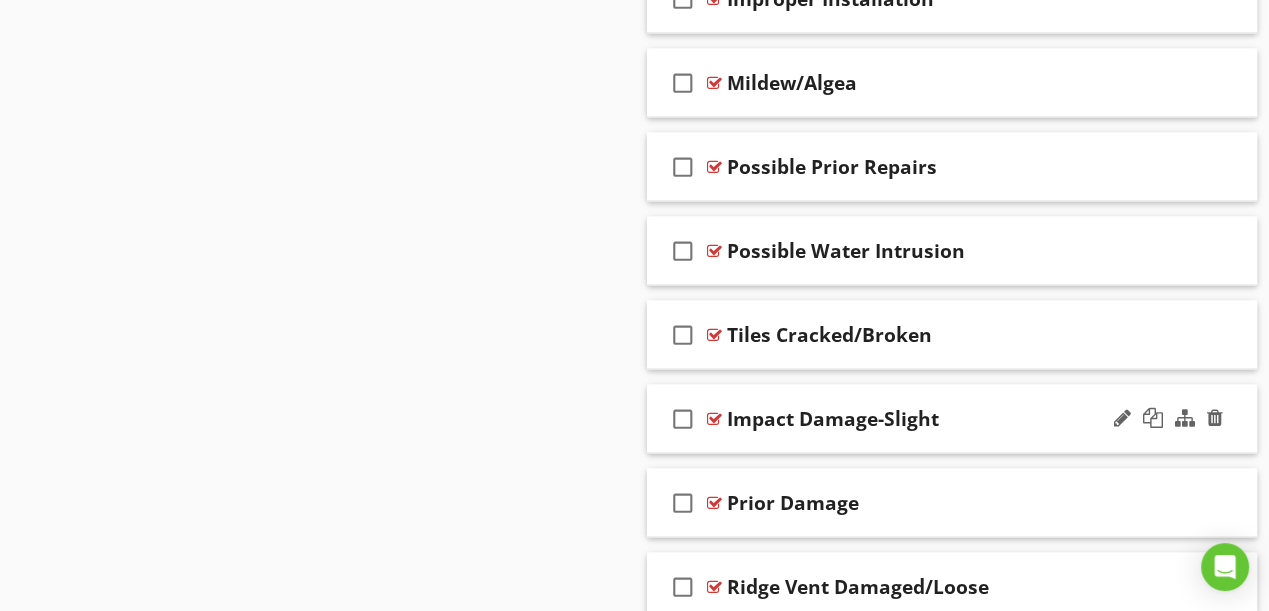 type 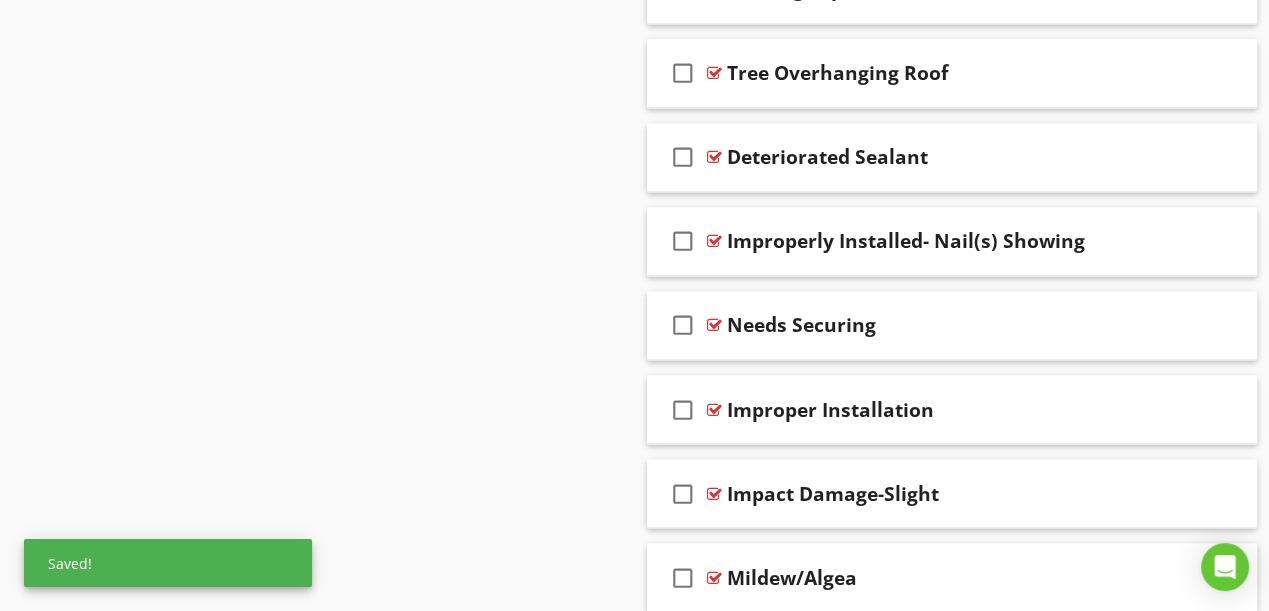 scroll, scrollTop: 2908, scrollLeft: 0, axis: vertical 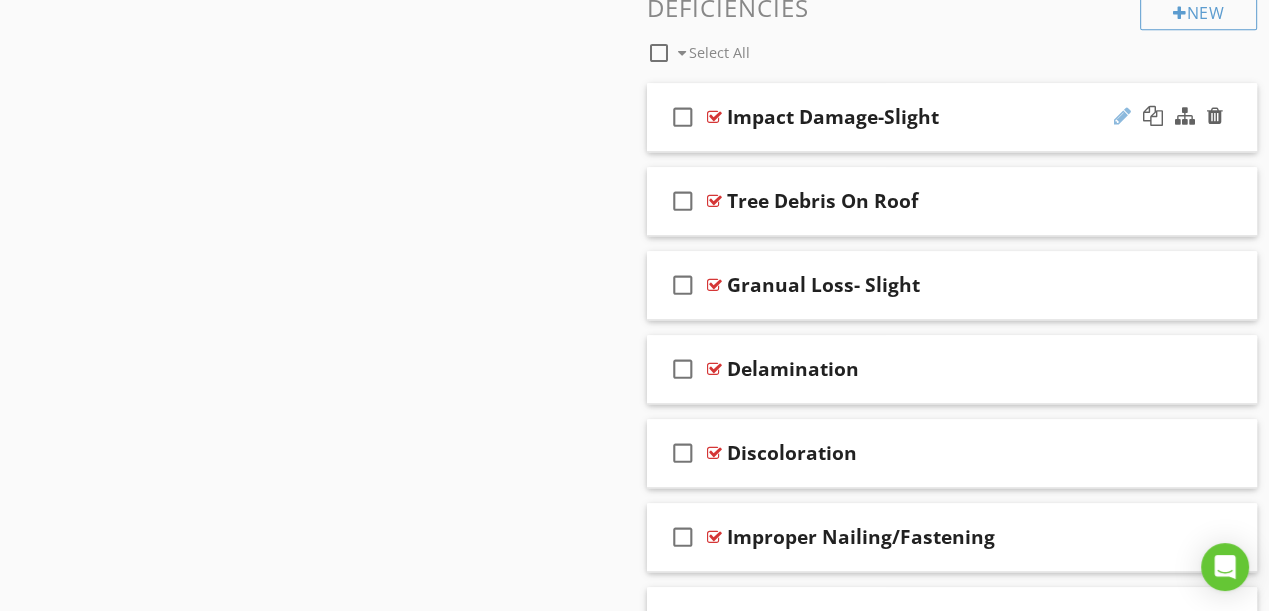 click at bounding box center (1122, 116) 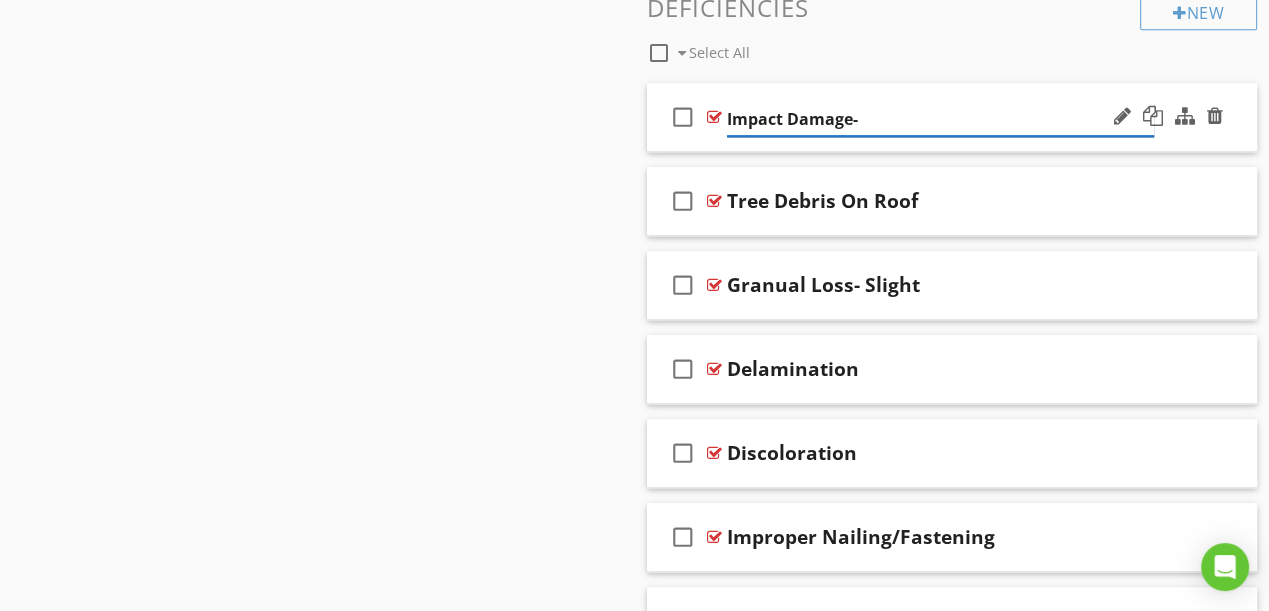 type on "Impact Damage" 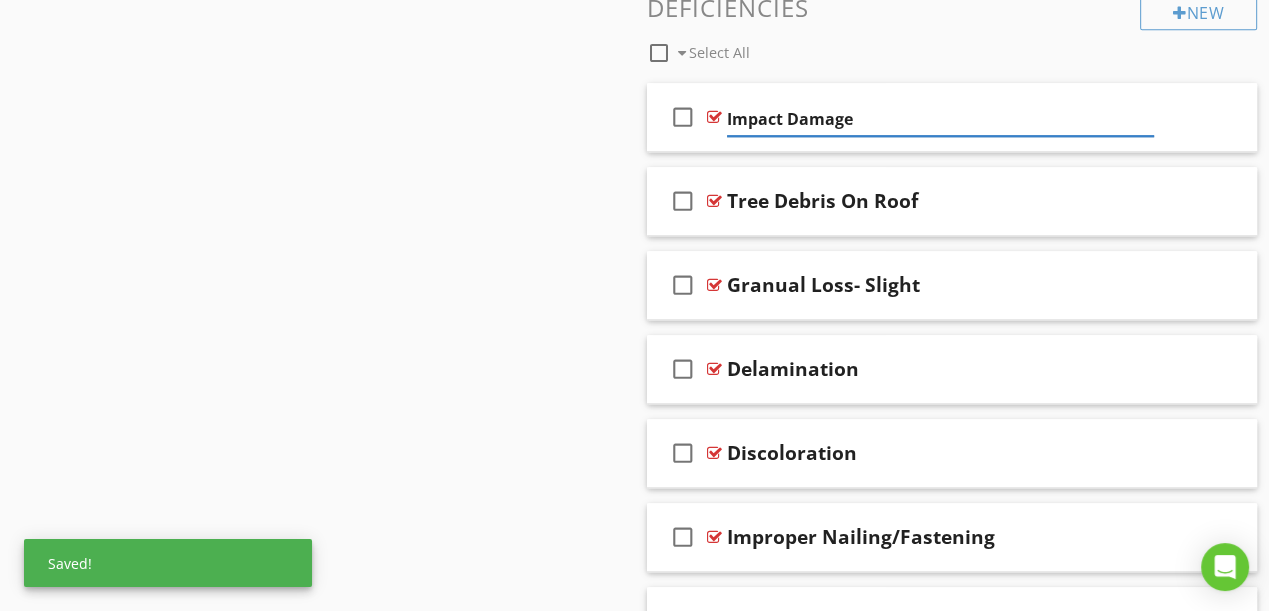 click on "Sections
Inspection Details           Roof           Exterior           Foundation, Crawlspace & Structure           Fireplace           Heating           Cooling           Plumbing            Interior, Interior Doors & interior Windows            Built-in Appliances           Attic, Insulation & Ventilation           Garage           Detached Garage/Shed           Basement
Section
Attachments
Attachment
Items
General           Roof Coverings           Gutters and Downspouts           Flashings           Plumbing Vent Pipes            Gas Vent Pipes            Roof Penetrations (Chimneys and Skylights)
Item
Comments
New
Informational   check_box_outline_blank     Select All       check_box_outline_blank
Roofing Material
Edit Using AI" at bounding box center (634, 318) 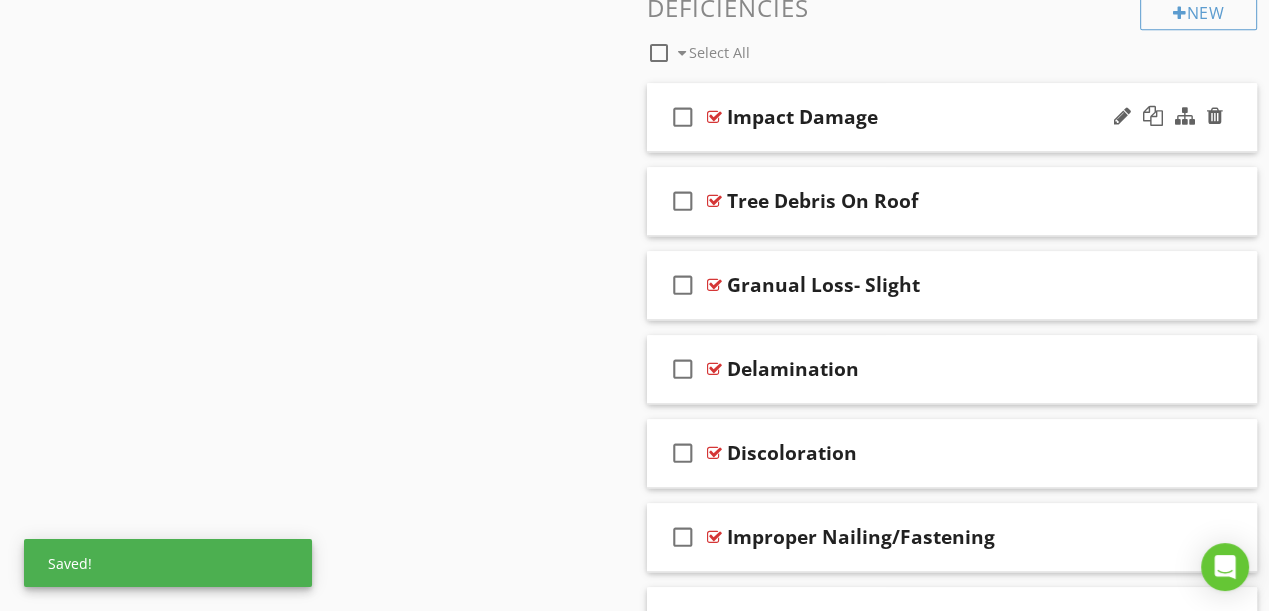click on "check_box_outline_blank
Impact Damage" at bounding box center [952, 117] 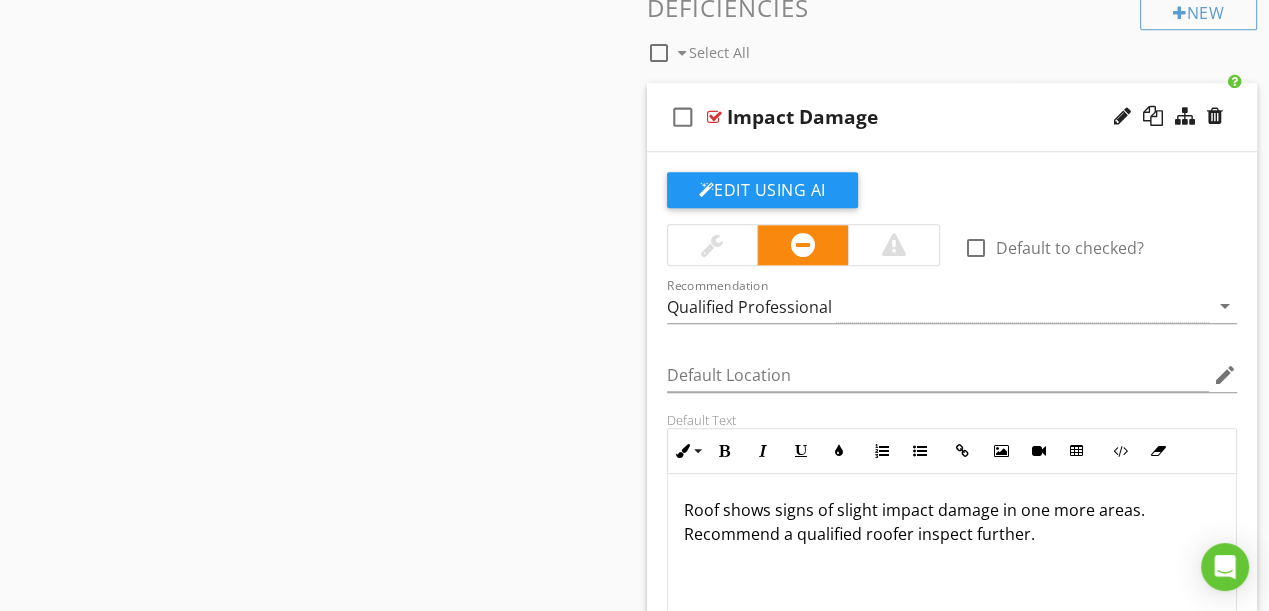 click on "Roof shows signs of slight impact damage in one more areas. Recommend a qualified roofer inspect further." at bounding box center [952, 522] 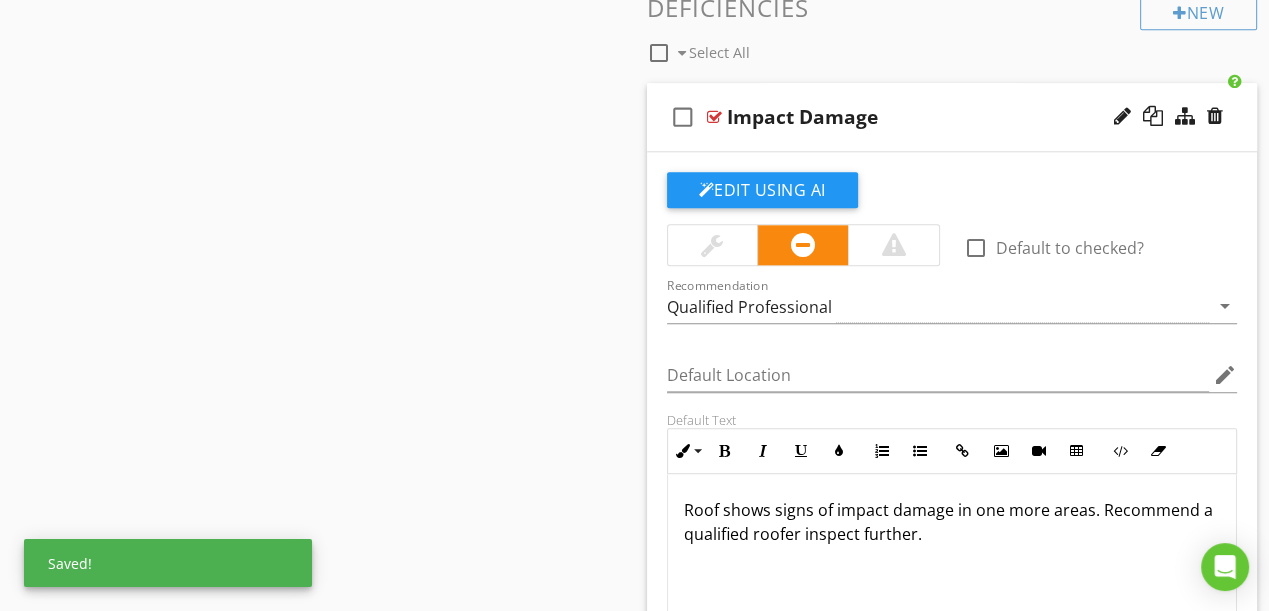 click on "Sections
Inspection Details           Roof           Exterior           Foundation, Crawlspace & Structure           Fireplace           Heating           Cooling           Plumbing            Interior, Interior Doors & interior Windows            Built-in Appliances           Attic, Insulation & Ventilation           Garage           Detached Garage/Shed           Basement
Section
Attachments
Attachment
Items
General           Roof Coverings           Gutters and Downspouts           Flashings           Plumbing Vent Pipes            Gas Vent Pipes            Roof Penetrations (Chimneys and Skylights)
Item
Comments
New
Informational   check_box_outline_blank     Select All       check_box_outline_blank
Roofing Material
Edit Using AI" at bounding box center (634, 655) 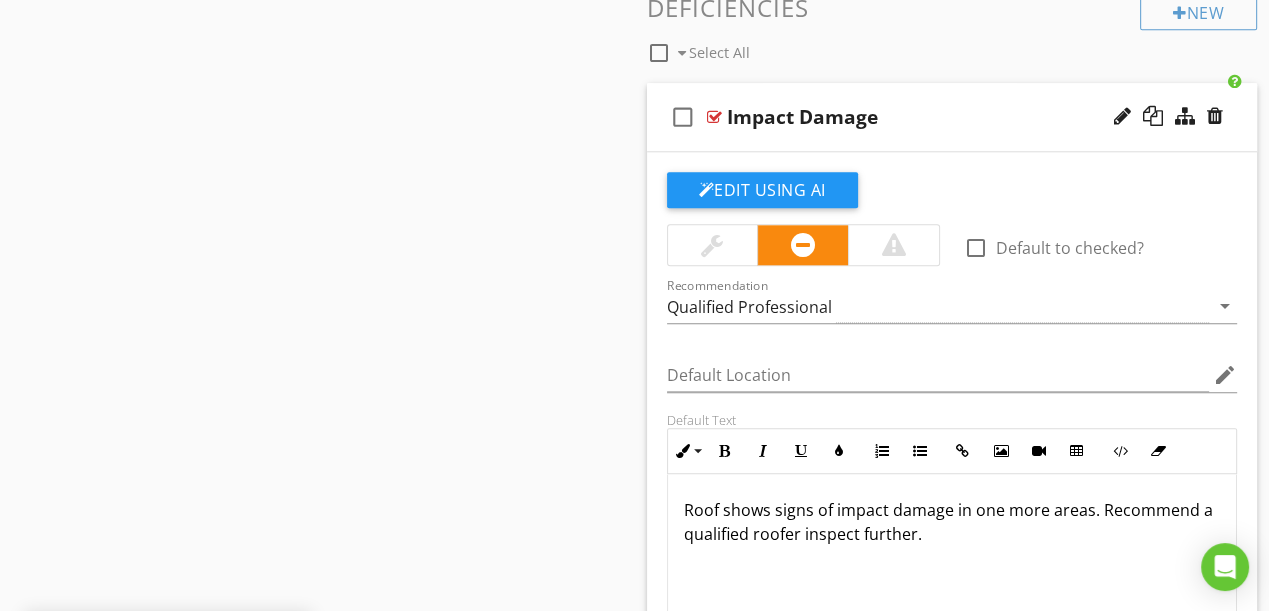 click on "Impact Damage" at bounding box center (941, 117) 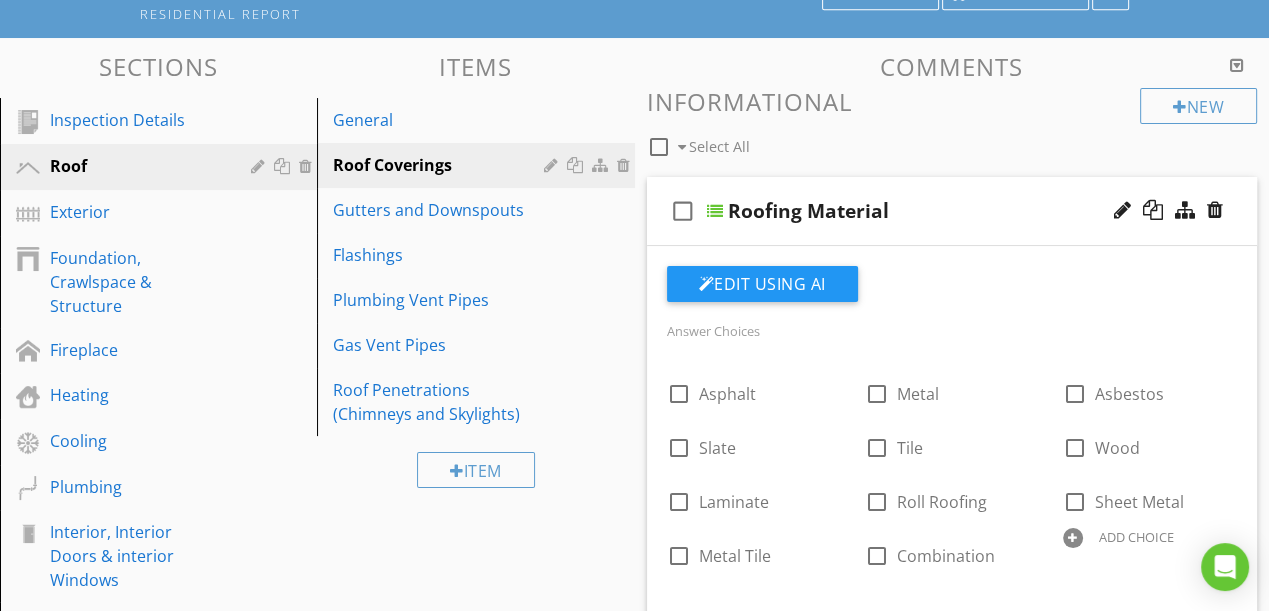 scroll, scrollTop: 173, scrollLeft: 0, axis: vertical 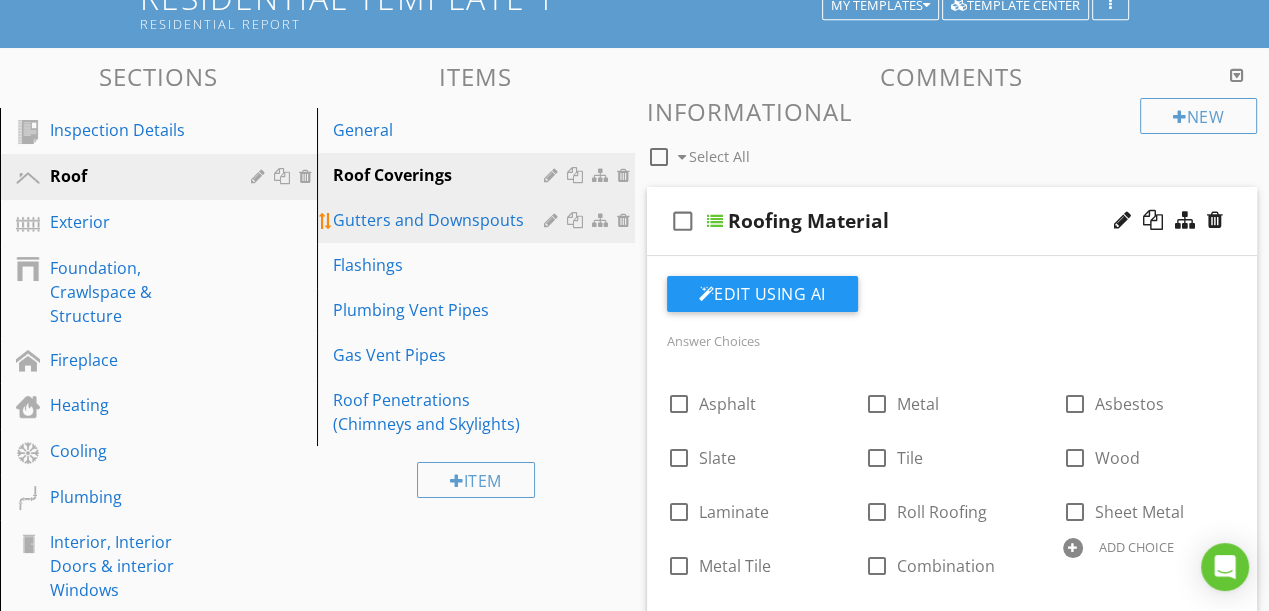 click on "Gutters and Downspouts" at bounding box center (441, 220) 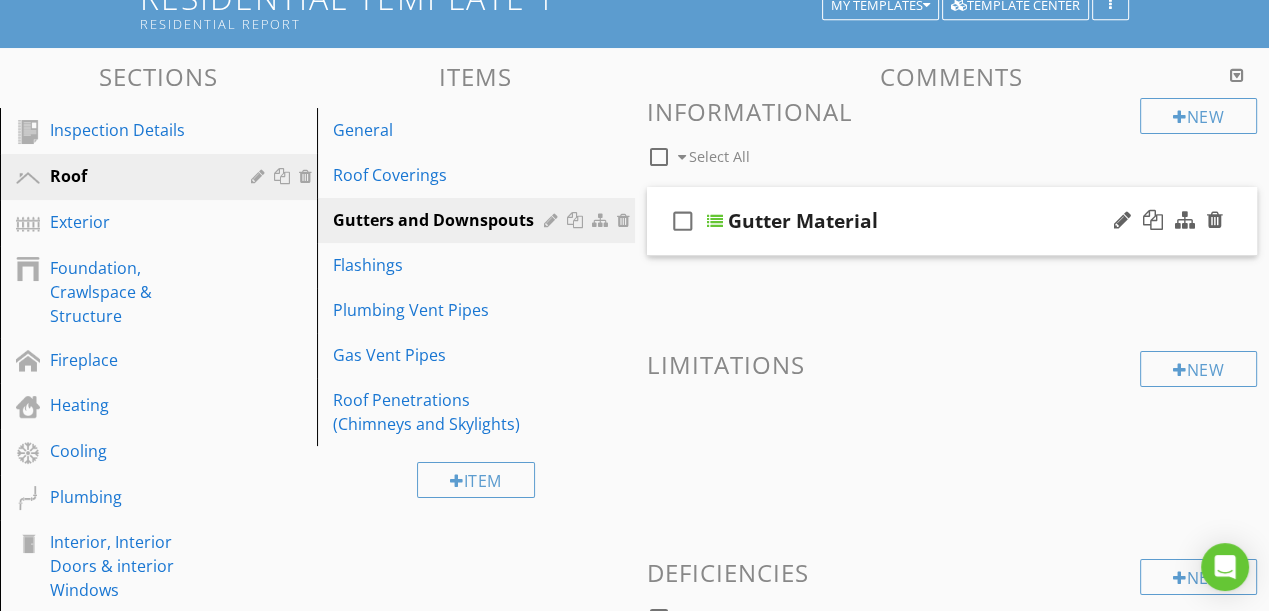 click on "check_box_outline_blank
Gutter Material" at bounding box center [952, 221] 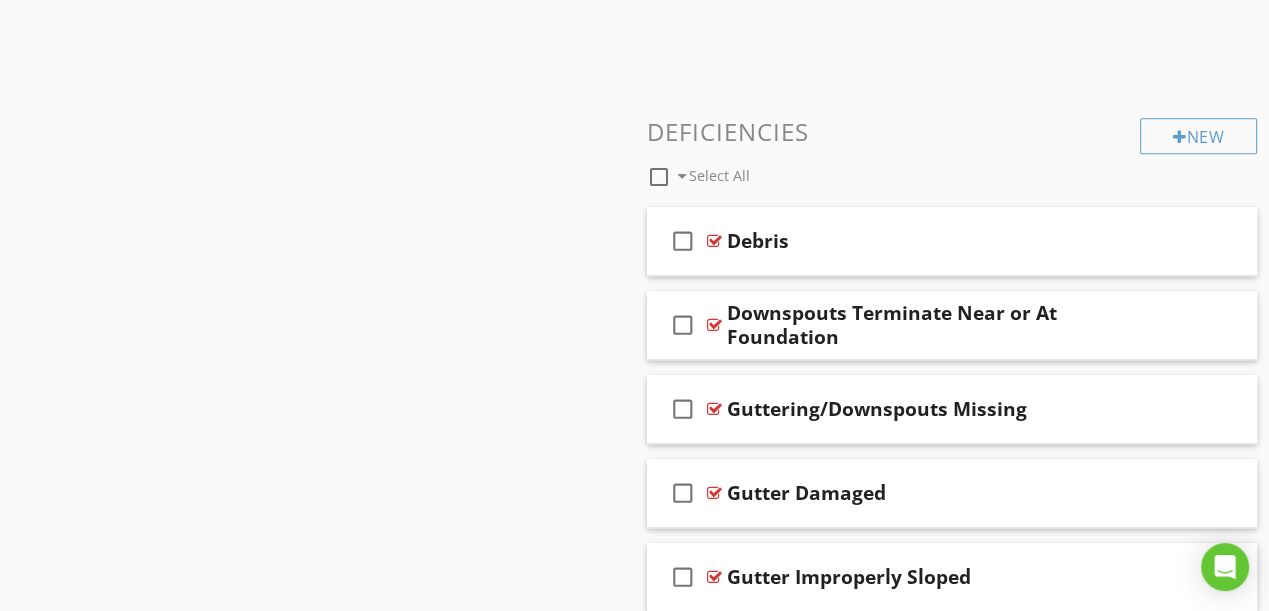 scroll, scrollTop: 1356, scrollLeft: 0, axis: vertical 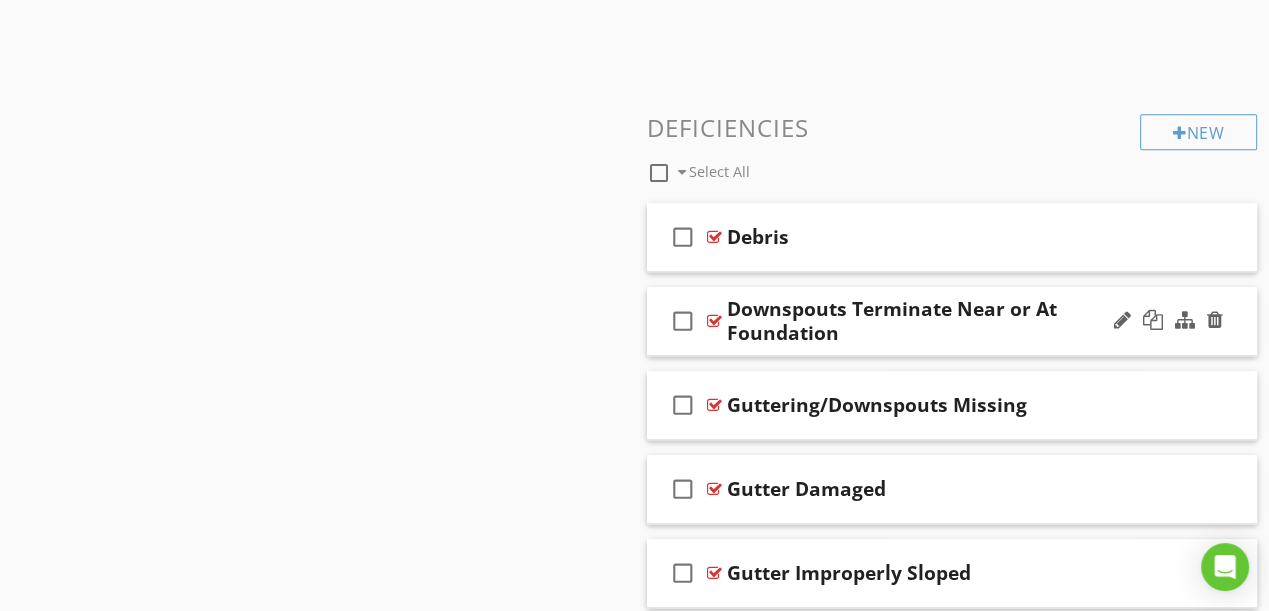 type 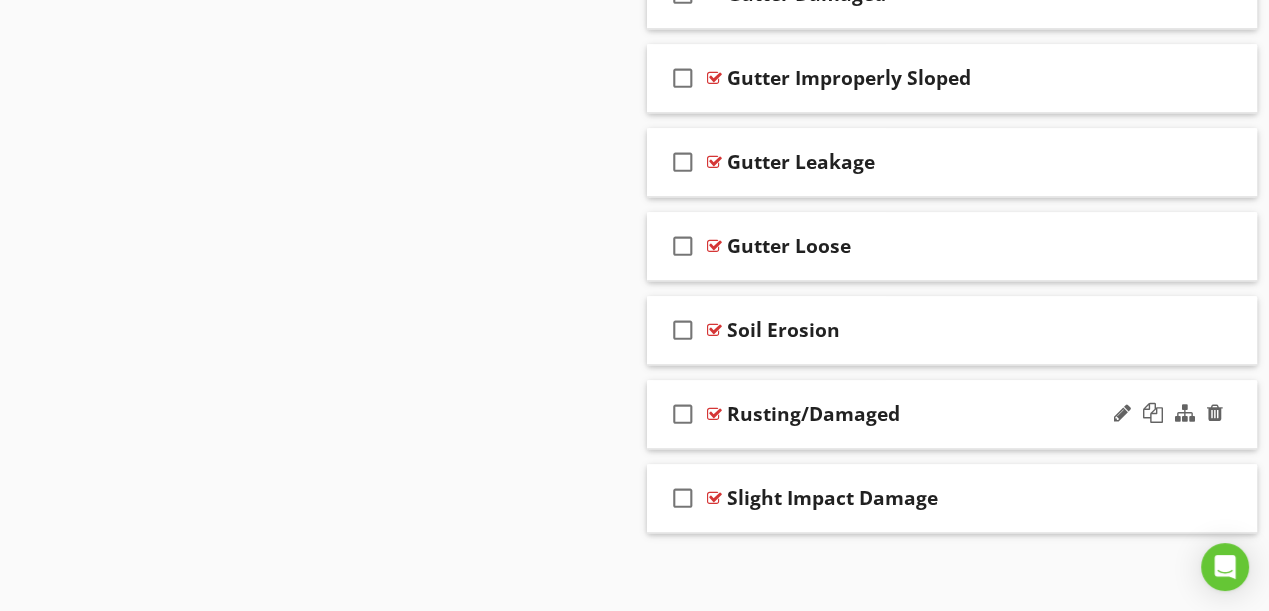 scroll, scrollTop: 1852, scrollLeft: 0, axis: vertical 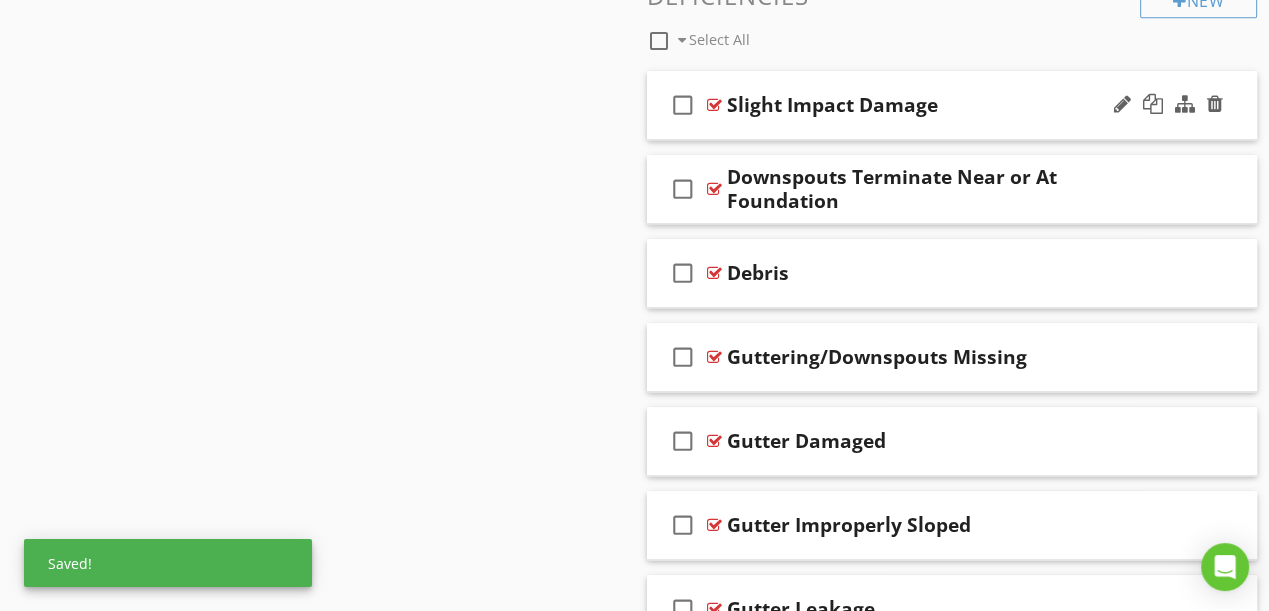 click at bounding box center [1122, 104] 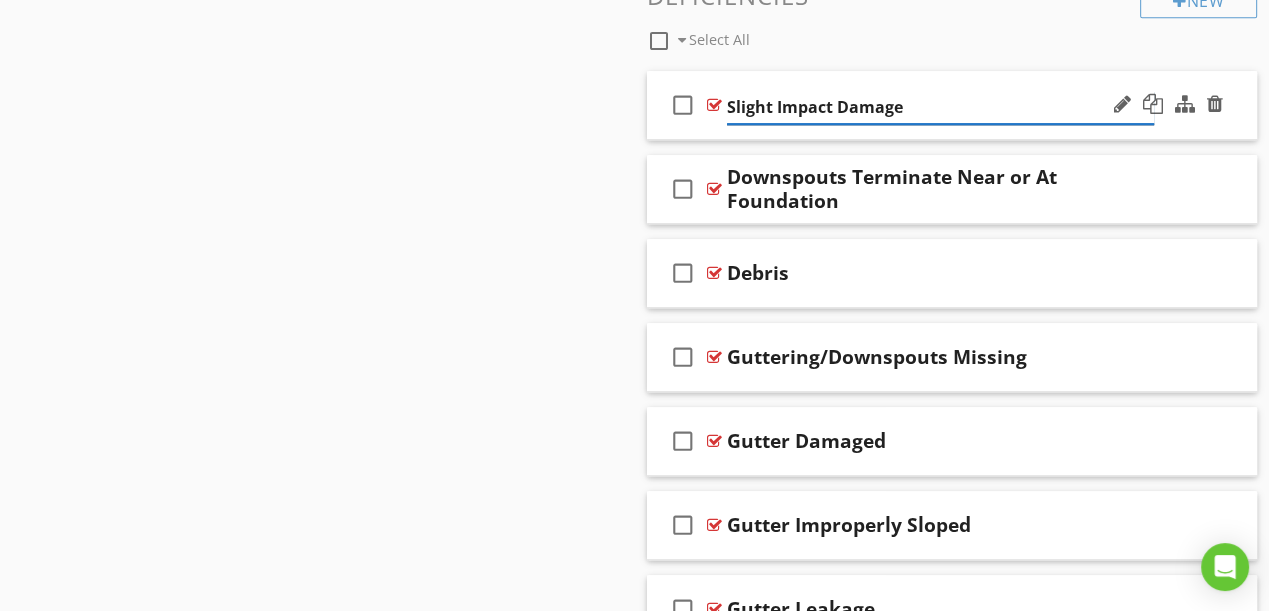click on "Slight Impact Damage" at bounding box center (941, 107) 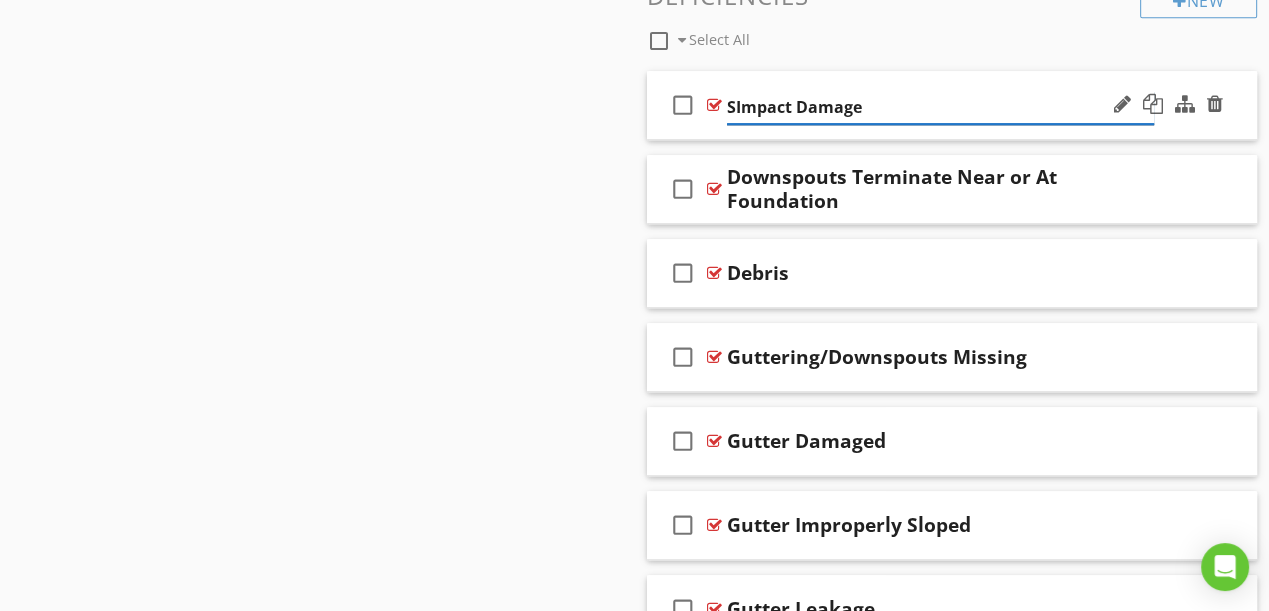 type on "Impact Damage" 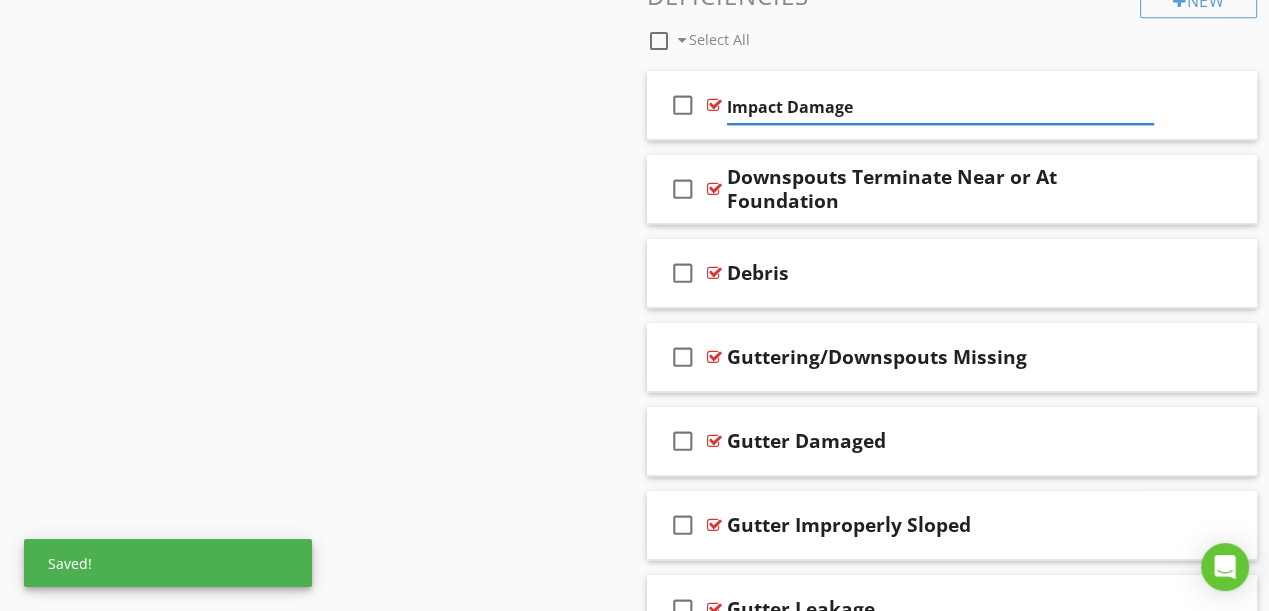 click on "Sections
Inspection Details           Roof           Exterior           Foundation, Crawlspace & Structure           Fireplace           Heating           Cooling           Plumbing            Interior, Interior Doors & interior Windows            Built-in Appliances           Attic, Insulation & Ventilation           Garage           Detached Garage/Shed           Basement
Section
Attachments
Attachment
Items
General           Roof Coverings           Gutters and Downspouts           Flashings           Plumbing Vent Pipes            Gas Vent Pipes            Roof Penetrations (Chimneys and Skylights)
Item
Comments
New
Informational   check_box_outline_blank     Select All       check_box_outline_blank
Gutter Material
Edit Using AI" at bounding box center [634, -153] 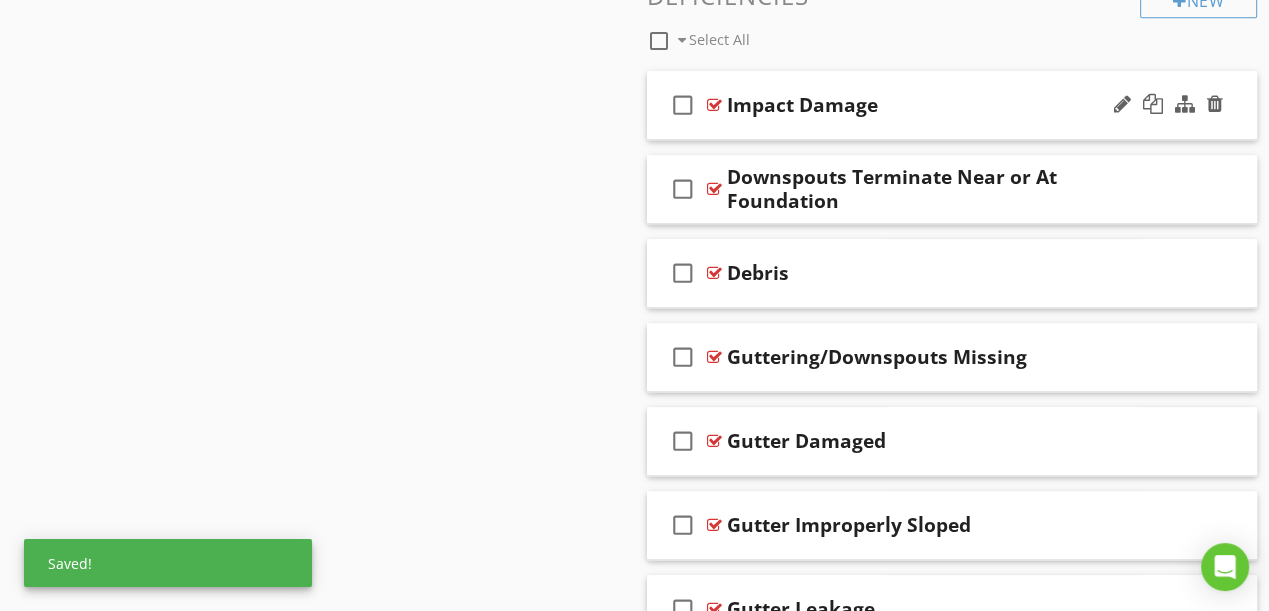 click on "Impact Damage" at bounding box center [941, 105] 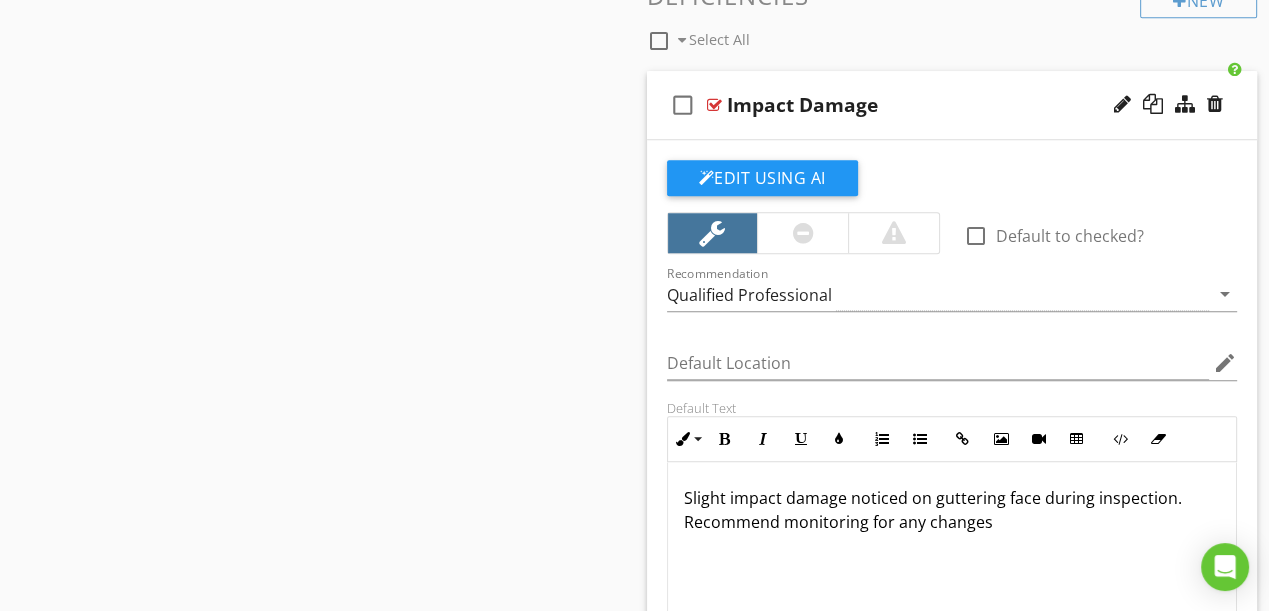 click on "Slight impact damage noticed on guttering face during inspection. Recommend monitoring for any changes" at bounding box center (952, 510) 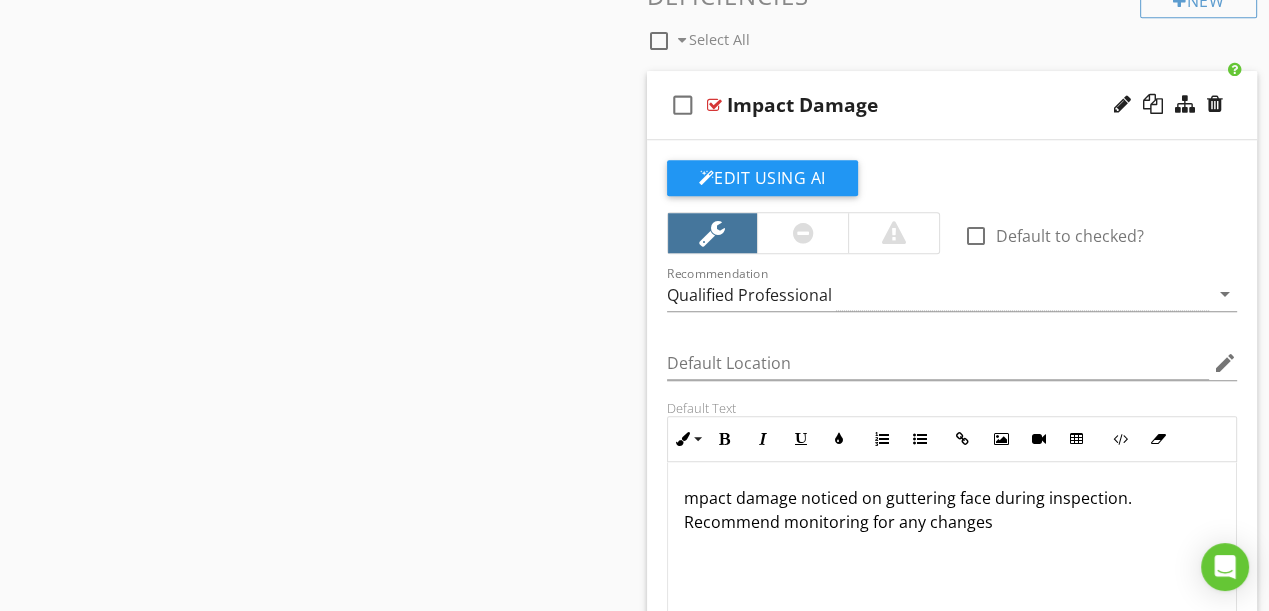 type 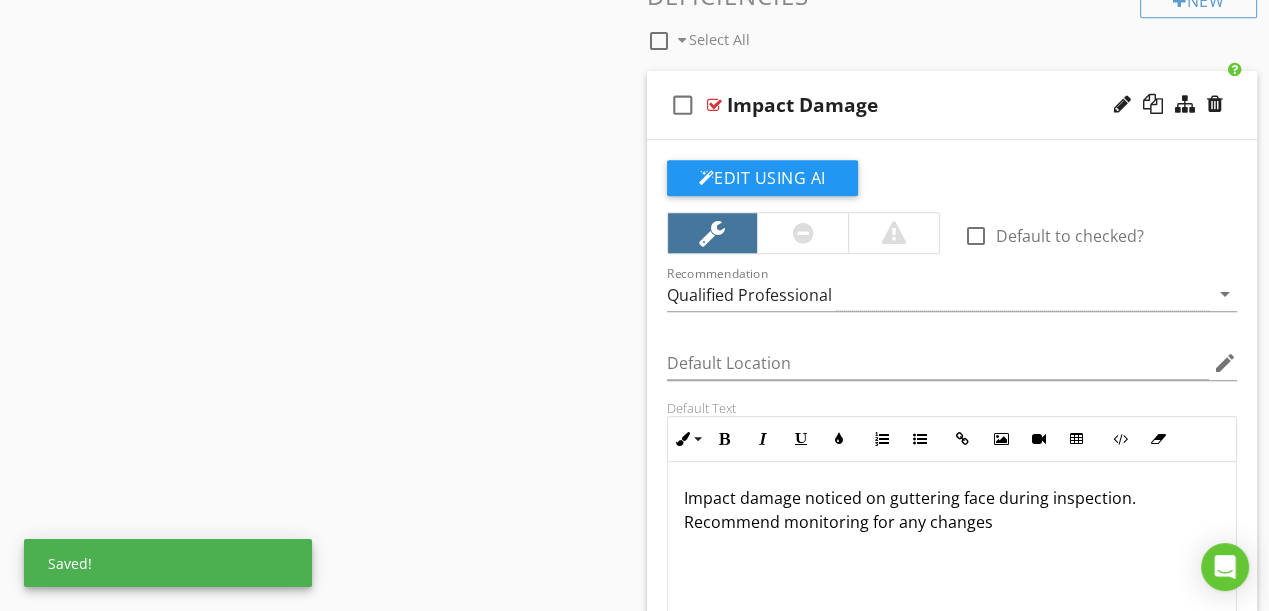 click on "Sections
Inspection Details           Roof           Exterior           Foundation, Crawlspace & Structure           Fireplace           Heating           Cooling           Plumbing            Interior, Interior Doors & interior Windows            Built-in Appliances           Attic, Insulation & Ventilation           Garage           Detached Garage/Shed           Basement
Section
Attachments
Attachment
Items
General           Roof Coverings           Gutters and Downspouts           Flashings           Plumbing Vent Pipes            Gas Vent Pipes            Roof Penetrations (Chimneys and Skylights)
Item
Comments
New
Informational   check_box_outline_blank     Select All       check_box_outline_blank
Gutter Material
Edit Using AI" at bounding box center (634, 183) 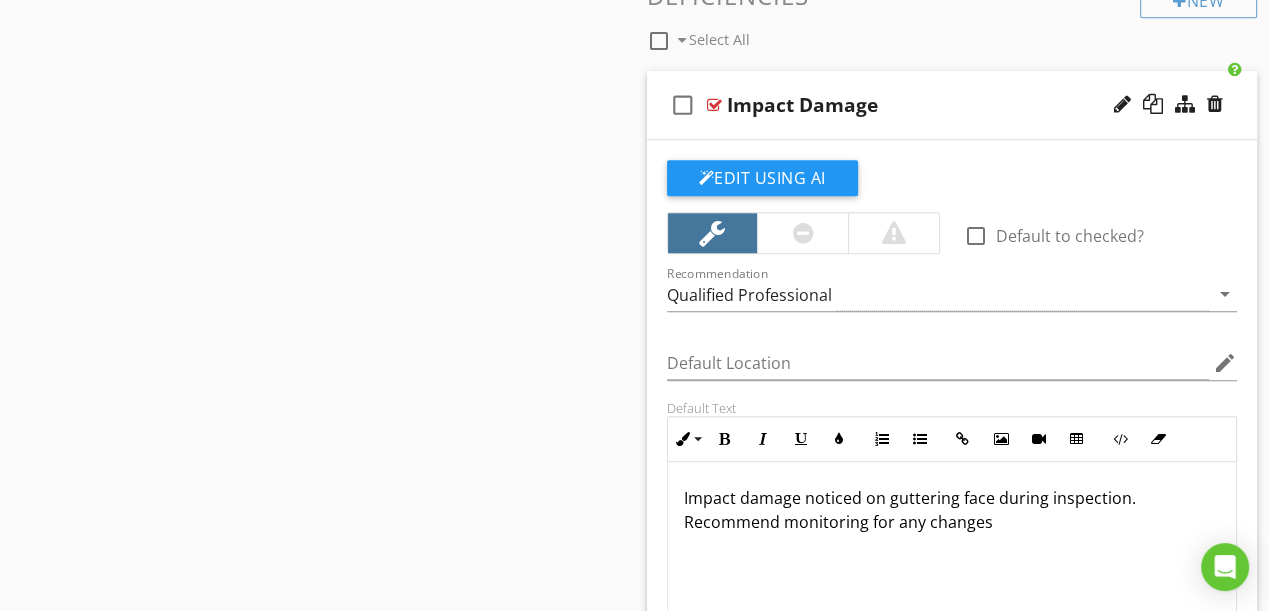click on "Impact damage noticed on guttering face during inspection. Recommend monitoring for any changes" at bounding box center [952, 562] 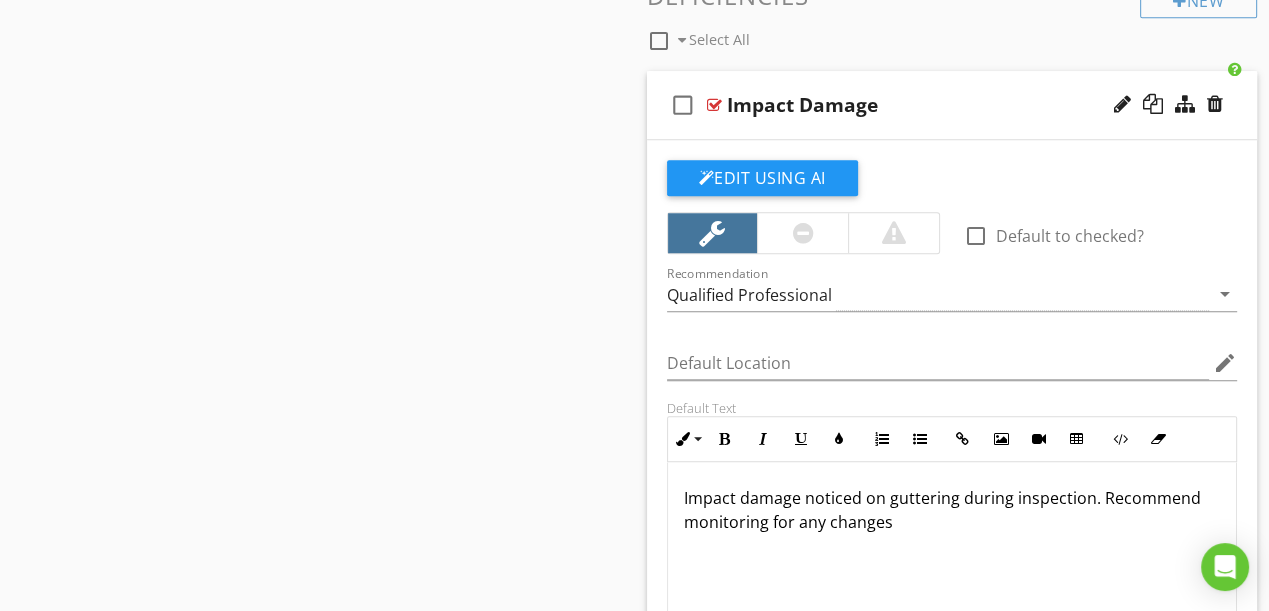 click on "Impact damage noticed on guttering during inspection. Recommend monitoring for any changes" at bounding box center (952, 562) 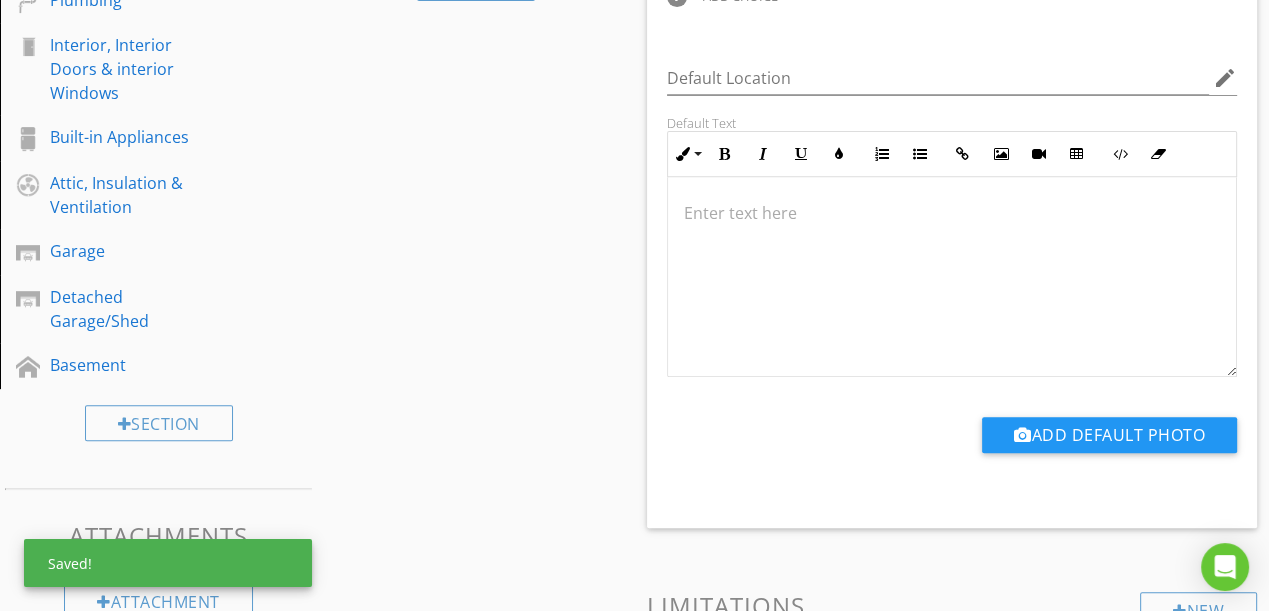 scroll, scrollTop: 0, scrollLeft: 0, axis: both 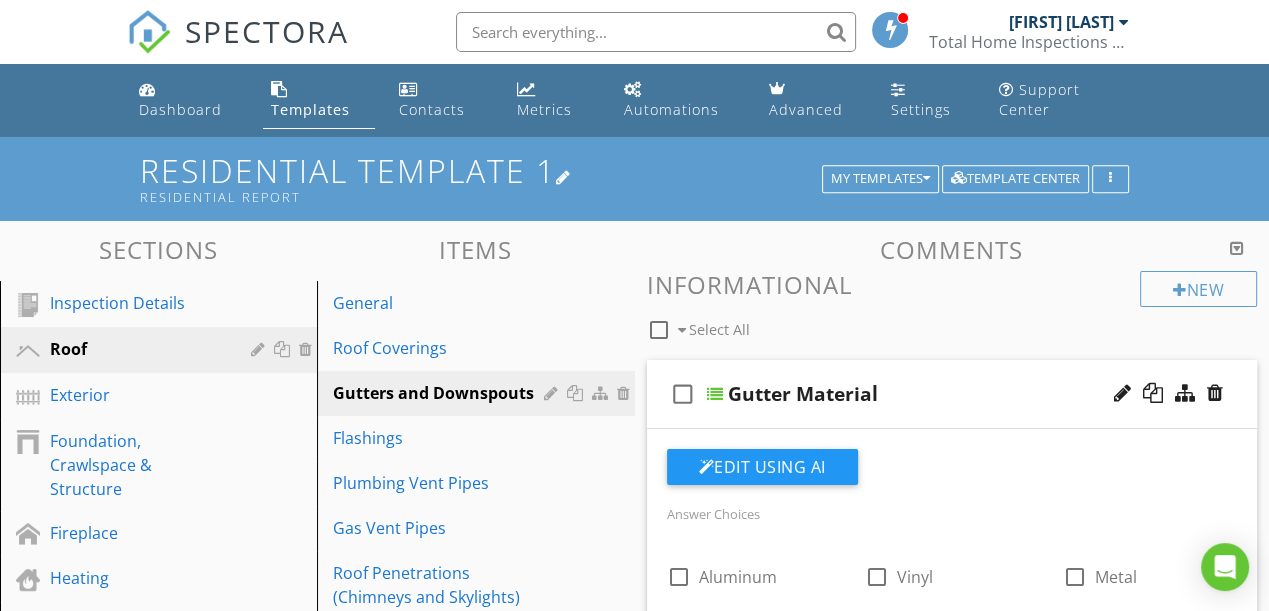 click on "Residential Template 1
Residential Report" at bounding box center (635, 178) 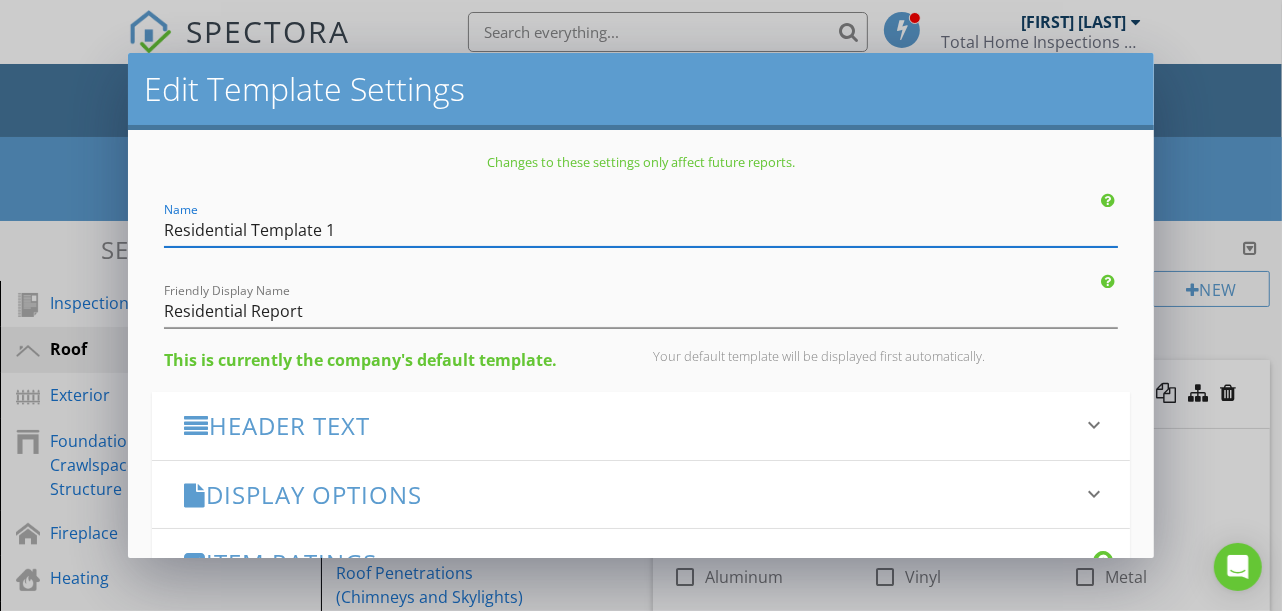 click on "Edit Template Settings   Changes to these settings only affect future reports.     Name Residential Template 1     Friendly Display Name Residential Report
This is currently the company's default template.
Your default template will be displayed first
automatically.
Header Text
keyboard_arrow_down   Full Report Header Text     Summary Header Text
Display Options
keyboard_arrow_down     check_box Display Category Counts Summary
What does this look like?
check_box_outline_blank Display 'Items Inspected' Count
With
vs
without
check_box_outline_blank Display Inspector Signature   Configure Signature
Where does this display?
check_box_outline_blank Display Standards of Practice
Set per-section by clicking the 'pencil' icon next to each
section.
check_box" at bounding box center [641, 305] 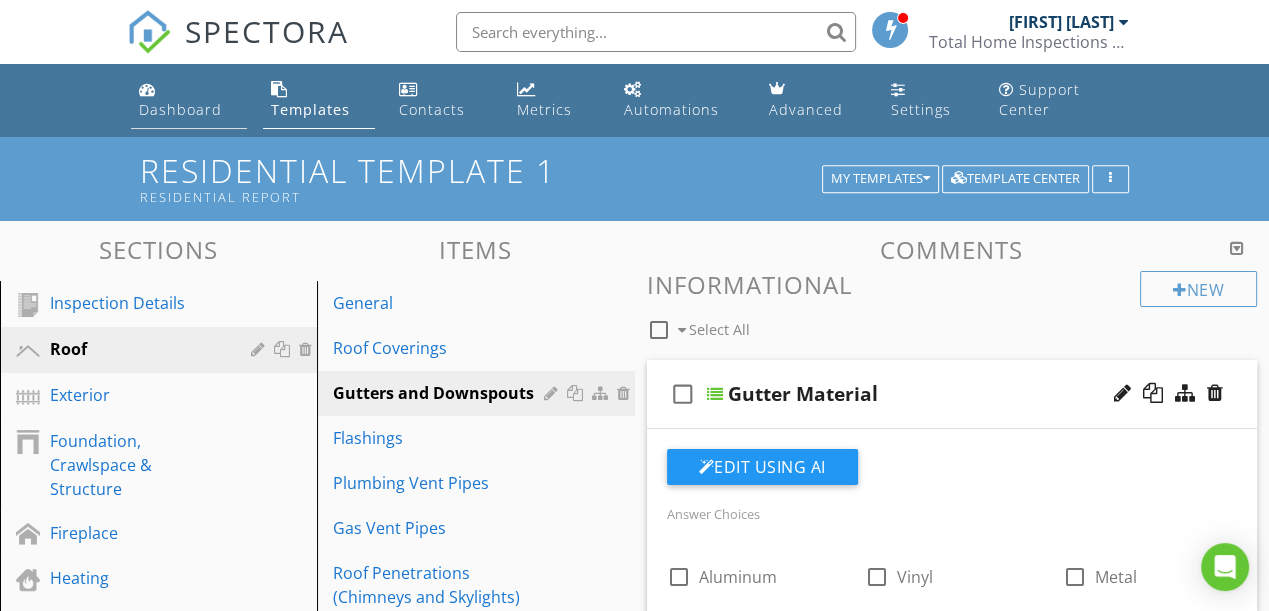 click on "Dashboard" at bounding box center [180, 109] 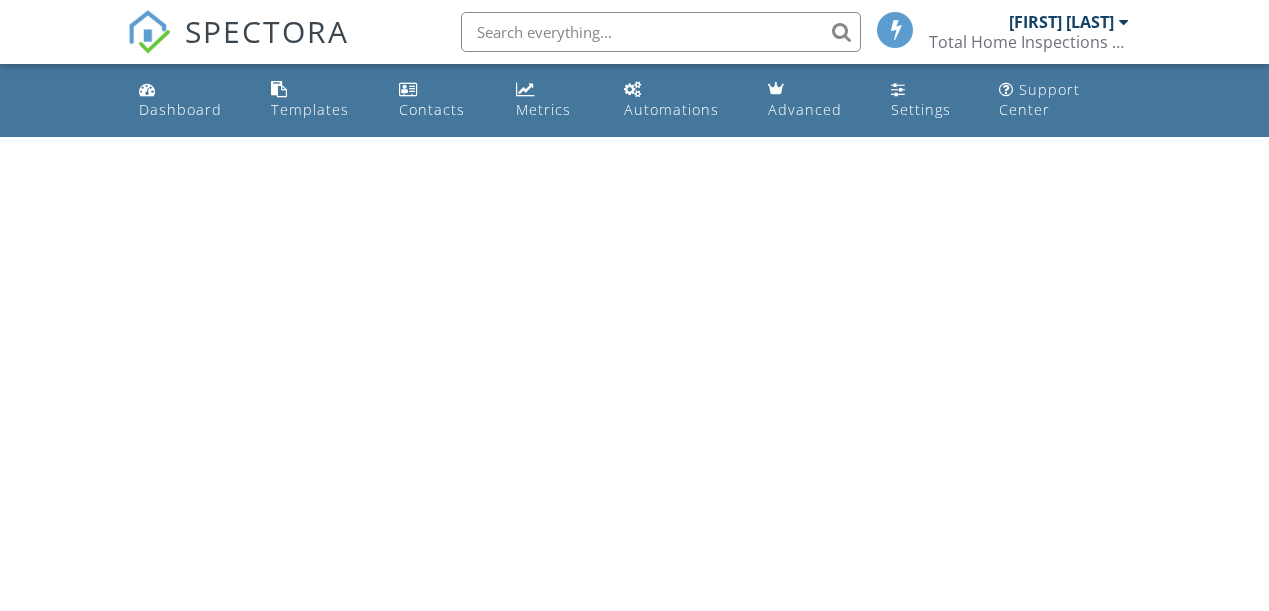 scroll, scrollTop: 0, scrollLeft: 0, axis: both 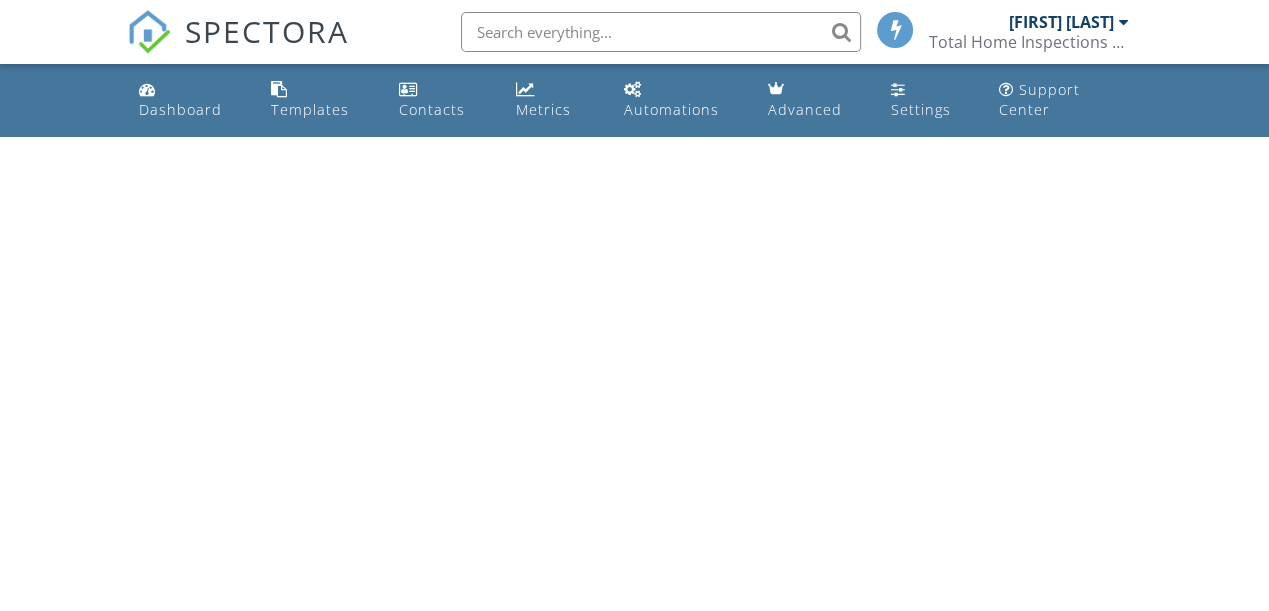 click on "Templates" at bounding box center [310, 109] 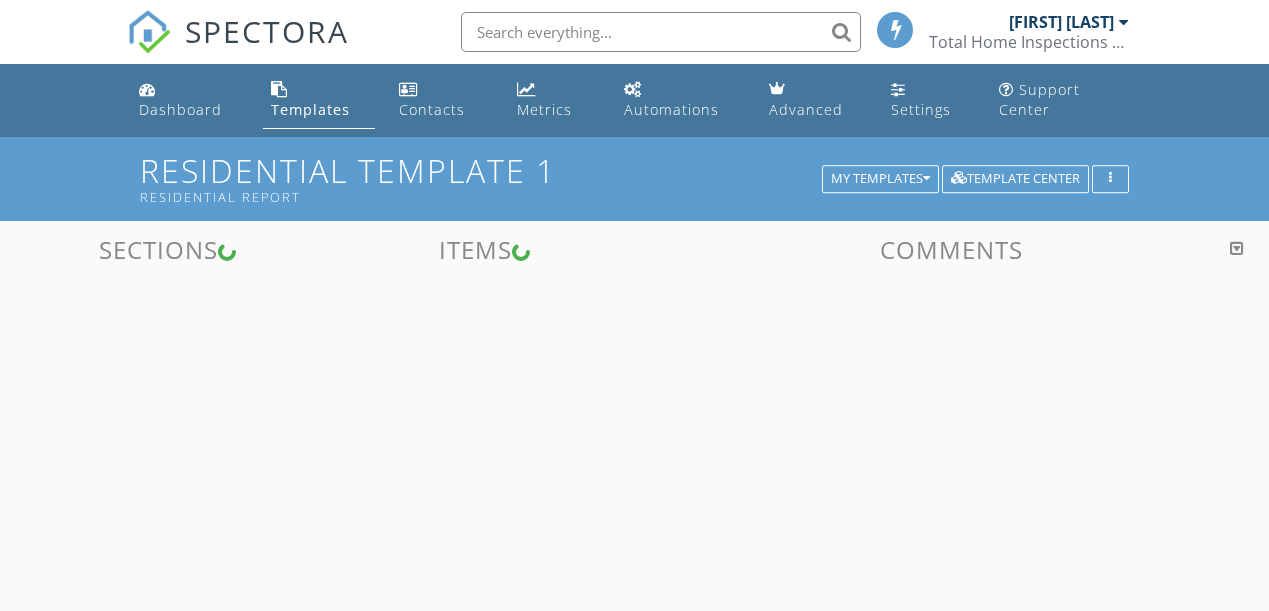 scroll, scrollTop: 0, scrollLeft: 0, axis: both 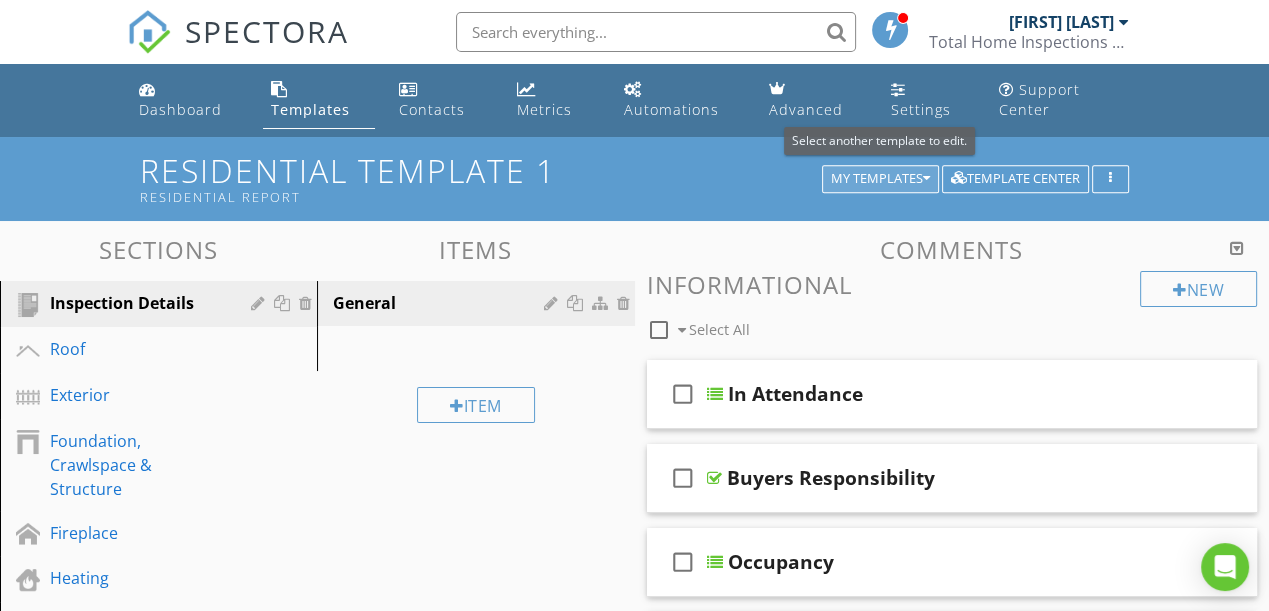 click on "My Templates" at bounding box center (880, 179) 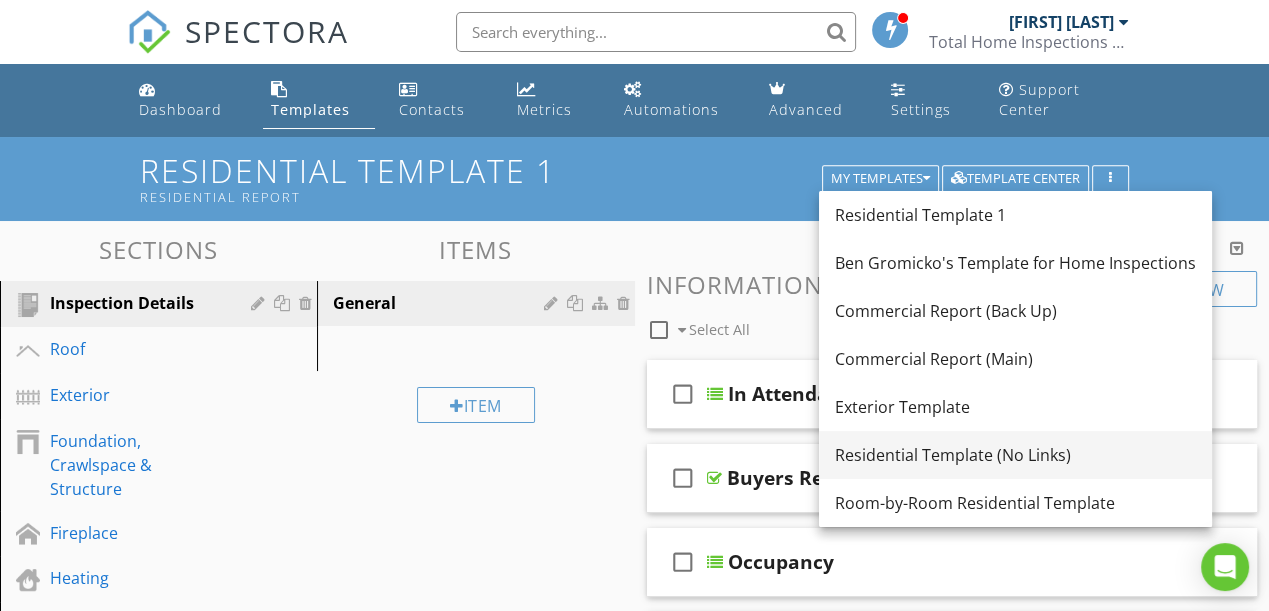 click on "Residential Template (No Links)" at bounding box center [1015, 455] 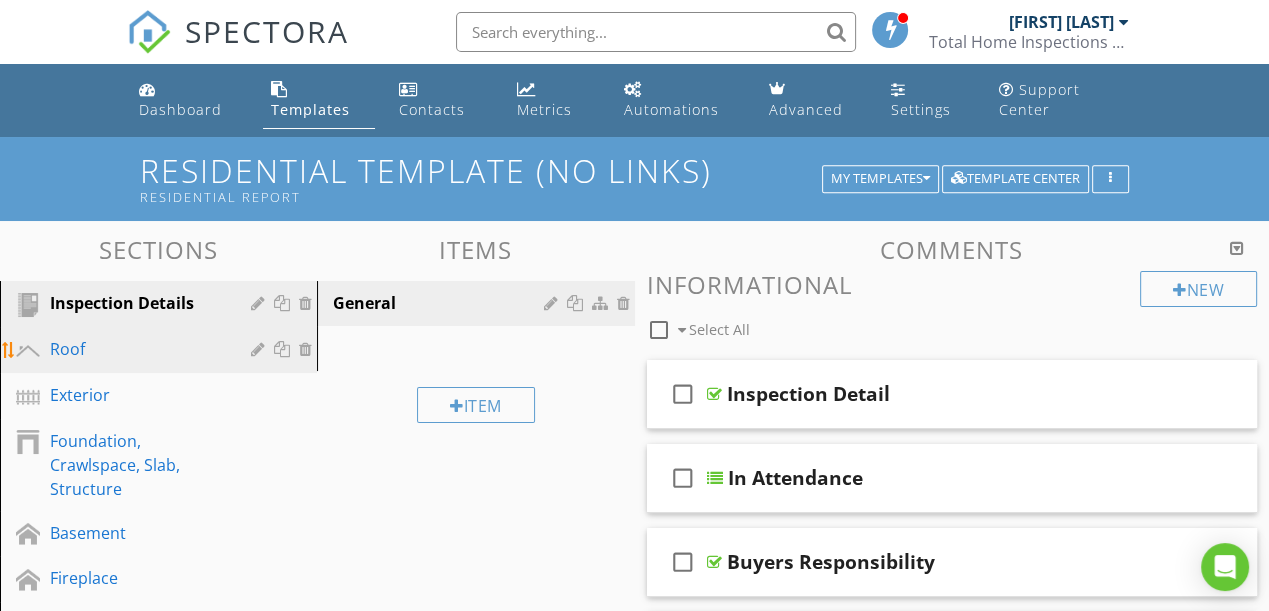 click on "Roof" at bounding box center [136, 349] 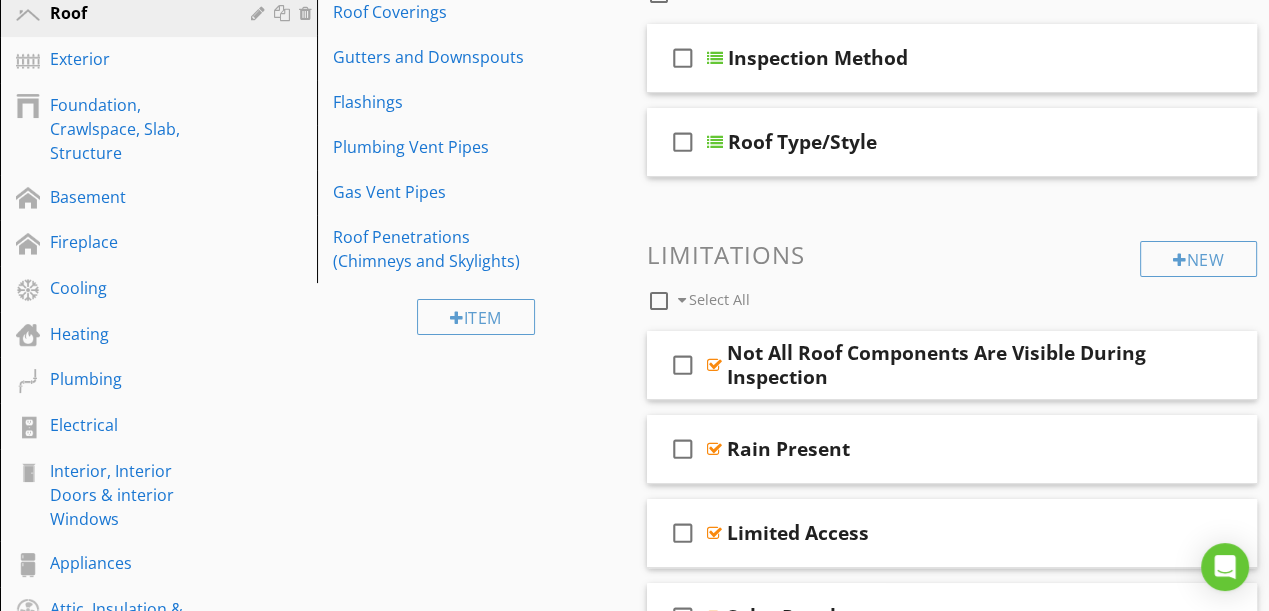 scroll, scrollTop: 90, scrollLeft: 0, axis: vertical 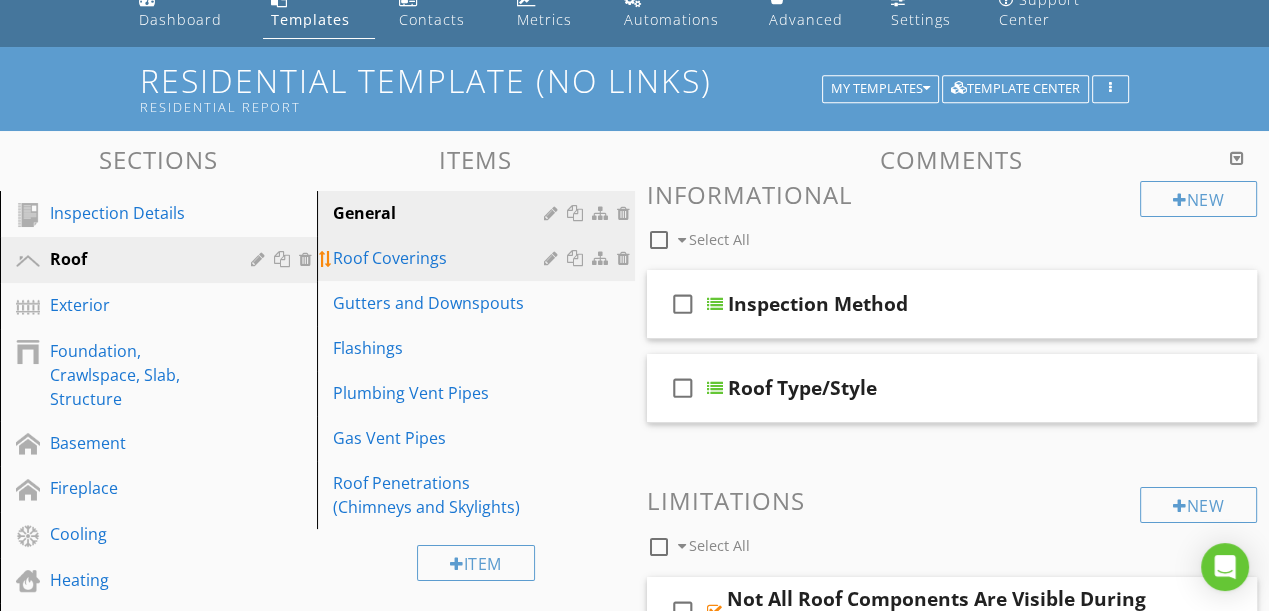 click on "Roof Coverings" at bounding box center (441, 258) 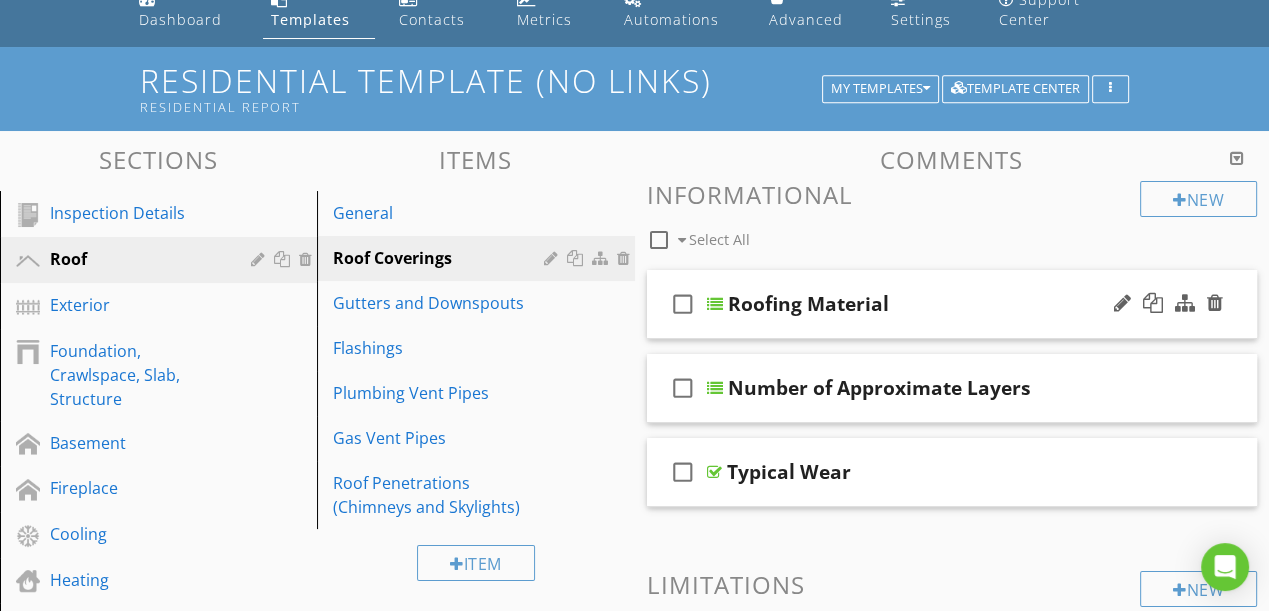 click on "Roofing Material" at bounding box center (942, 304) 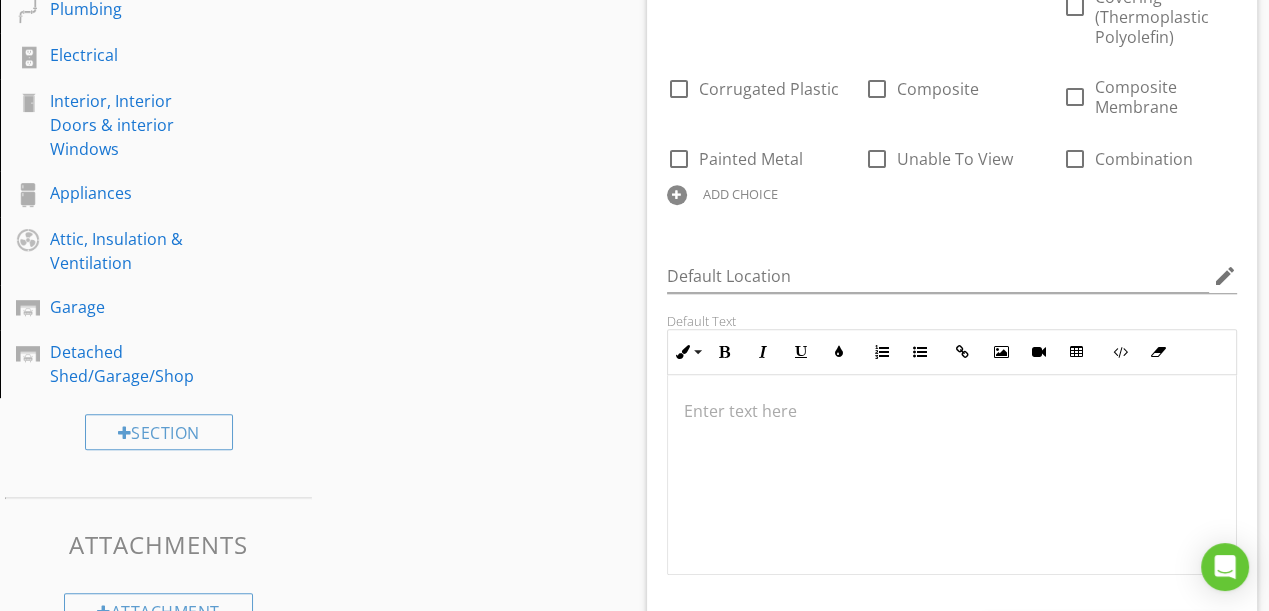 scroll, scrollTop: 727, scrollLeft: 0, axis: vertical 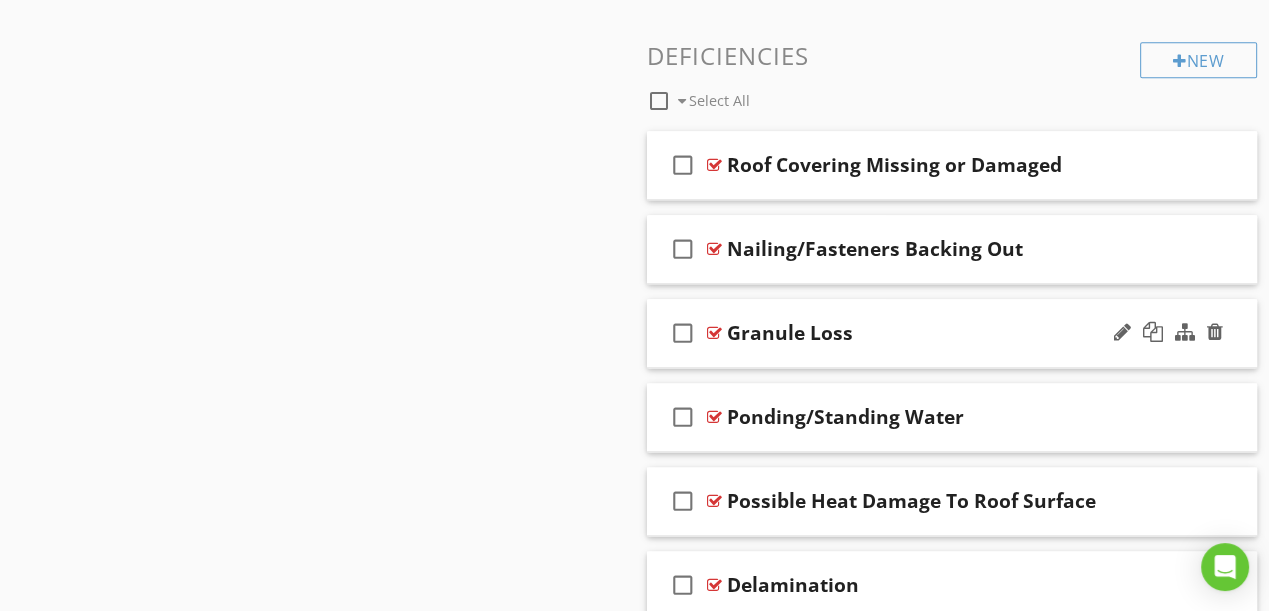 type 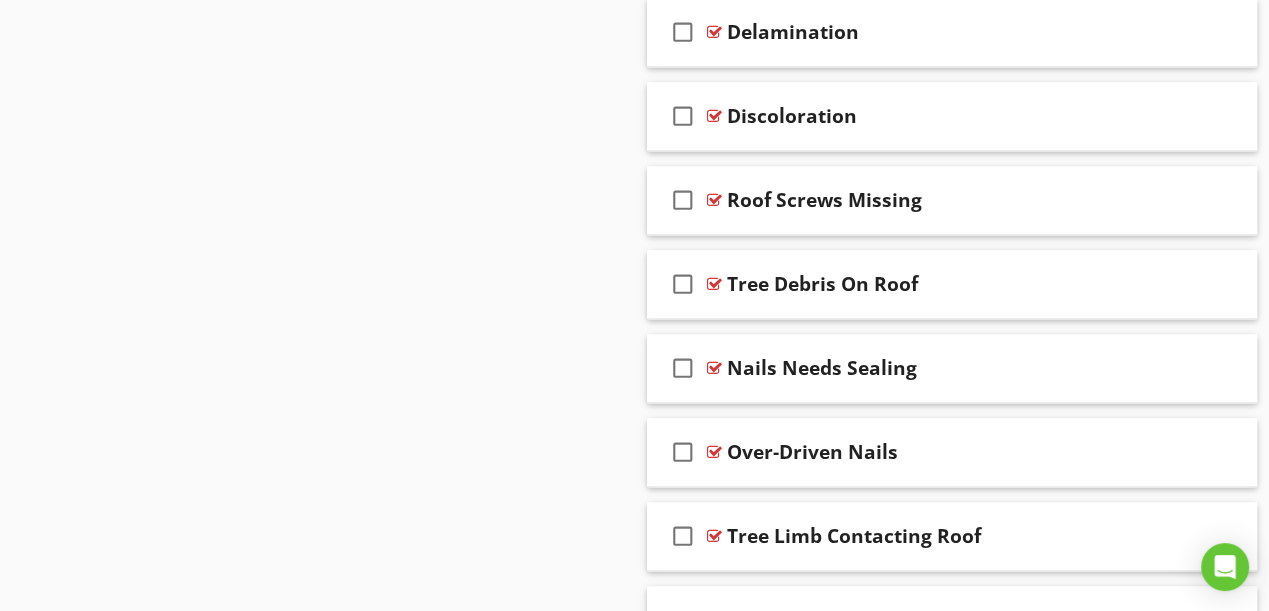 scroll, scrollTop: 2727, scrollLeft: 0, axis: vertical 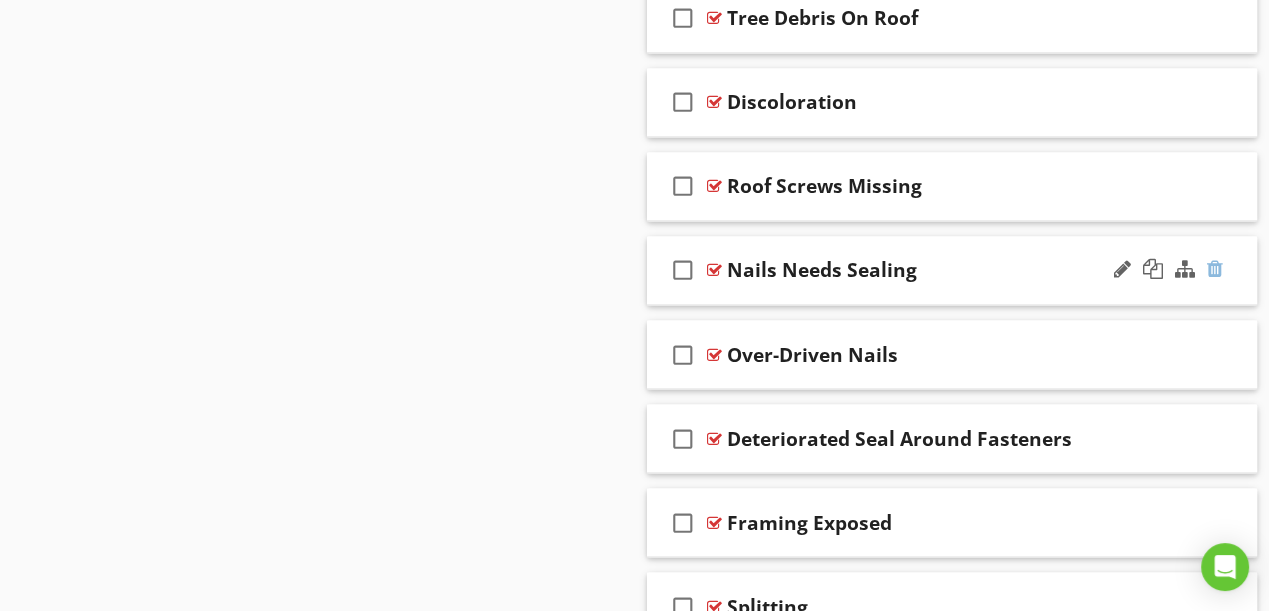 click at bounding box center [1215, 269] 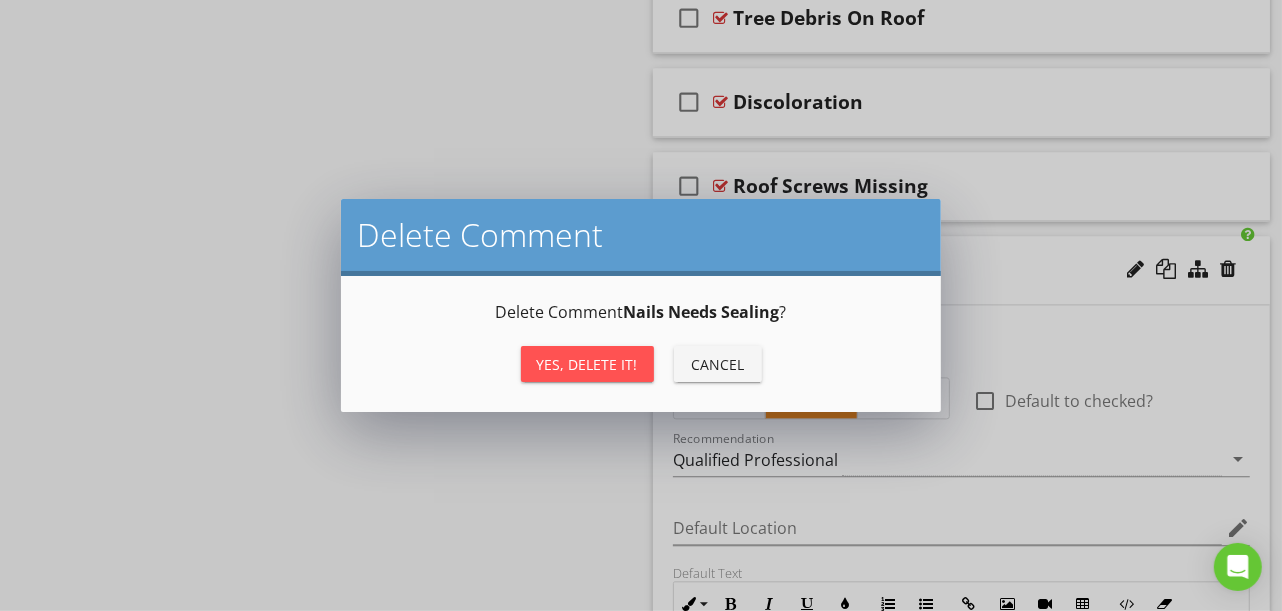 click on "Yes, Delete it!" at bounding box center [587, 364] 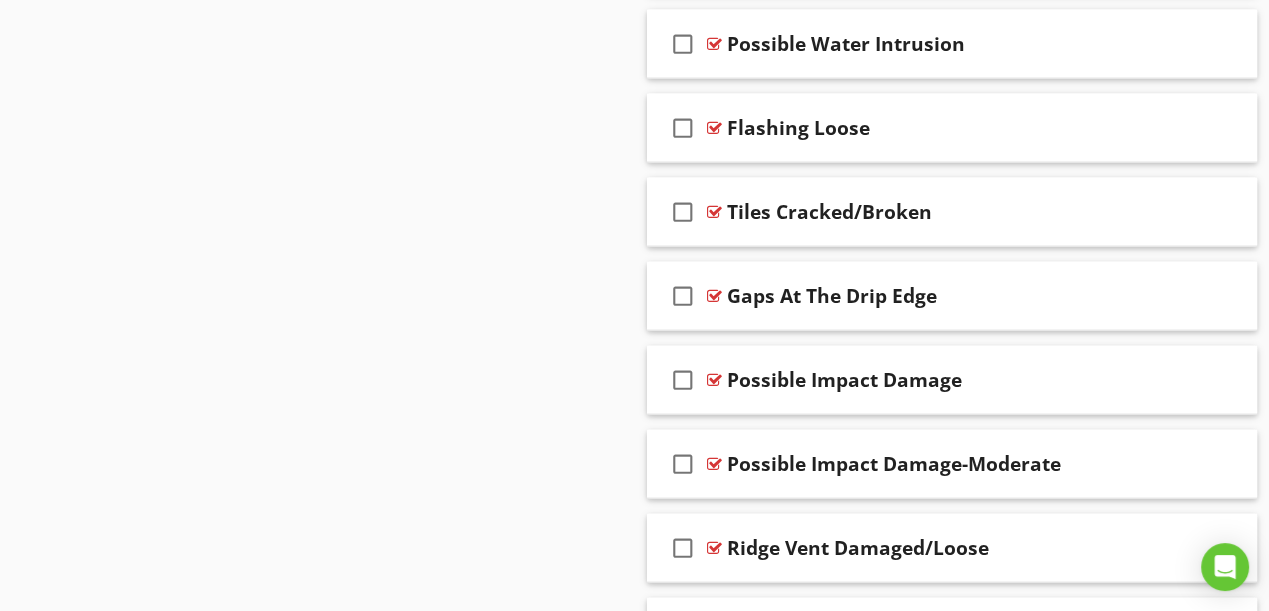 scroll, scrollTop: 3999, scrollLeft: 0, axis: vertical 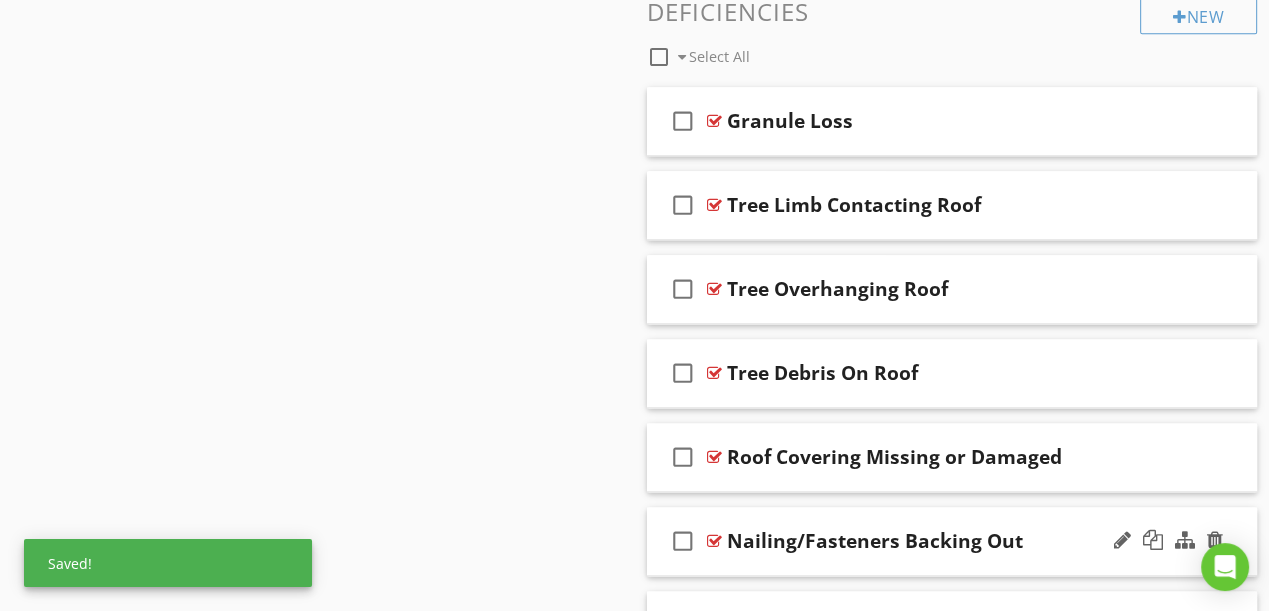 click on "Nailing/Fasteners Backing Out" at bounding box center (952, 541) 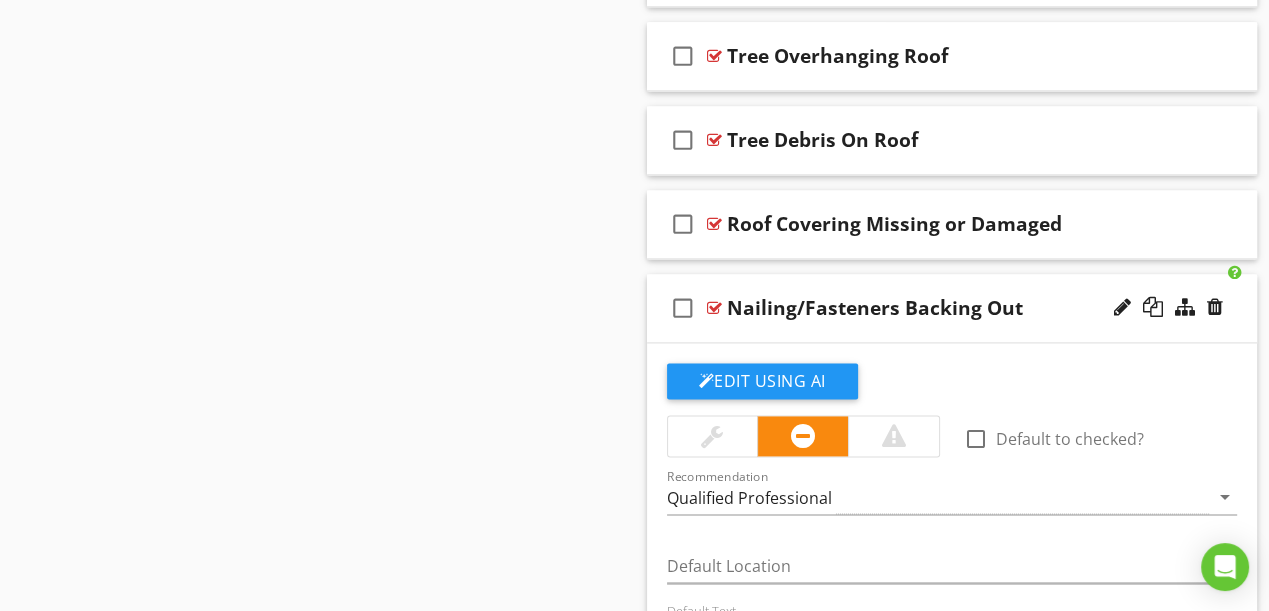 scroll, scrollTop: 2498, scrollLeft: 0, axis: vertical 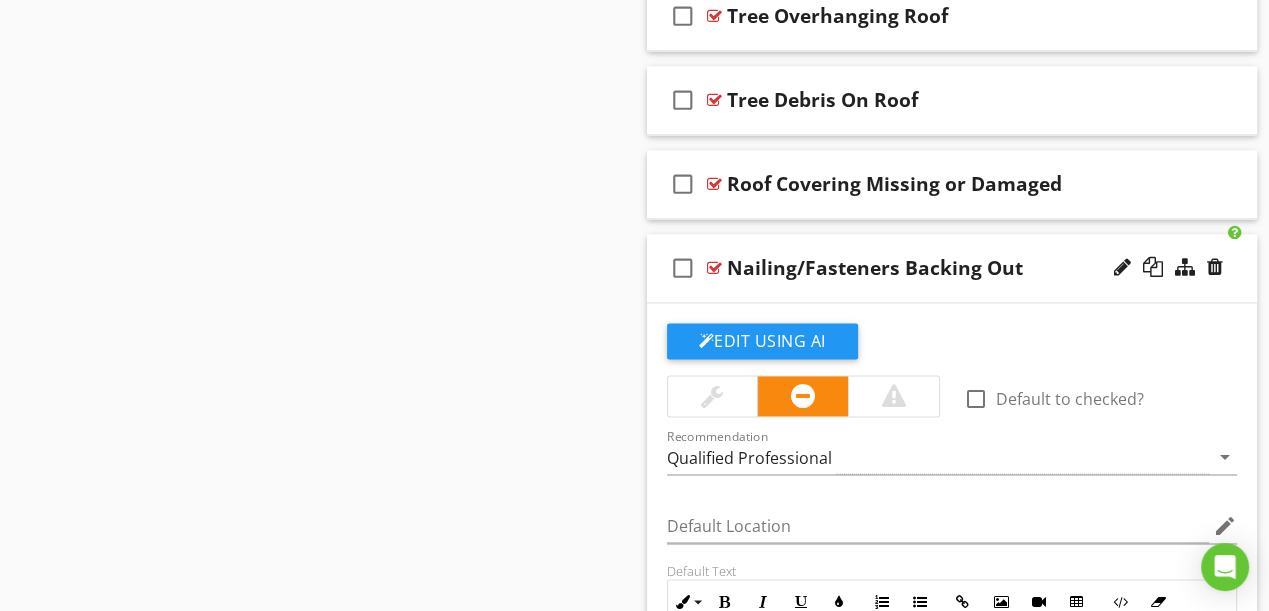 click on "Nailing/Fasteners Backing Out" at bounding box center (941, 268) 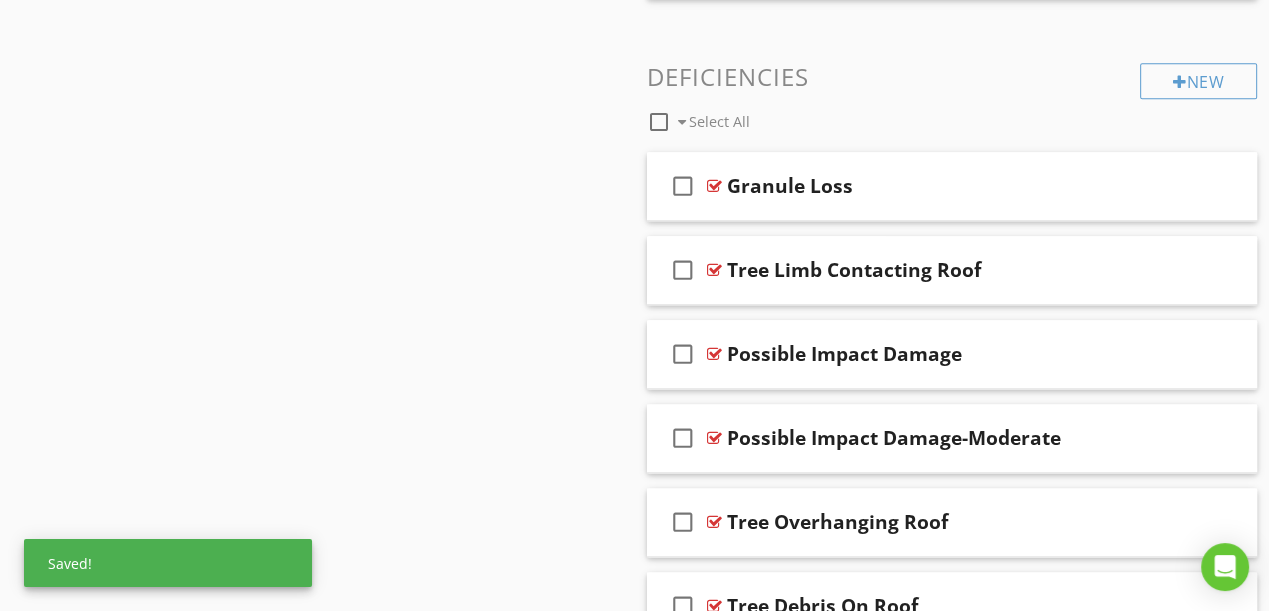 scroll, scrollTop: 2127, scrollLeft: 0, axis: vertical 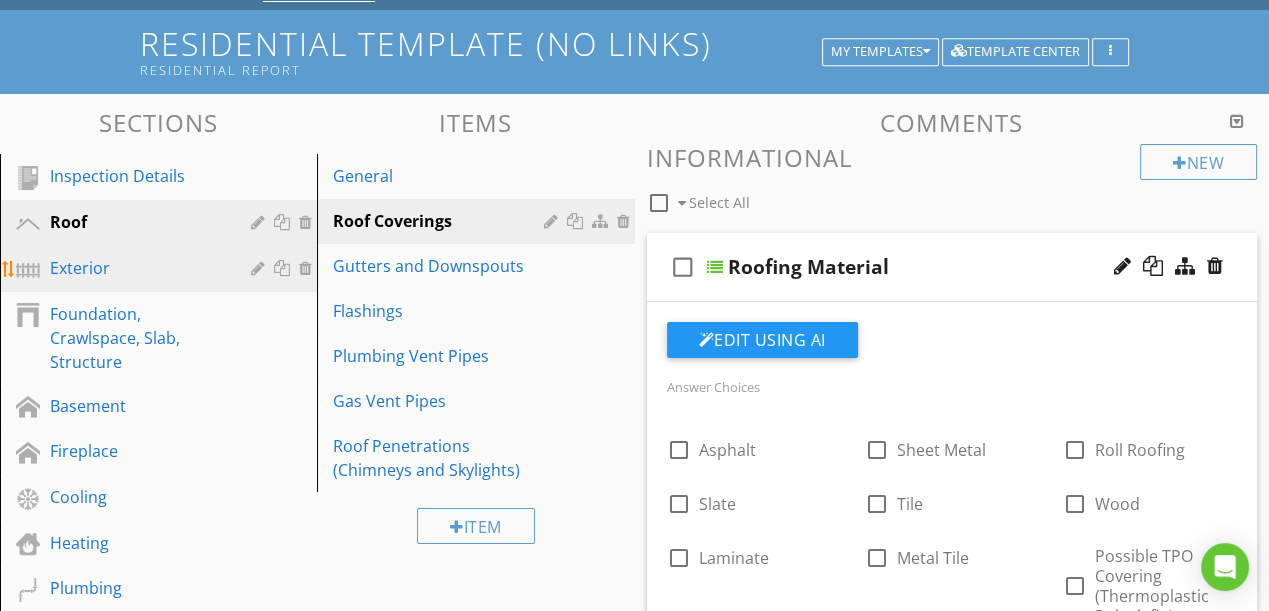 click on "Exterior" at bounding box center [136, 268] 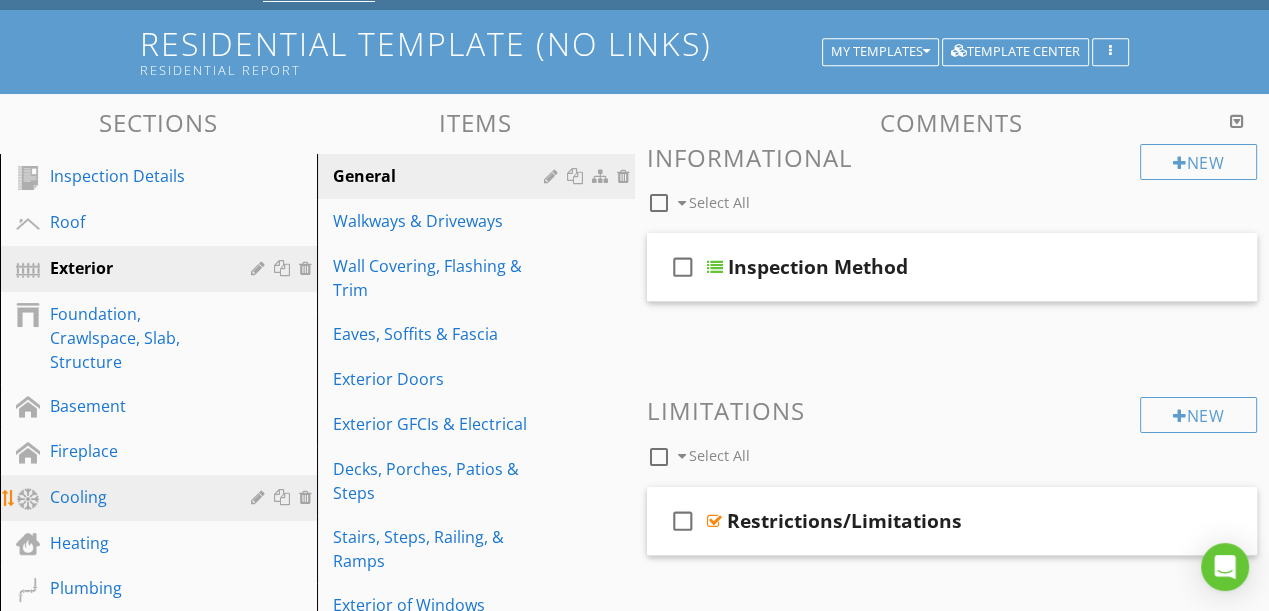 click on "Cooling" at bounding box center (136, 497) 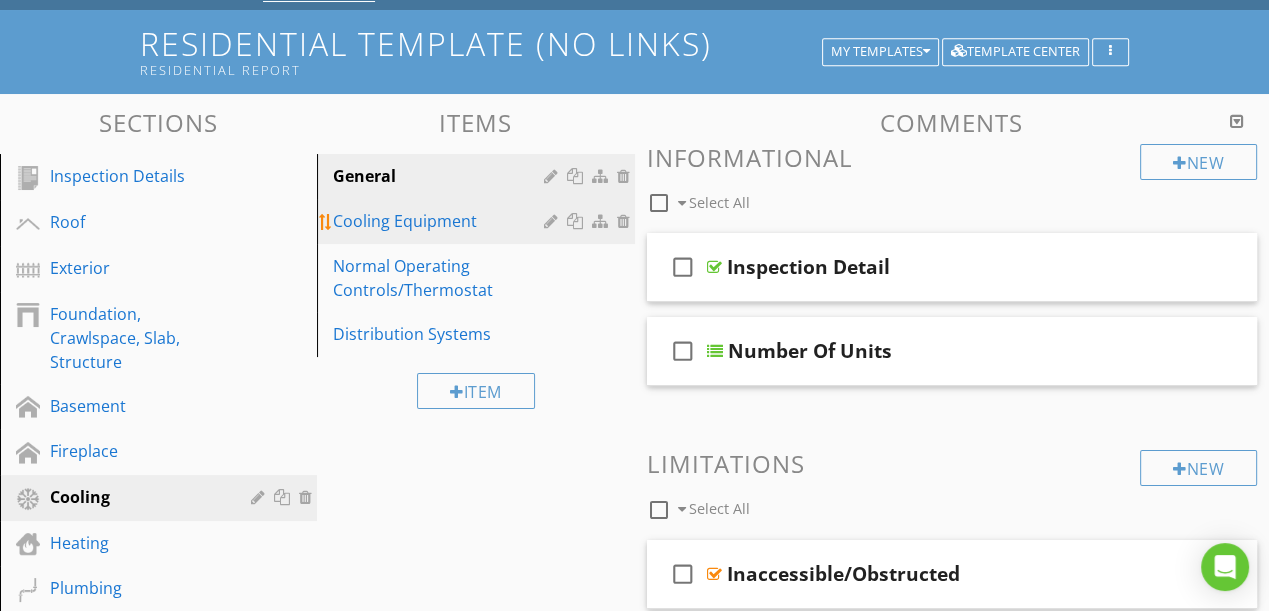 click on "Cooling Equipment" at bounding box center [441, 221] 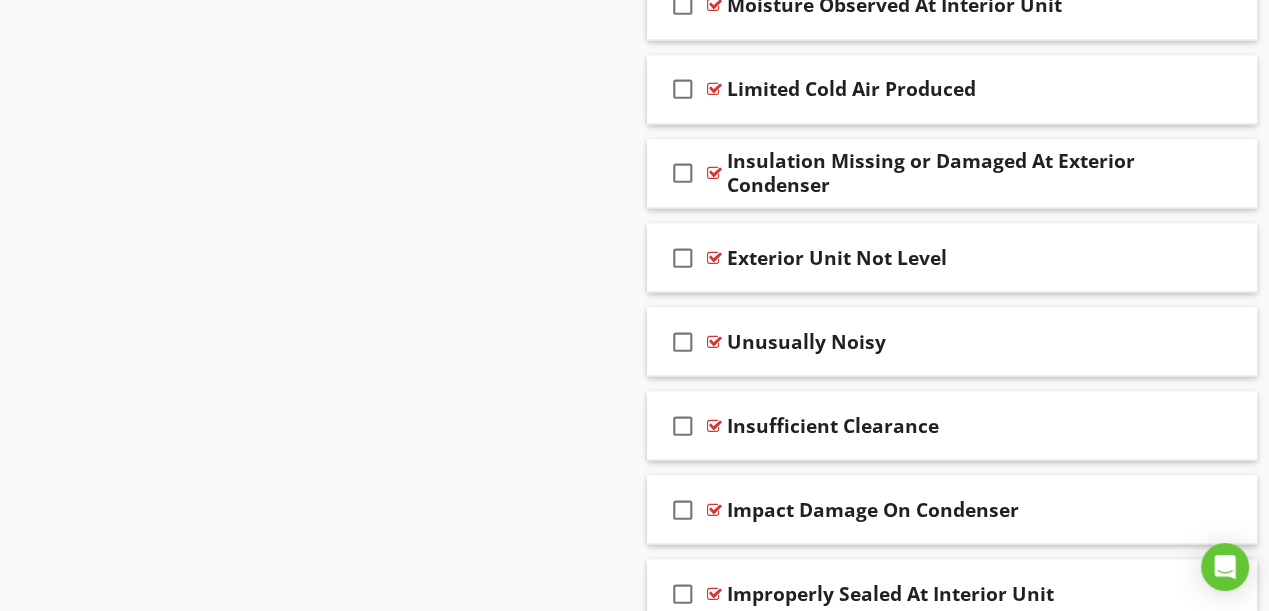 scroll, scrollTop: 3218, scrollLeft: 0, axis: vertical 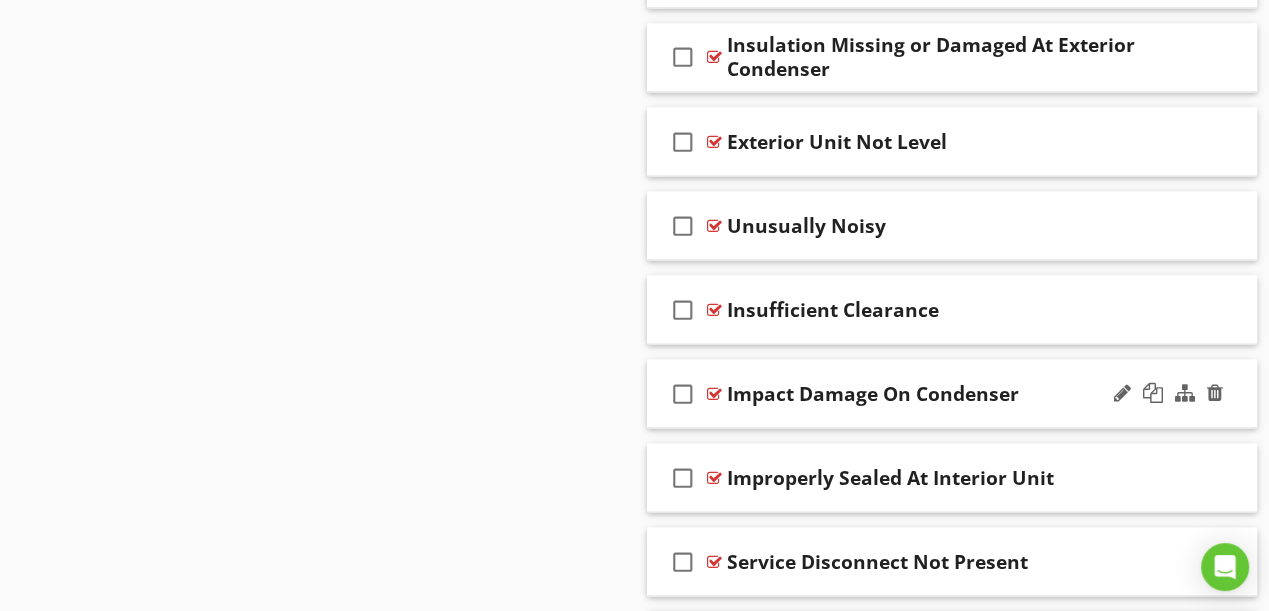 type 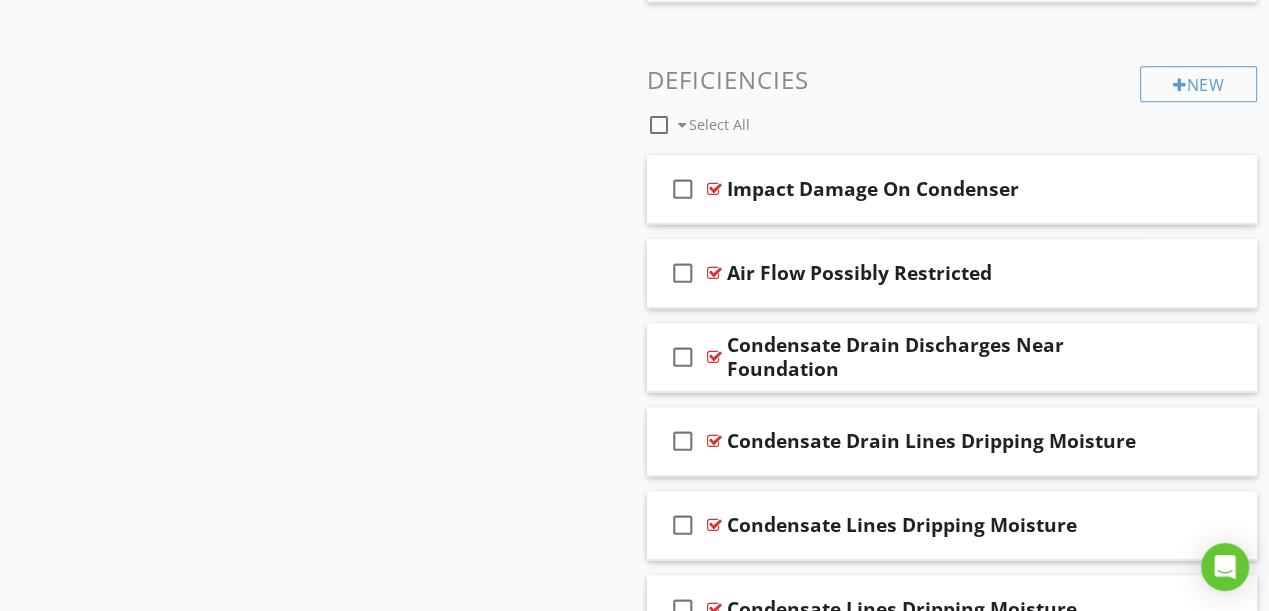 scroll, scrollTop: 2209, scrollLeft: 0, axis: vertical 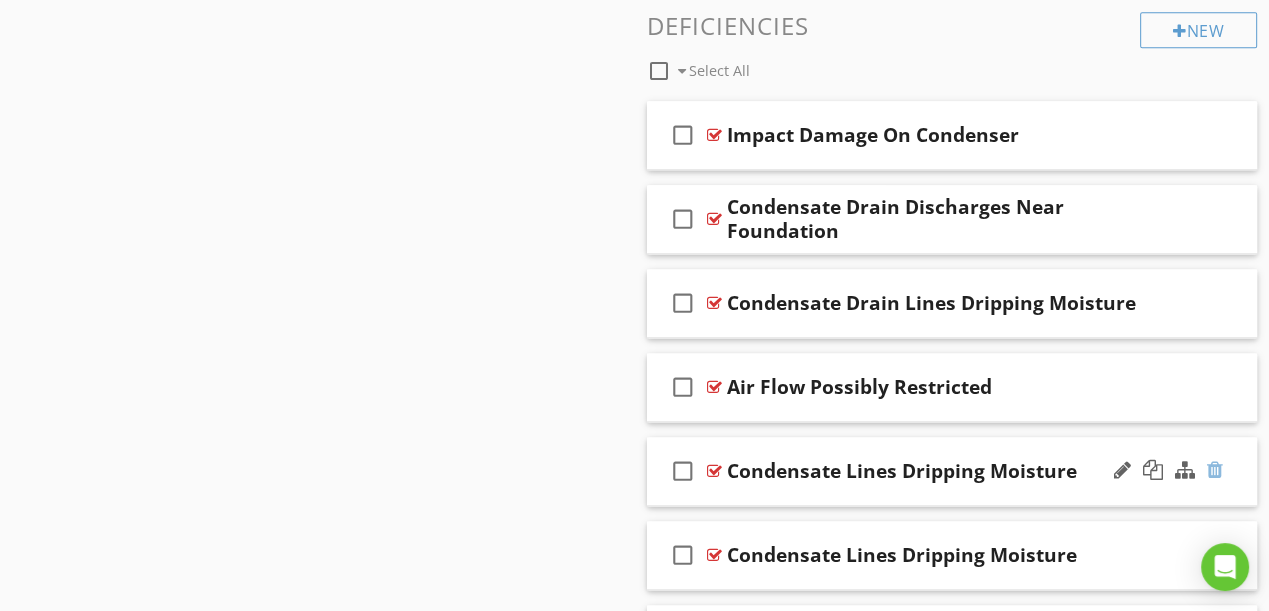 click at bounding box center (1215, 470) 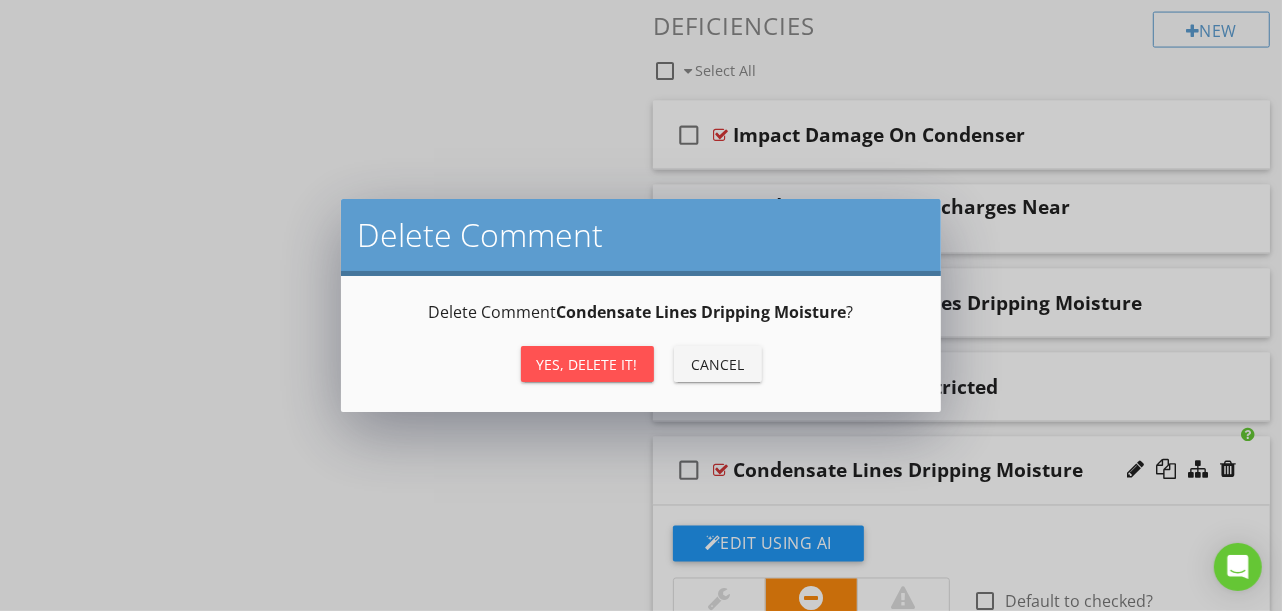 click on "Yes, Delete it!" at bounding box center [587, 364] 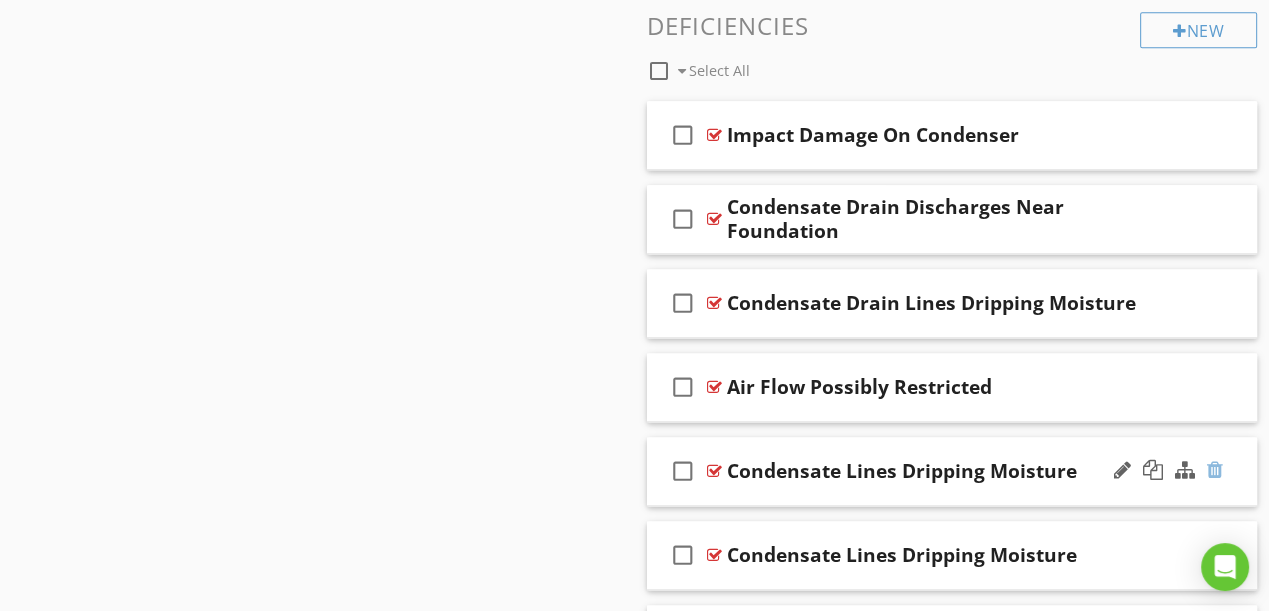 click at bounding box center (1215, 470) 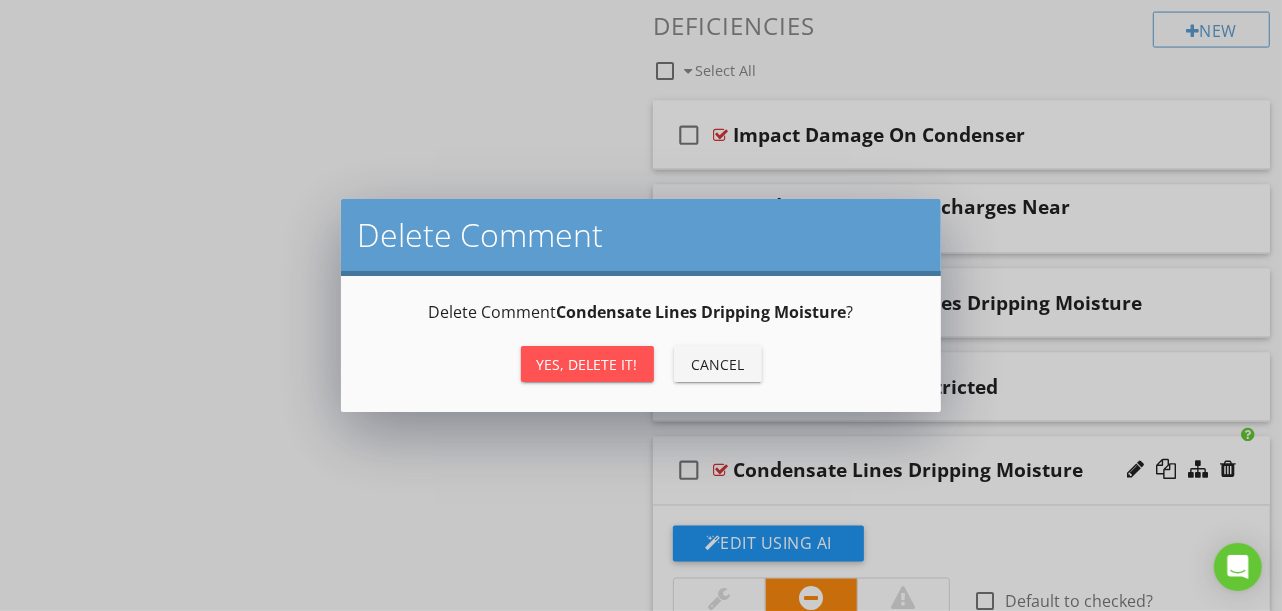 click on "Yes, Delete it!" at bounding box center [587, 364] 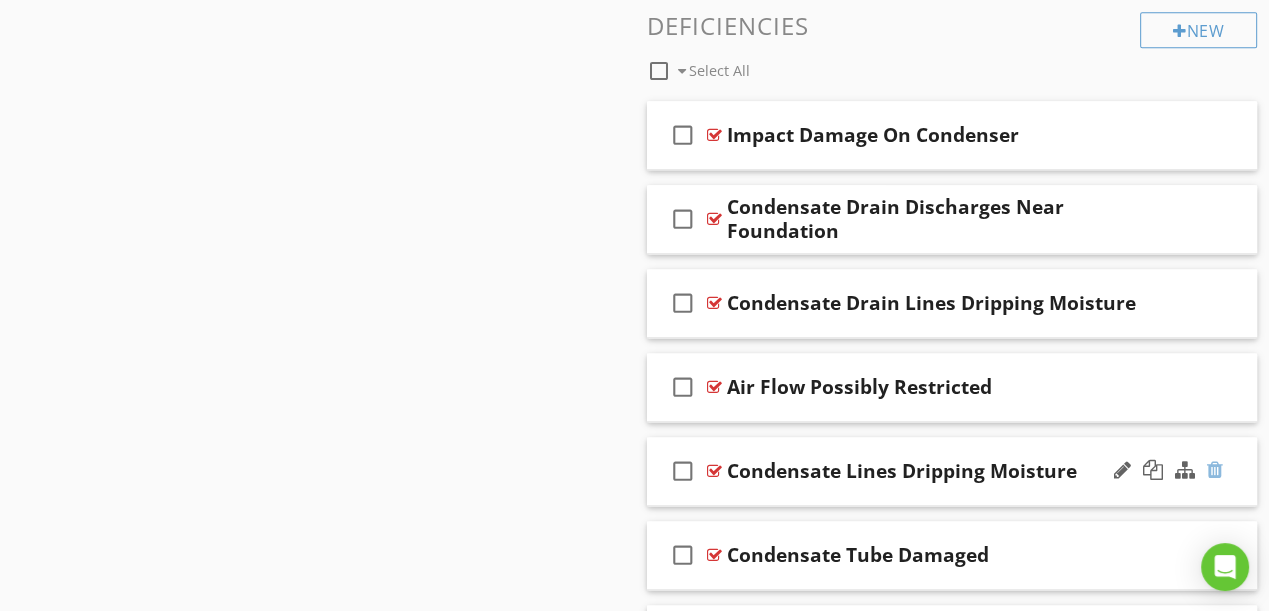 click at bounding box center [1215, 470] 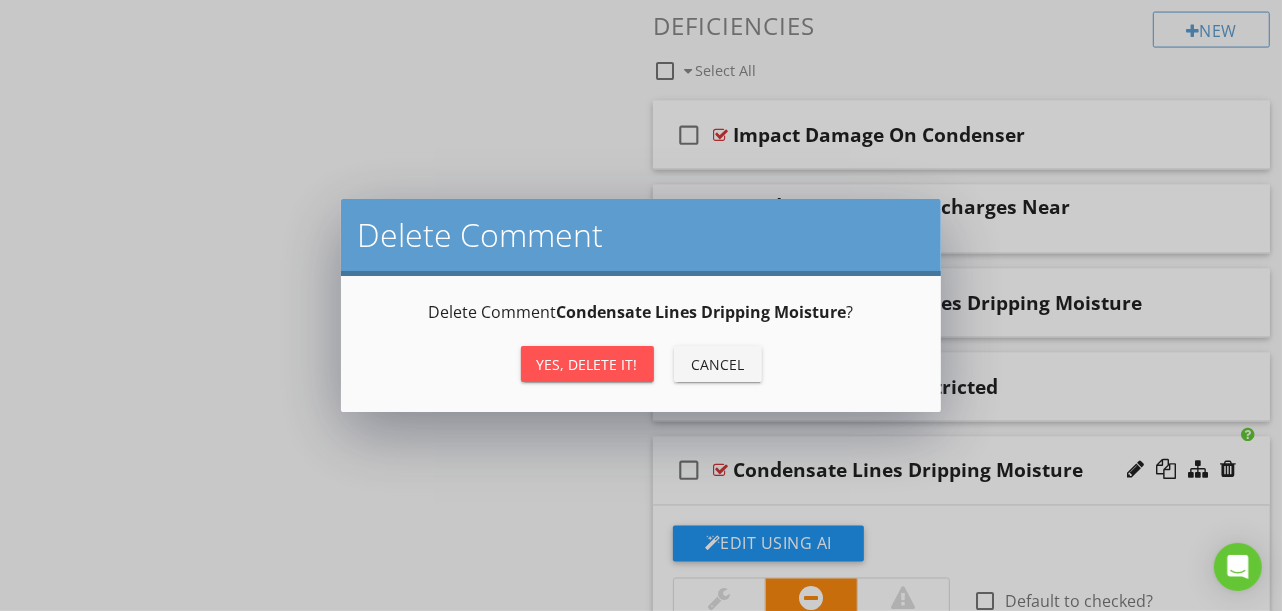 click on "Yes, Delete it!" at bounding box center [587, 364] 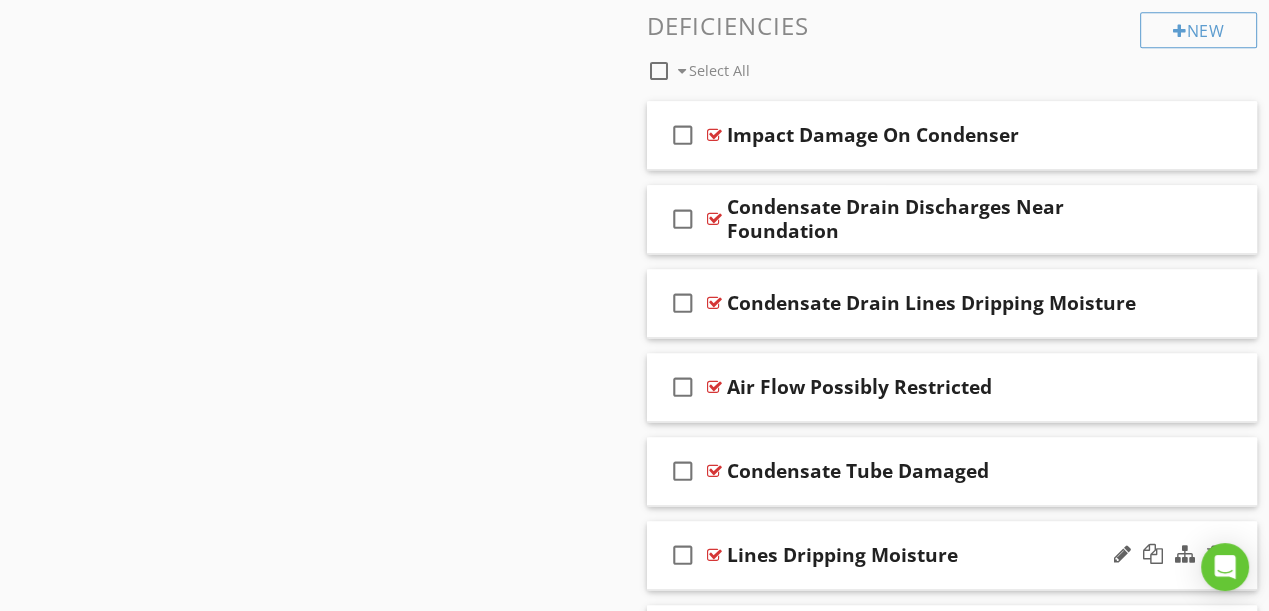 scroll, scrollTop: 2391, scrollLeft: 0, axis: vertical 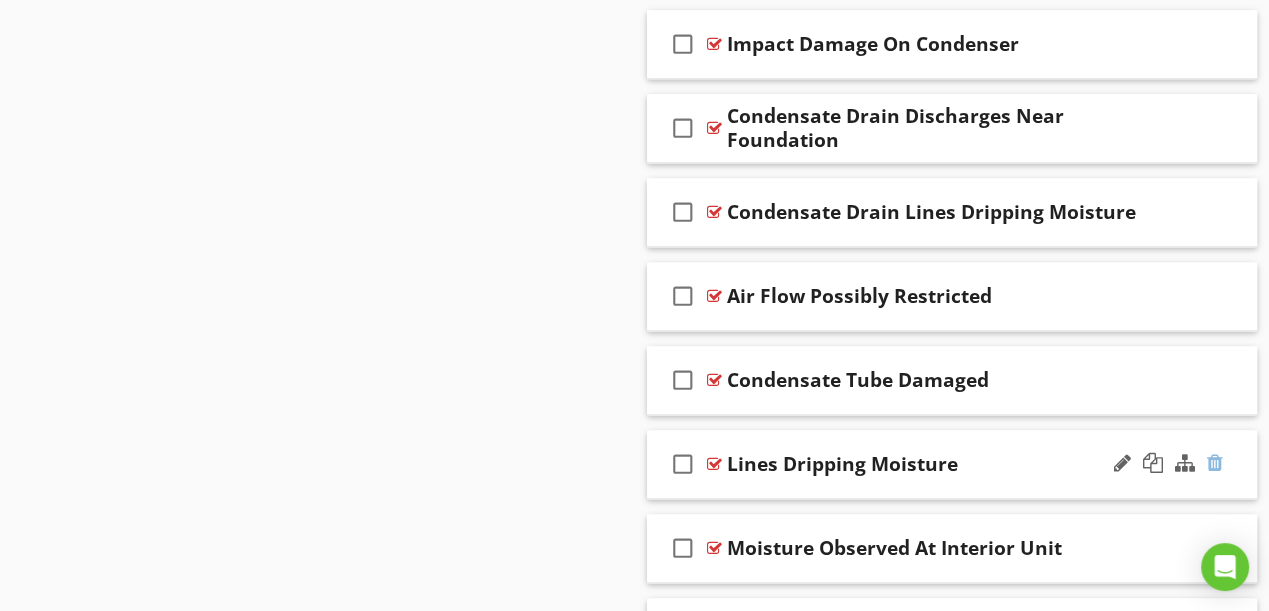 click at bounding box center (1215, 463) 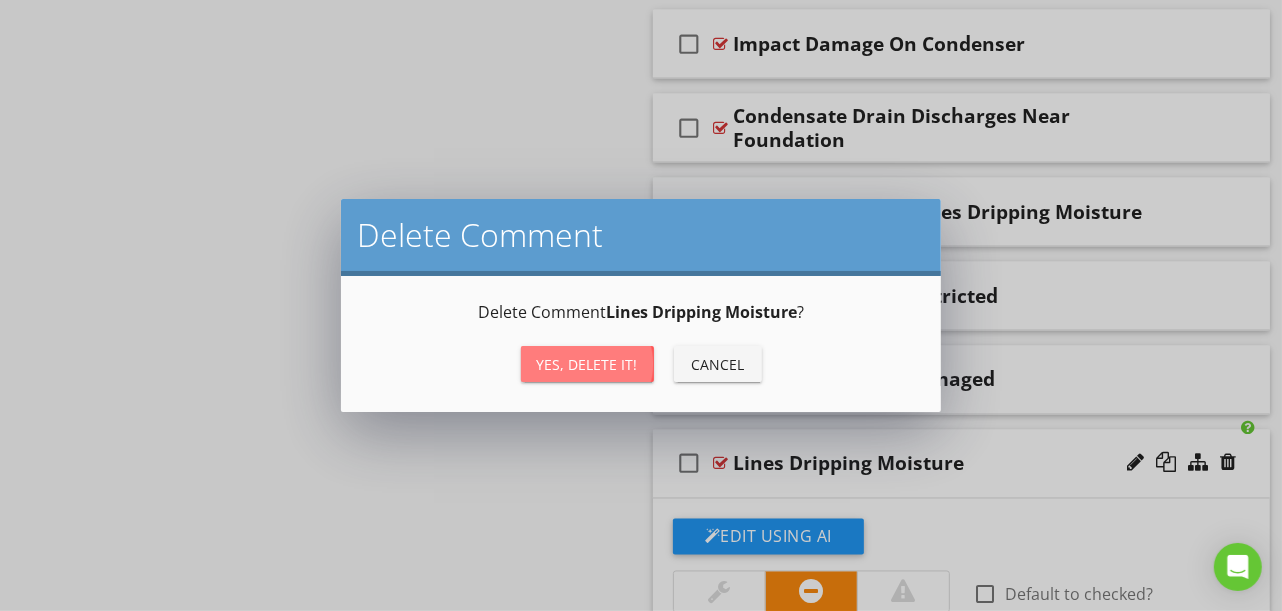 click on "Yes, Delete it!" at bounding box center [587, 364] 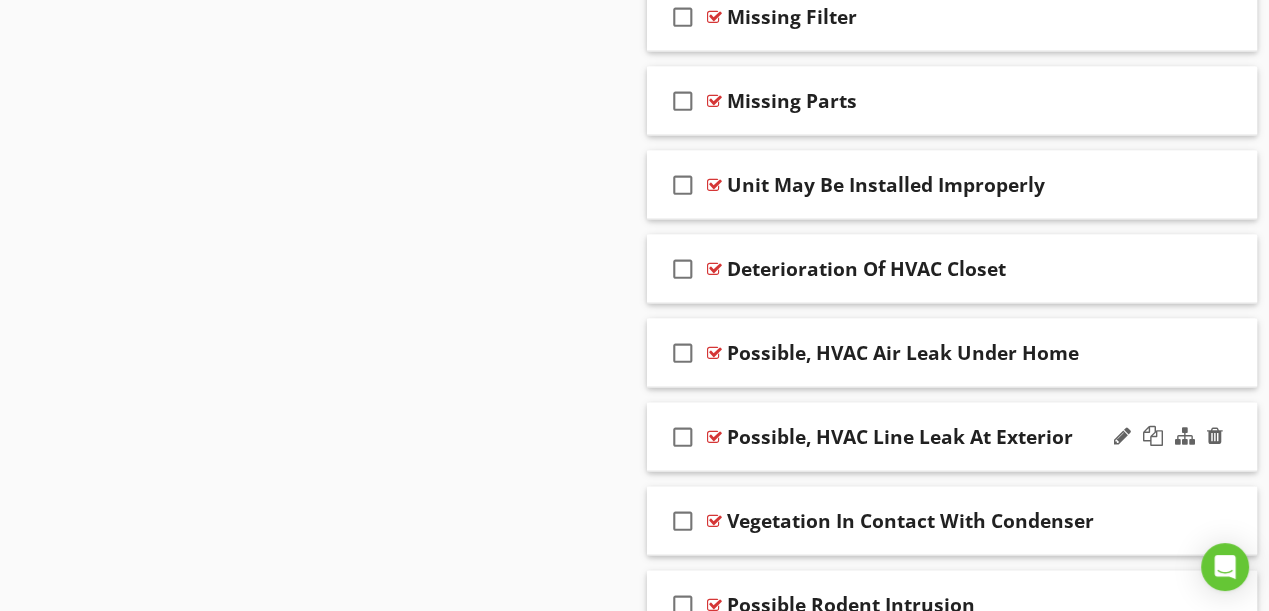 scroll, scrollTop: 3943, scrollLeft: 0, axis: vertical 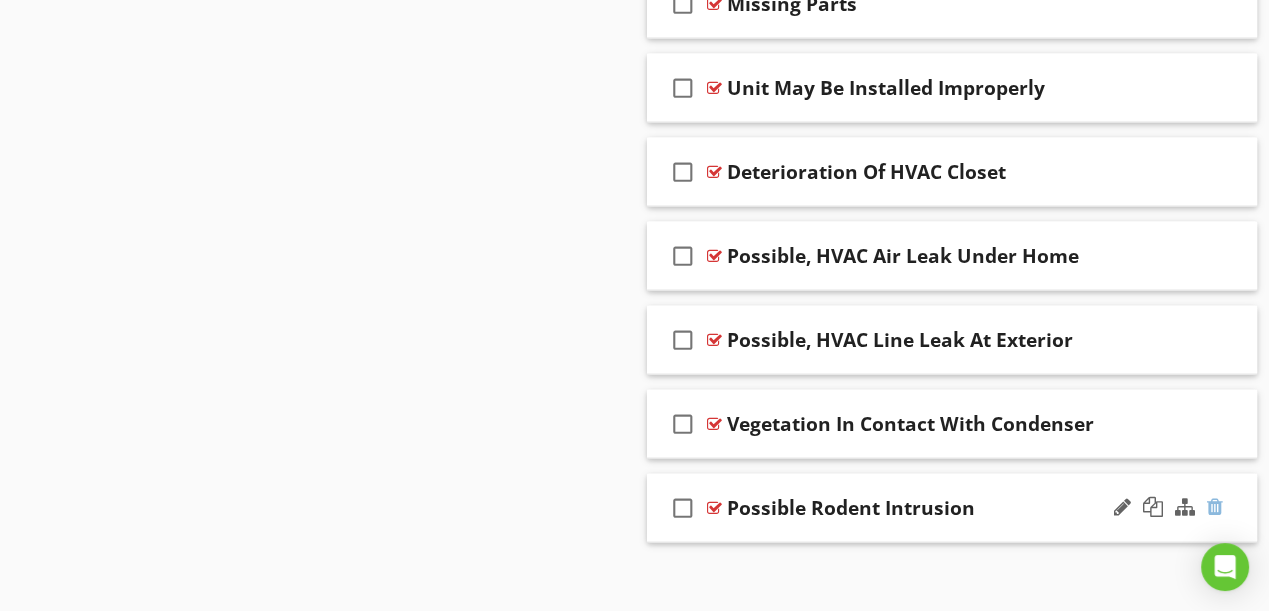 click at bounding box center [1215, 507] 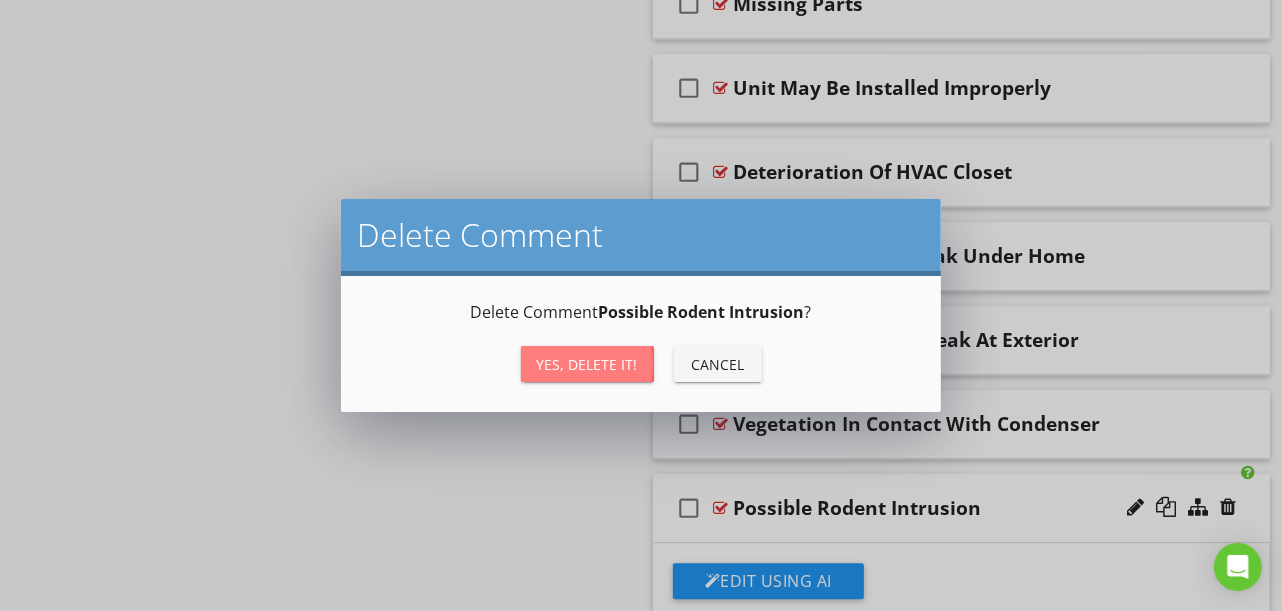 click on "Yes, Delete it!" at bounding box center [587, 364] 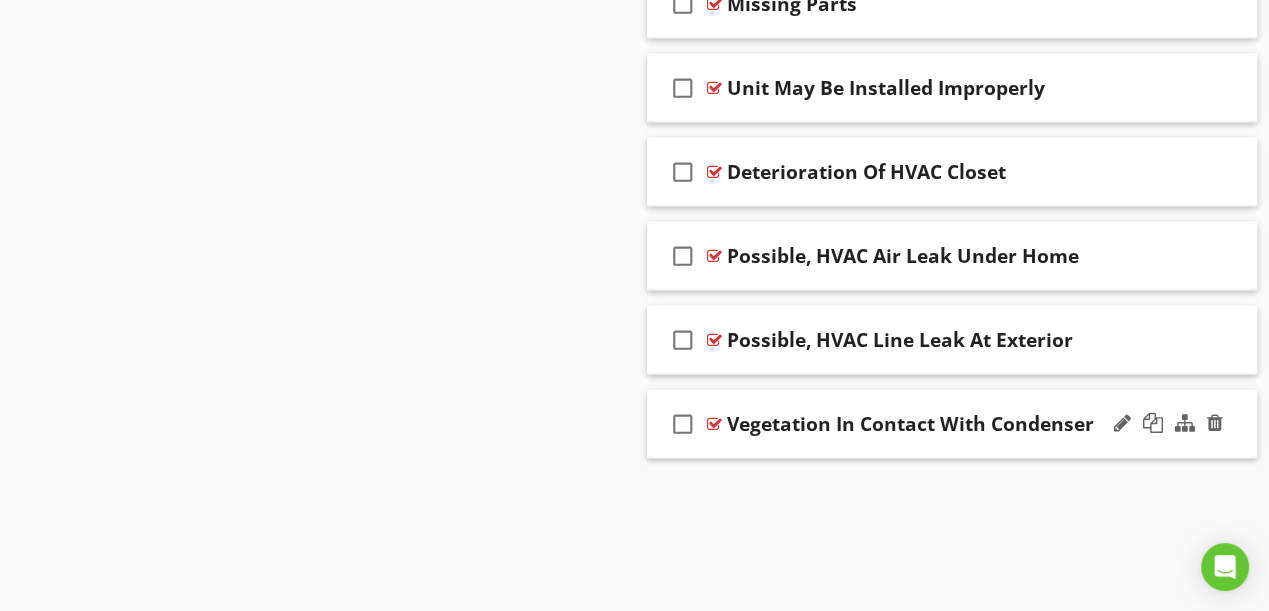 scroll, scrollTop: 3860, scrollLeft: 0, axis: vertical 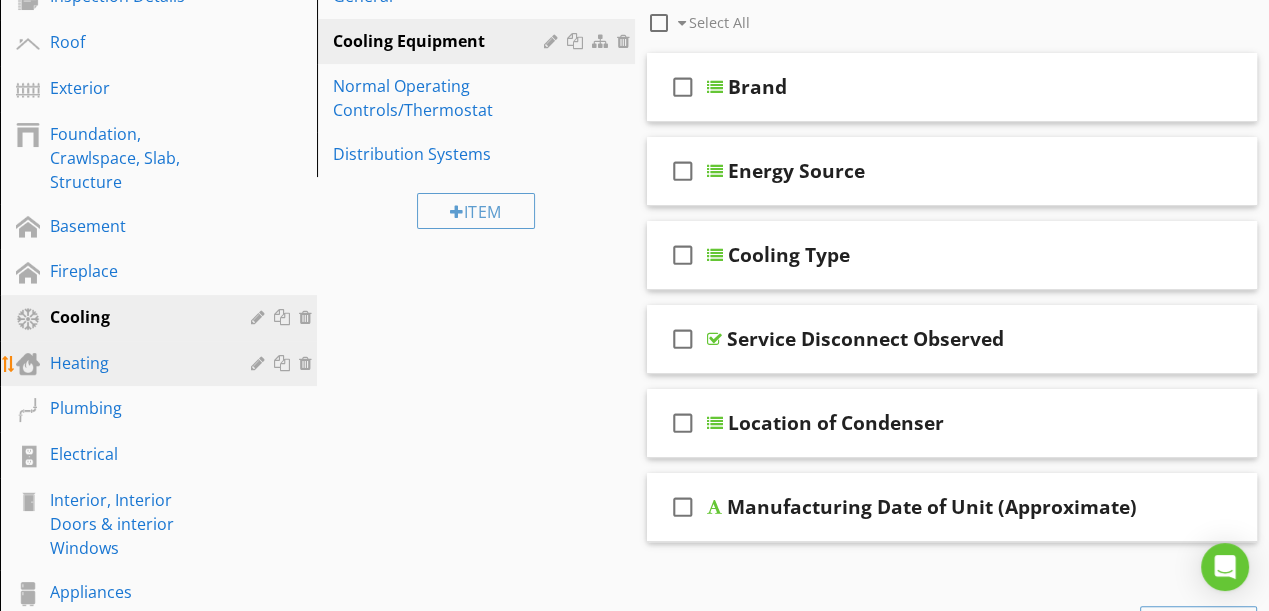 click on "Heating" at bounding box center (136, 363) 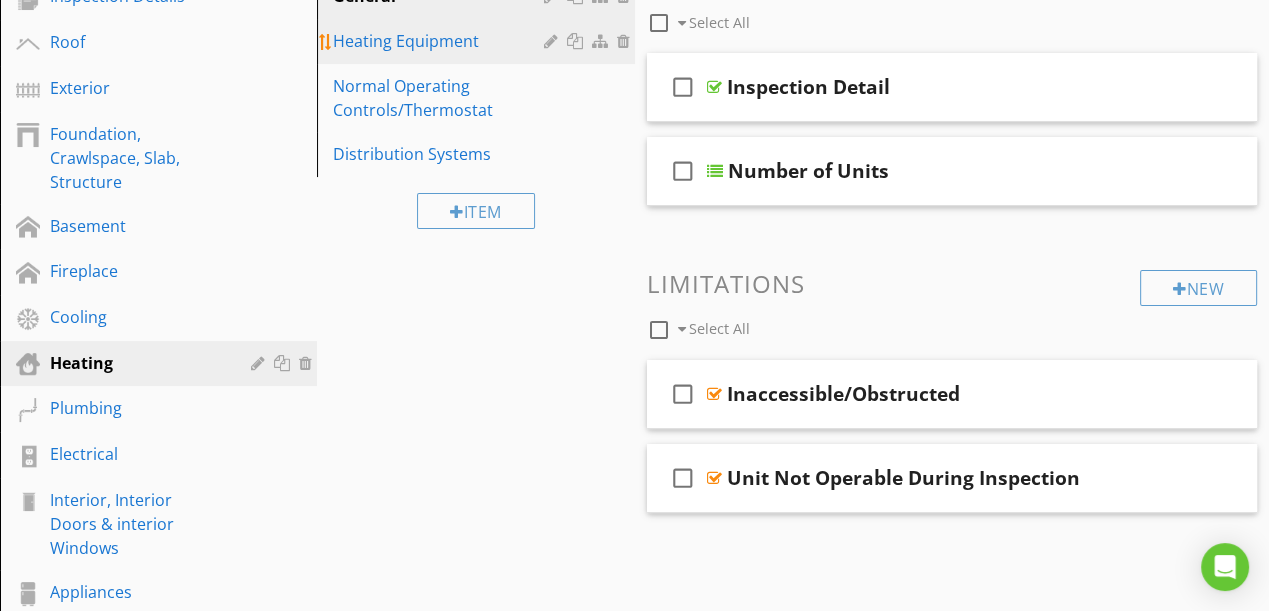 click on "Heating Equipment" at bounding box center (441, 41) 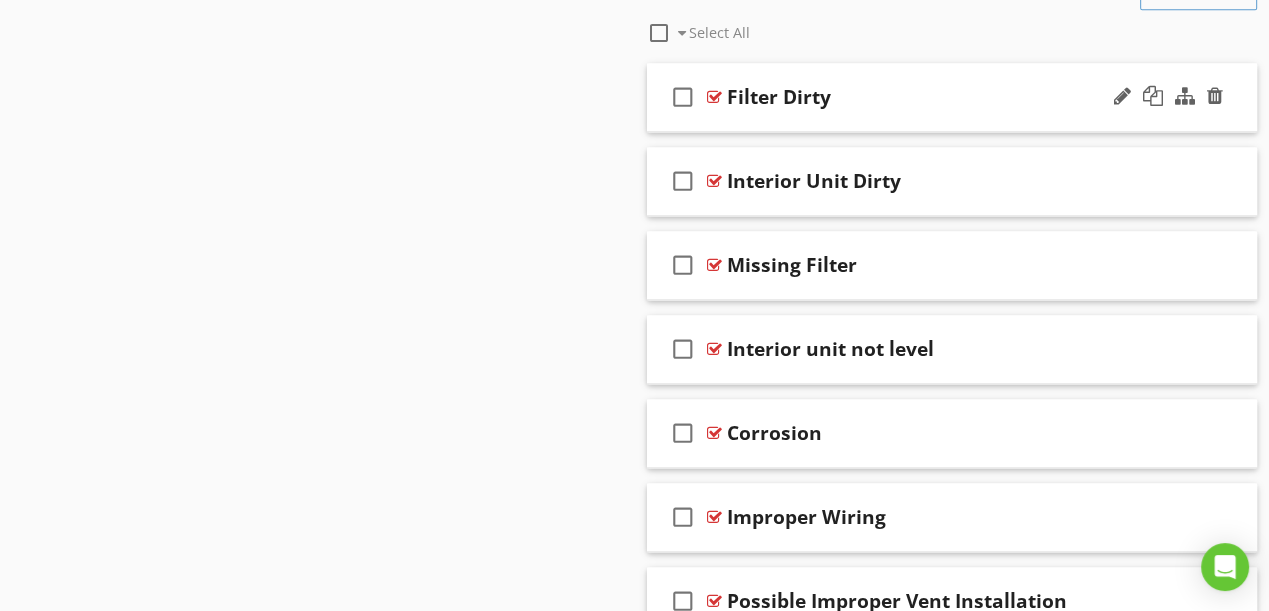 scroll, scrollTop: 2489, scrollLeft: 0, axis: vertical 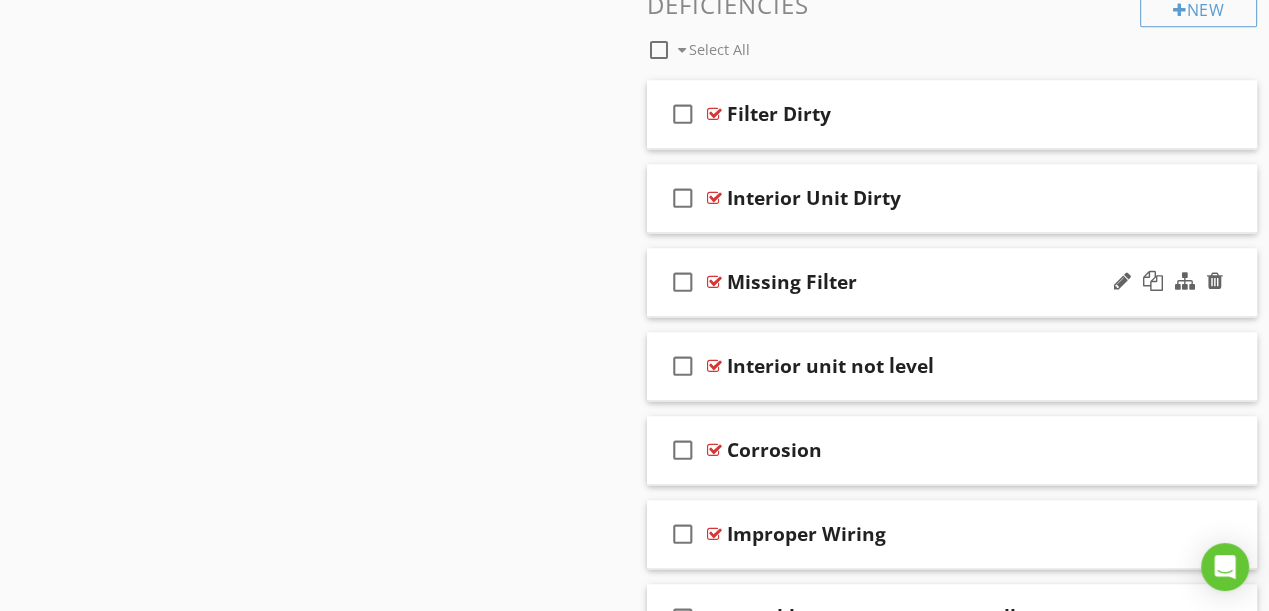 type 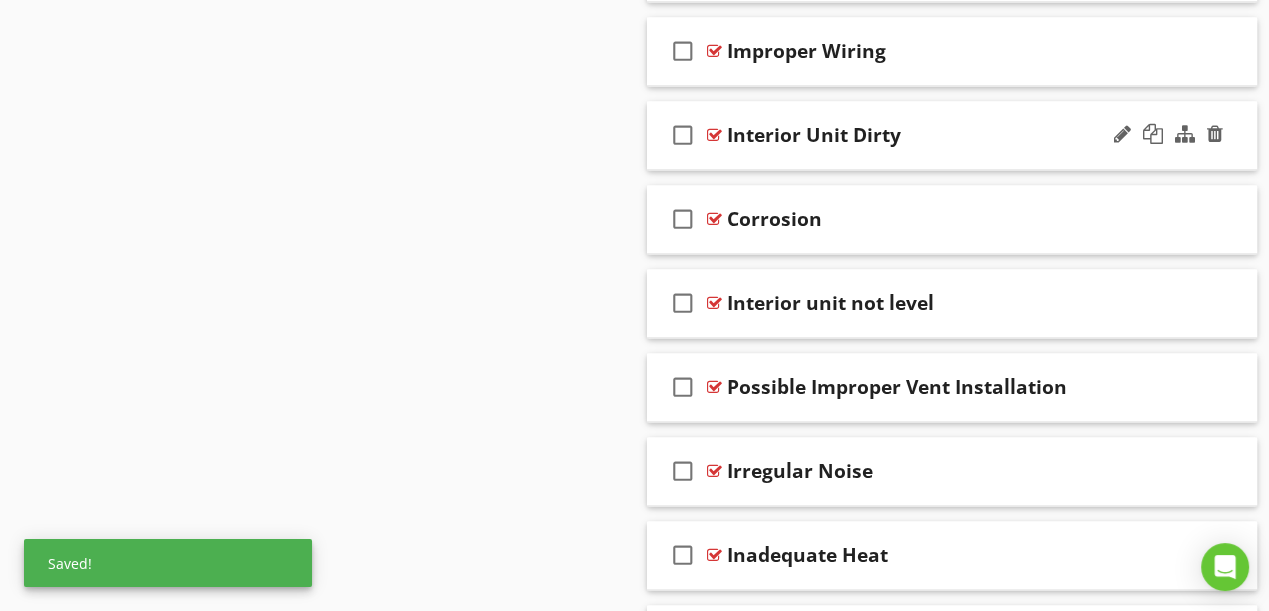 scroll, scrollTop: 2762, scrollLeft: 0, axis: vertical 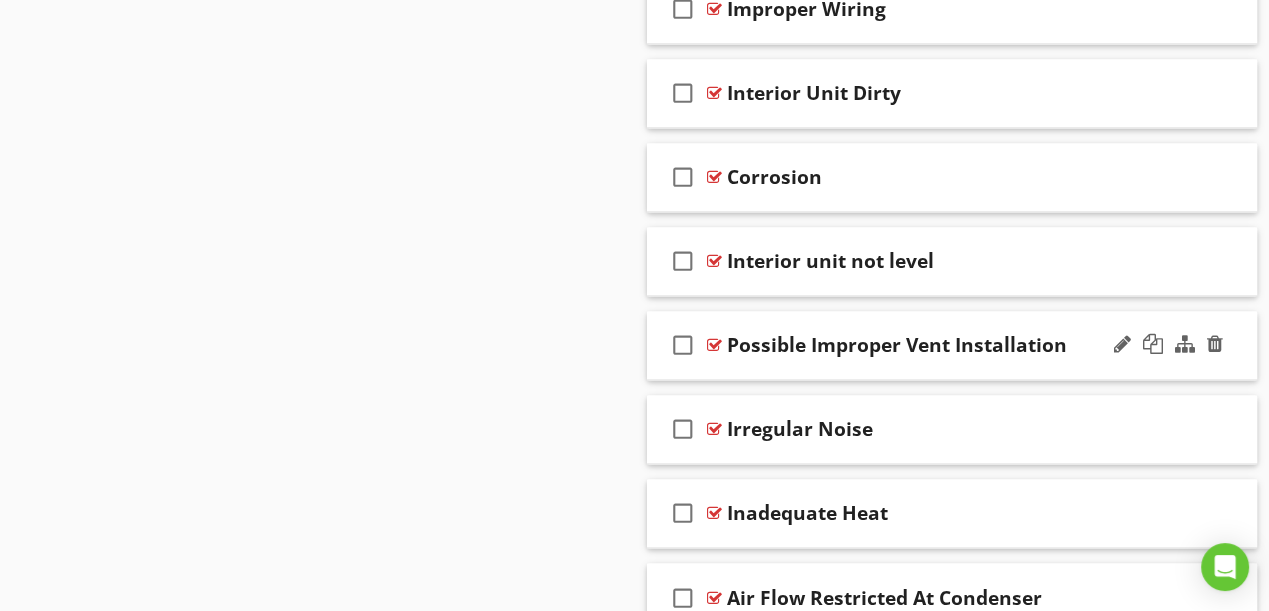click on "check_box_outline_blank
Possible Improper Vent Installation" at bounding box center (952, 345) 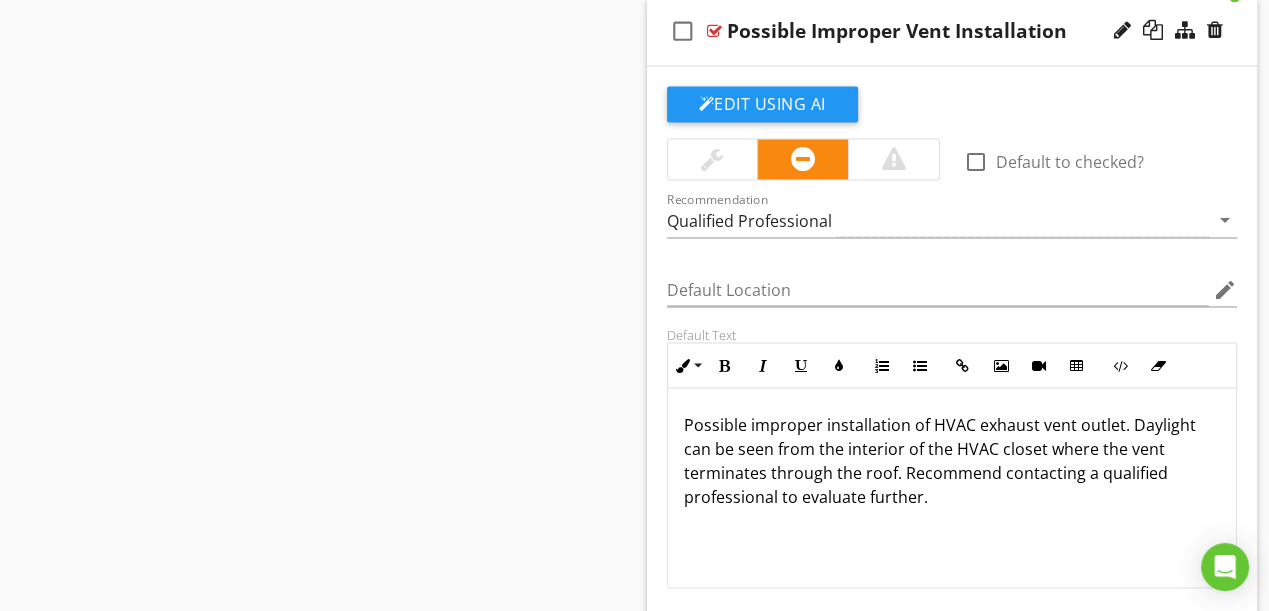 scroll, scrollTop: 2853, scrollLeft: 0, axis: vertical 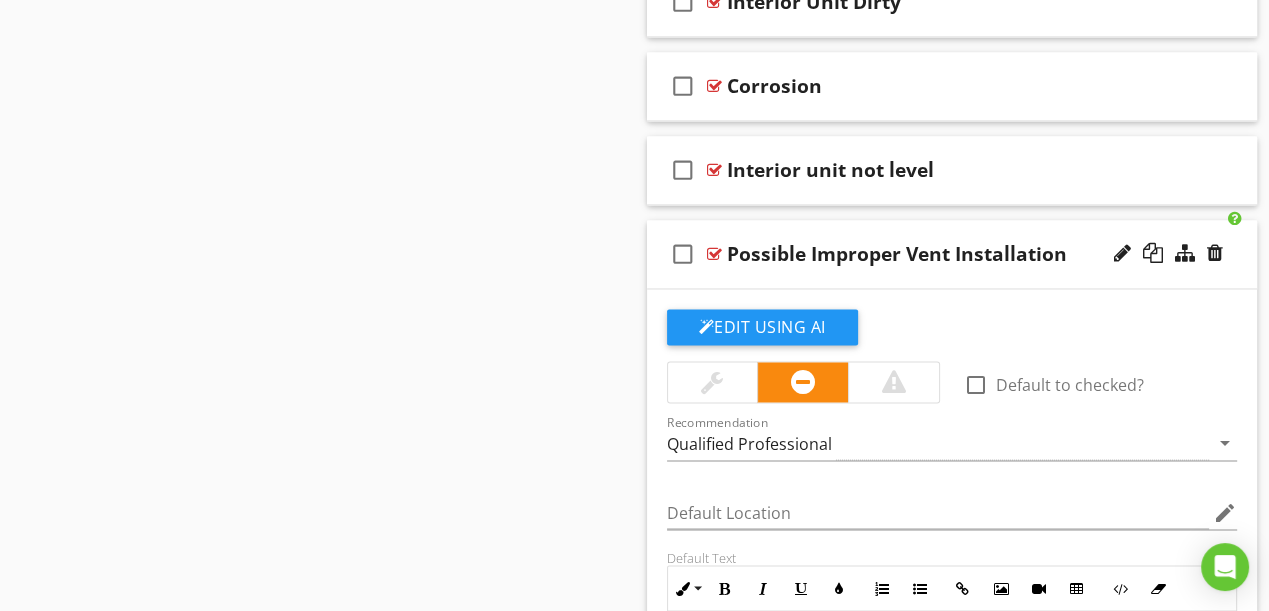 click on "Possible Improper Vent Installation" at bounding box center (941, 254) 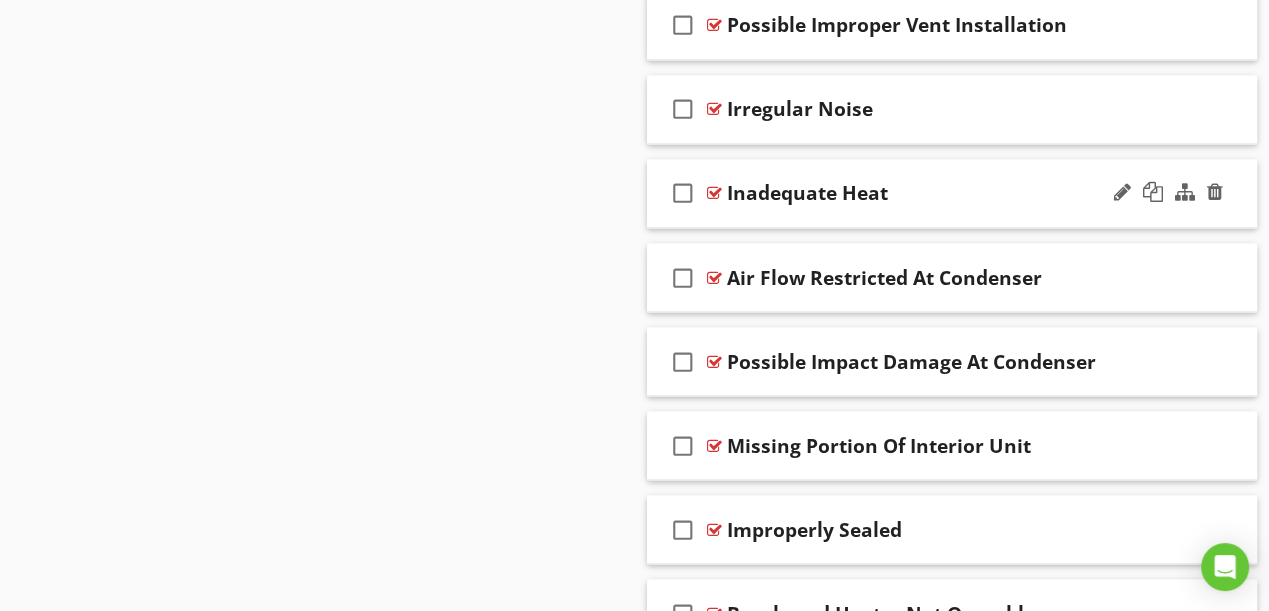 scroll, scrollTop: 3125, scrollLeft: 0, axis: vertical 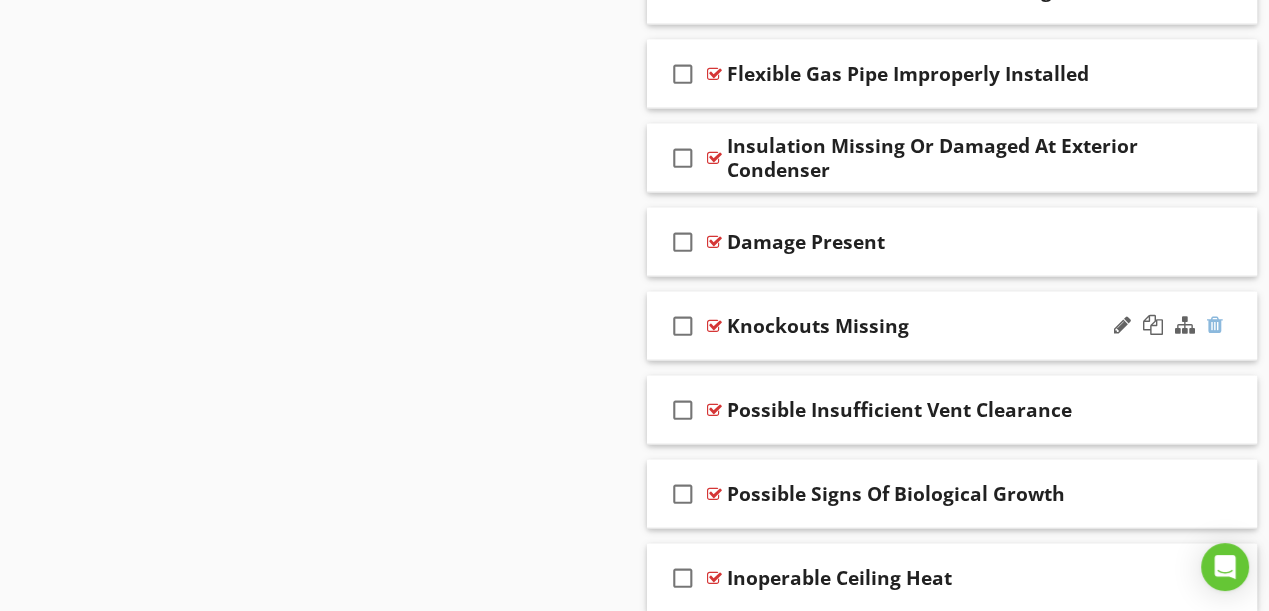 click at bounding box center [1215, 325] 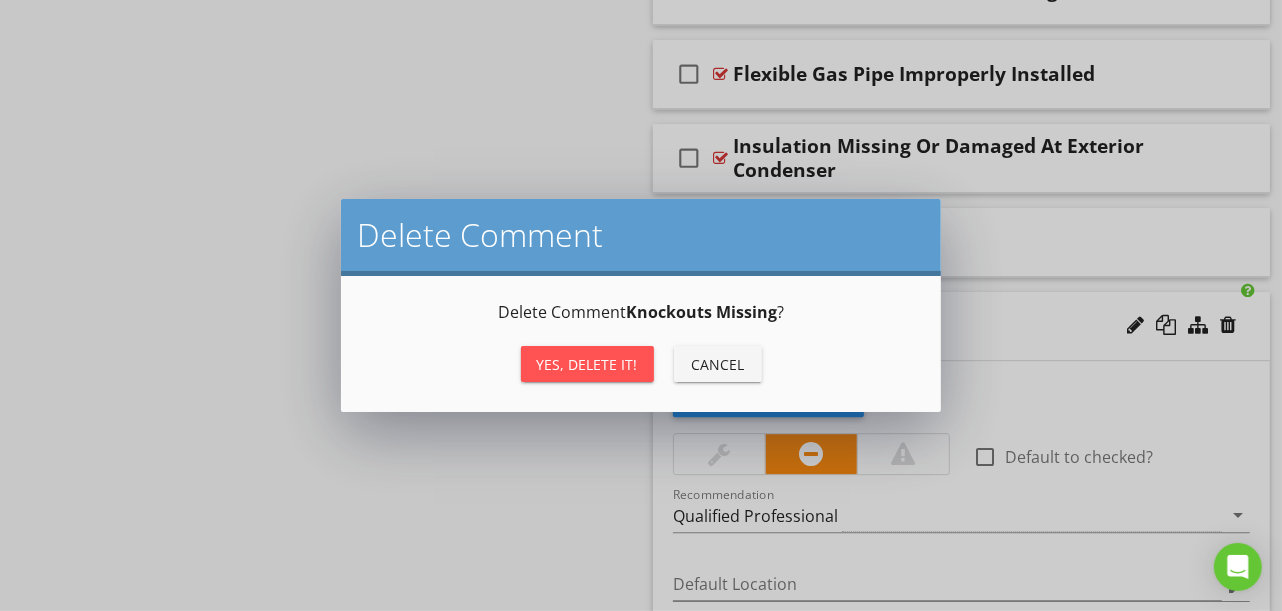 click on "Yes, Delete it!" at bounding box center [587, 364] 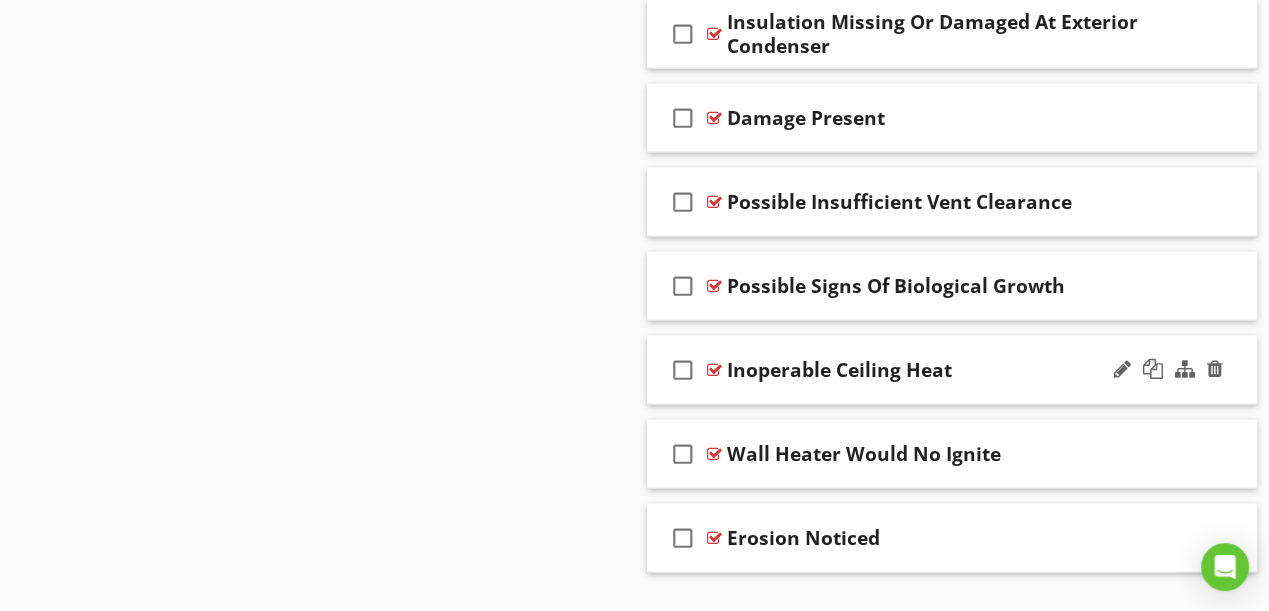 scroll, scrollTop: 4278, scrollLeft: 0, axis: vertical 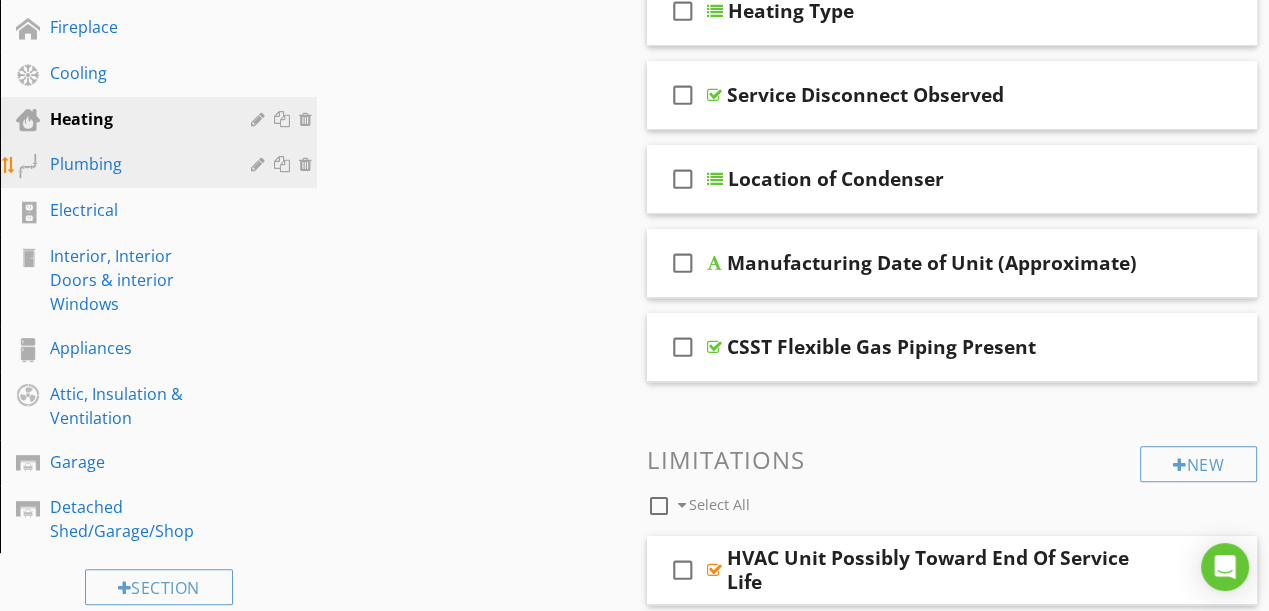 click on "Plumbing" at bounding box center (136, 164) 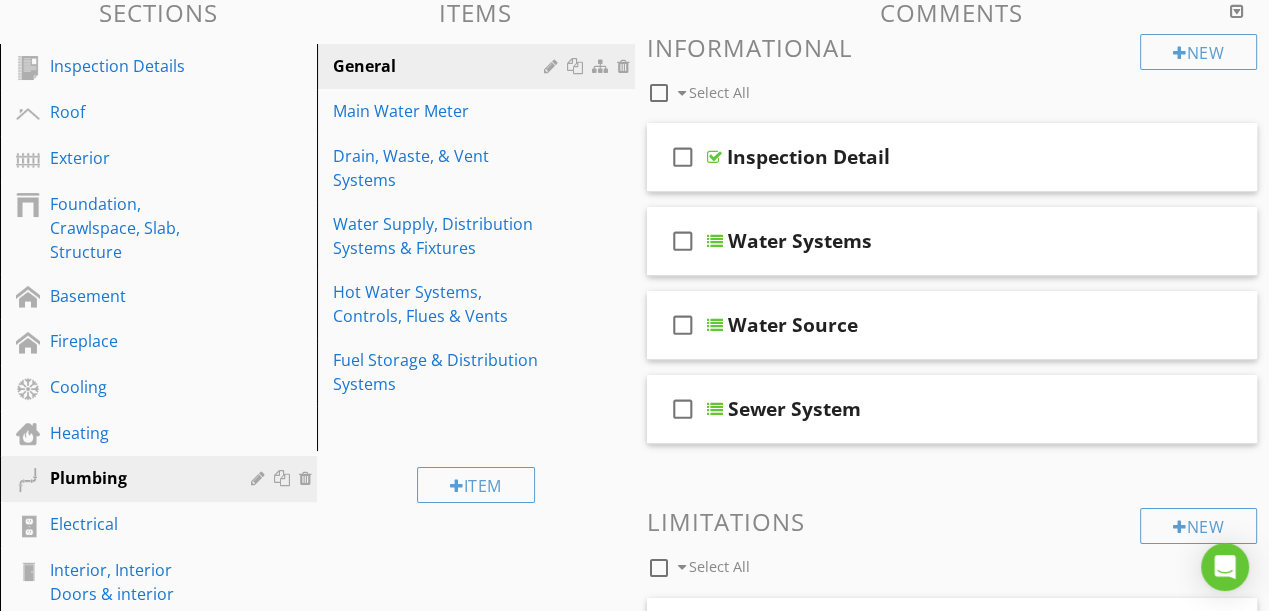 scroll, scrollTop: 187, scrollLeft: 0, axis: vertical 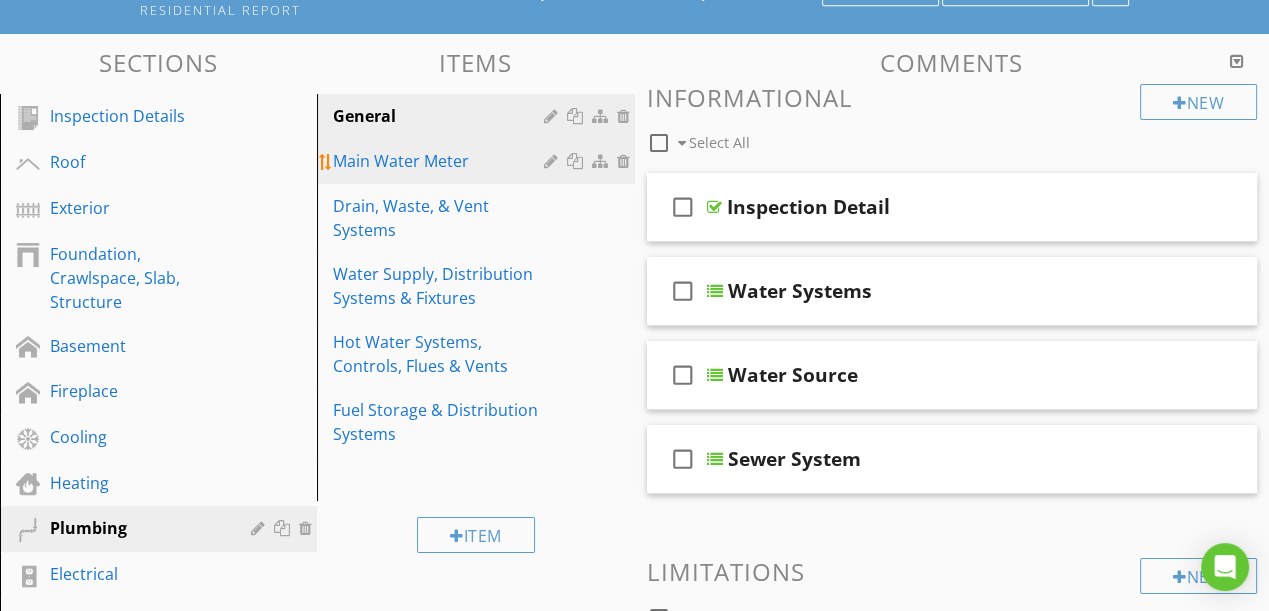 click on "Main Water Meter" at bounding box center (441, 161) 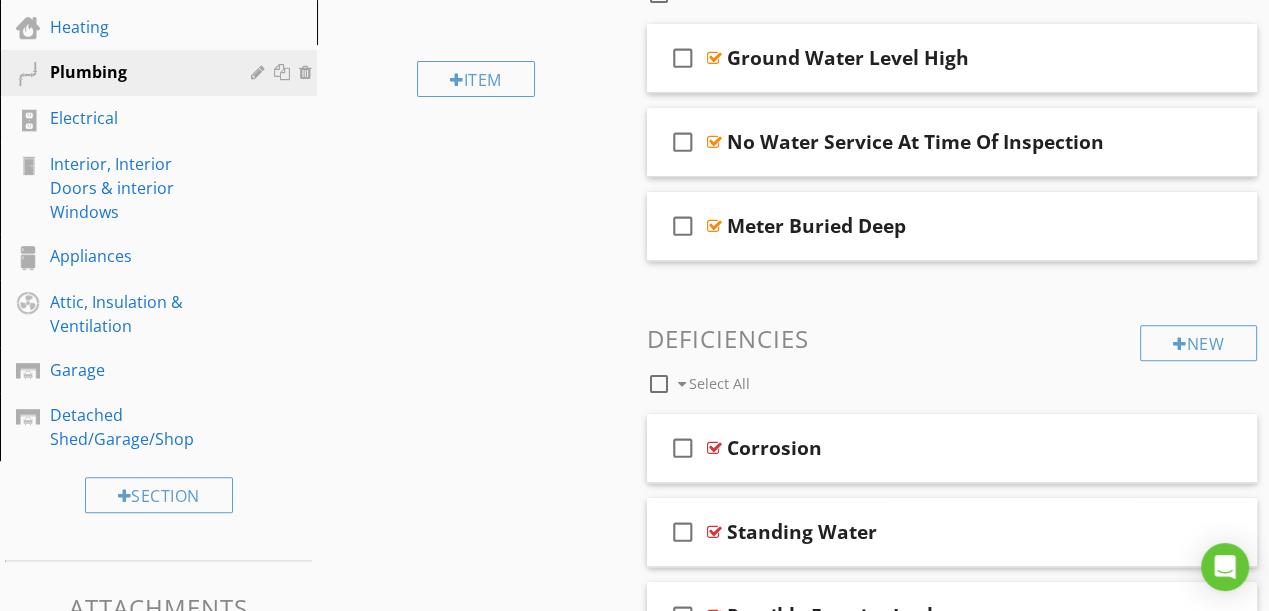 scroll, scrollTop: 551, scrollLeft: 0, axis: vertical 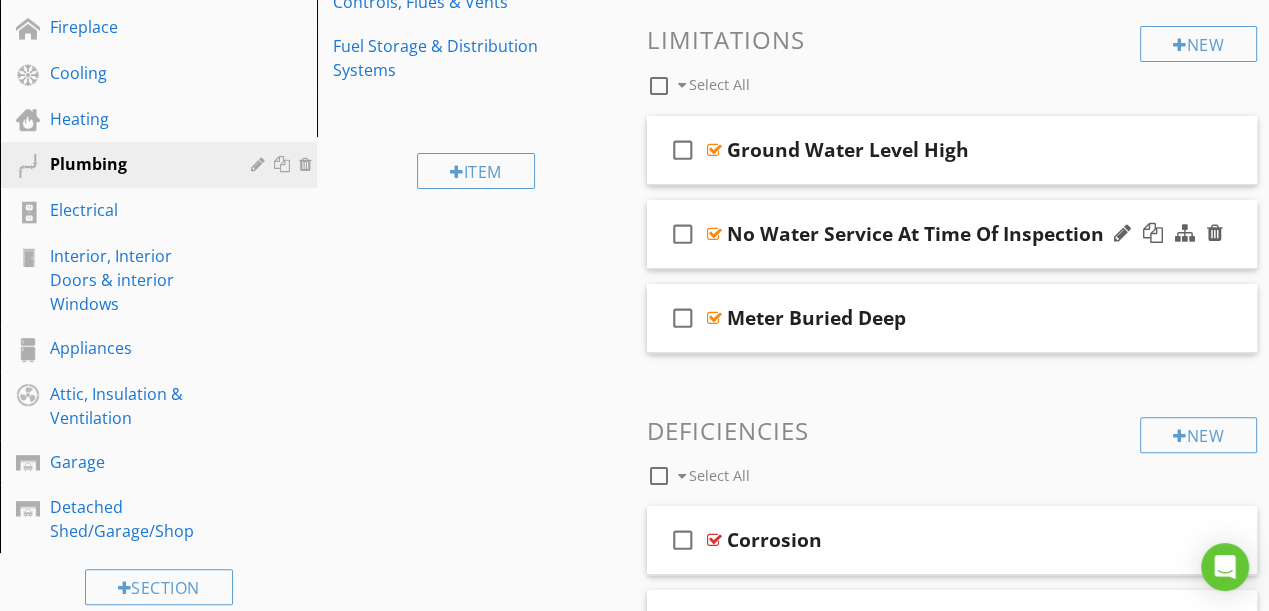 type 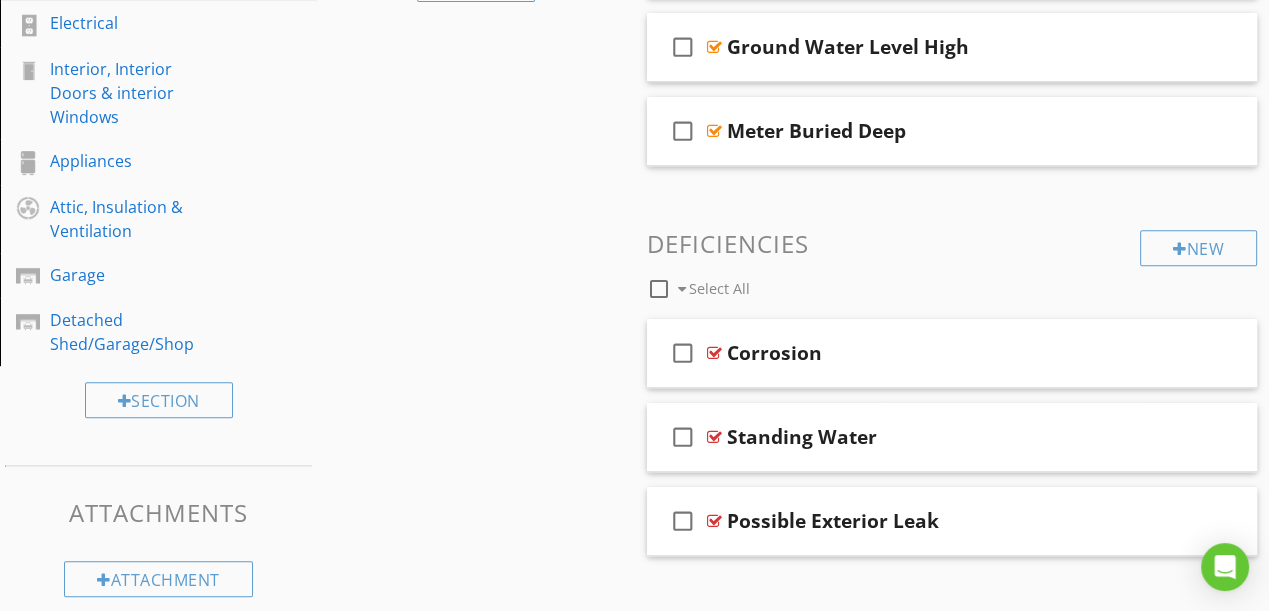 scroll, scrollTop: 764, scrollLeft: 0, axis: vertical 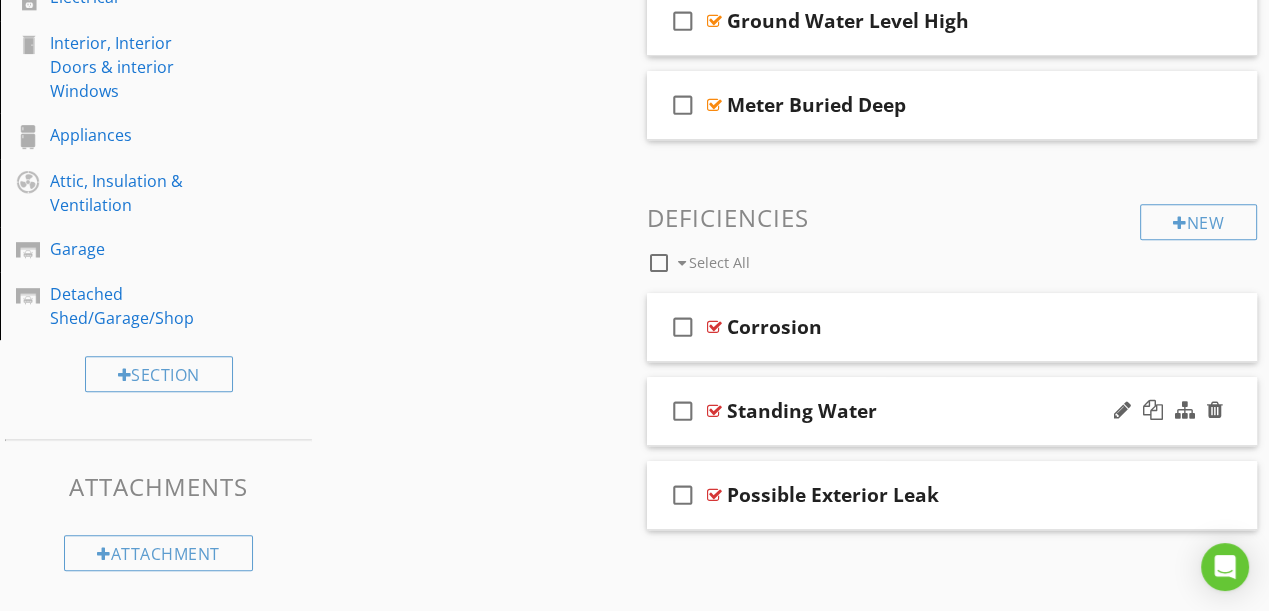 type 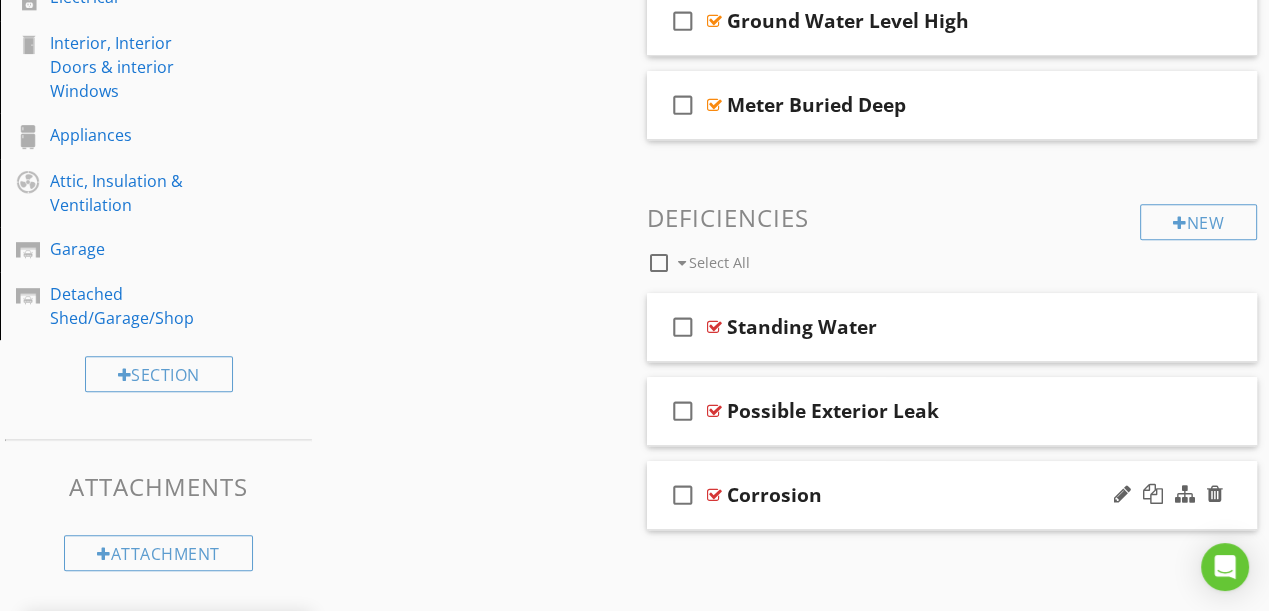 click on "Corrosion" at bounding box center [941, 495] 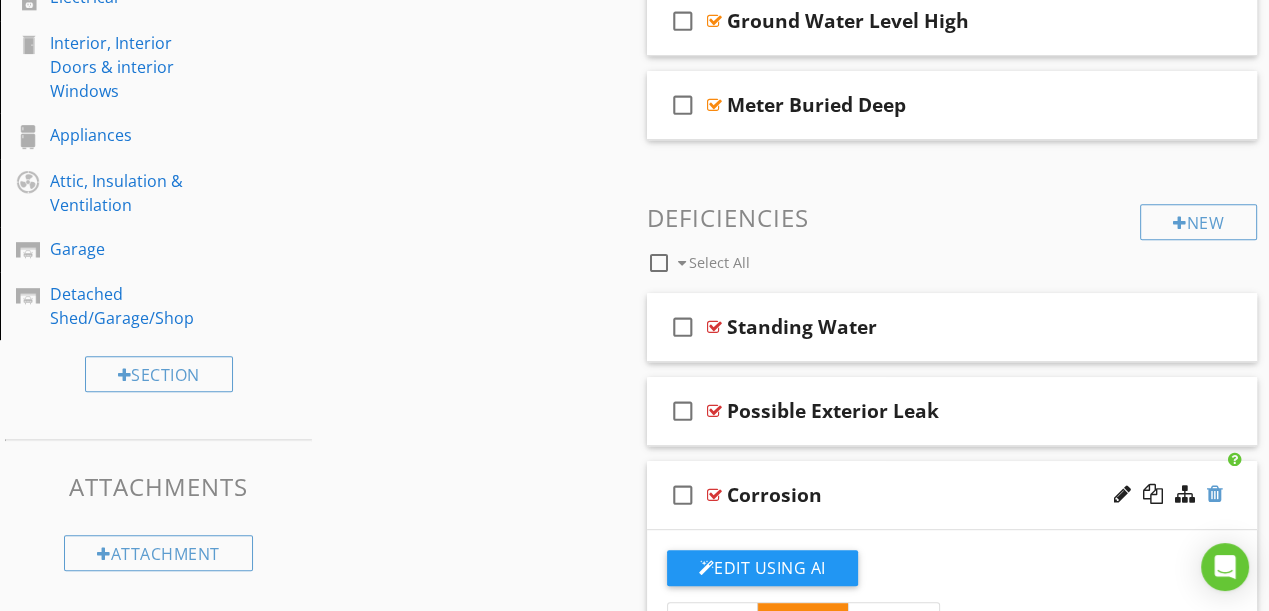 click at bounding box center (1215, 494) 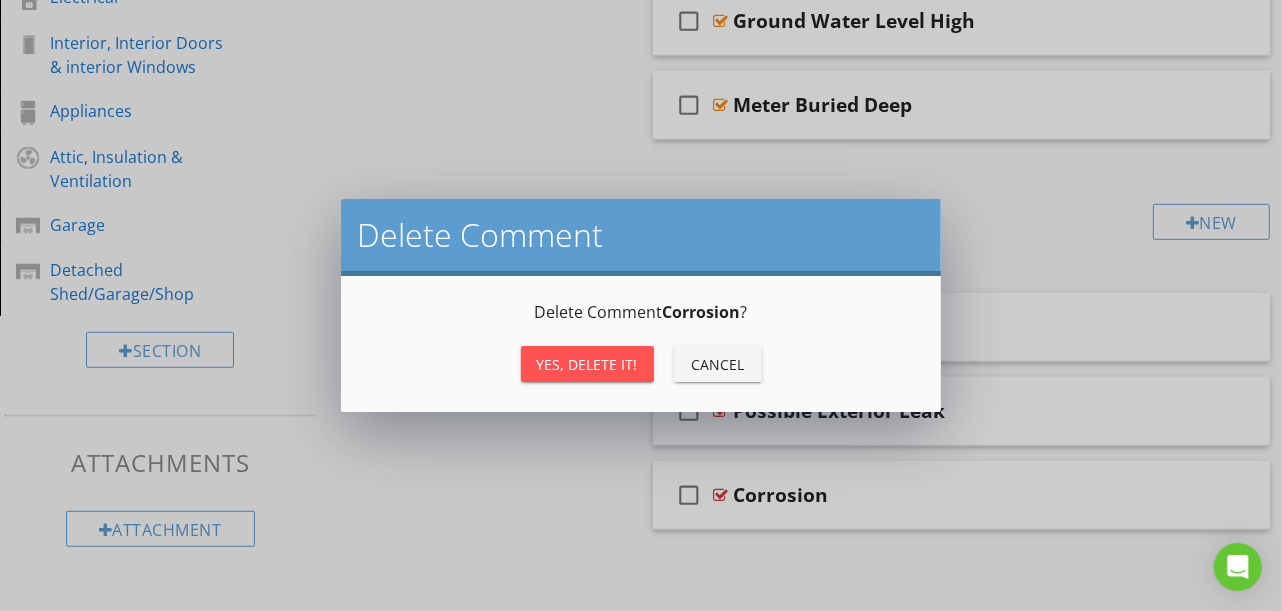 click on "Yes, Delete it!" at bounding box center [587, 364] 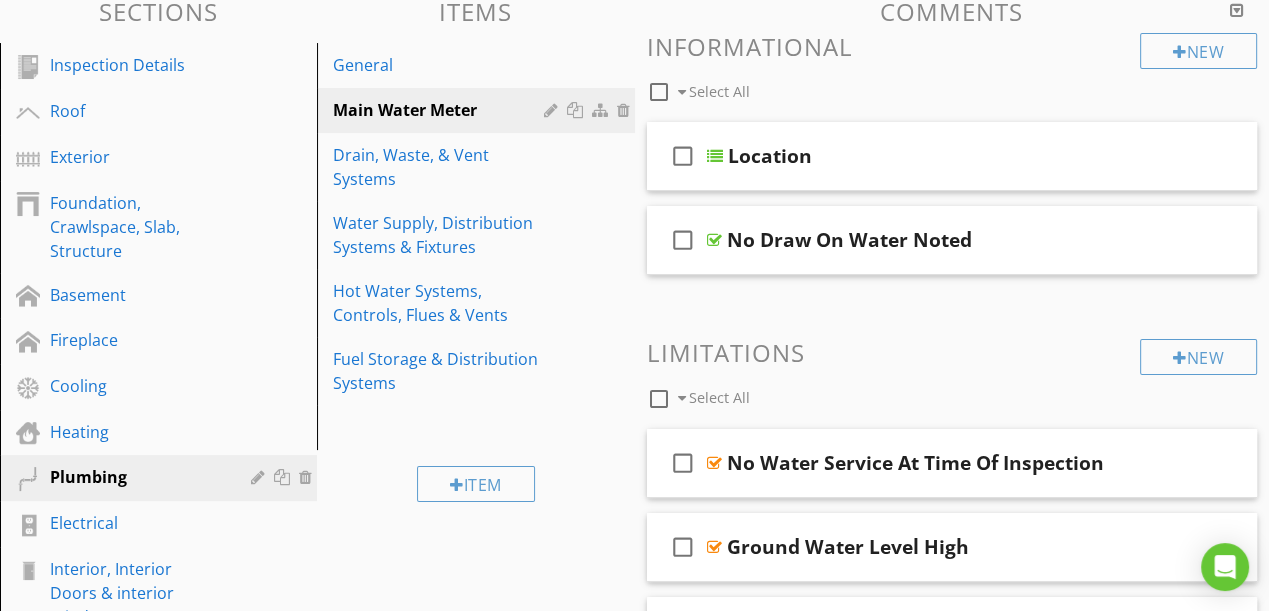 scroll, scrollTop: 363, scrollLeft: 0, axis: vertical 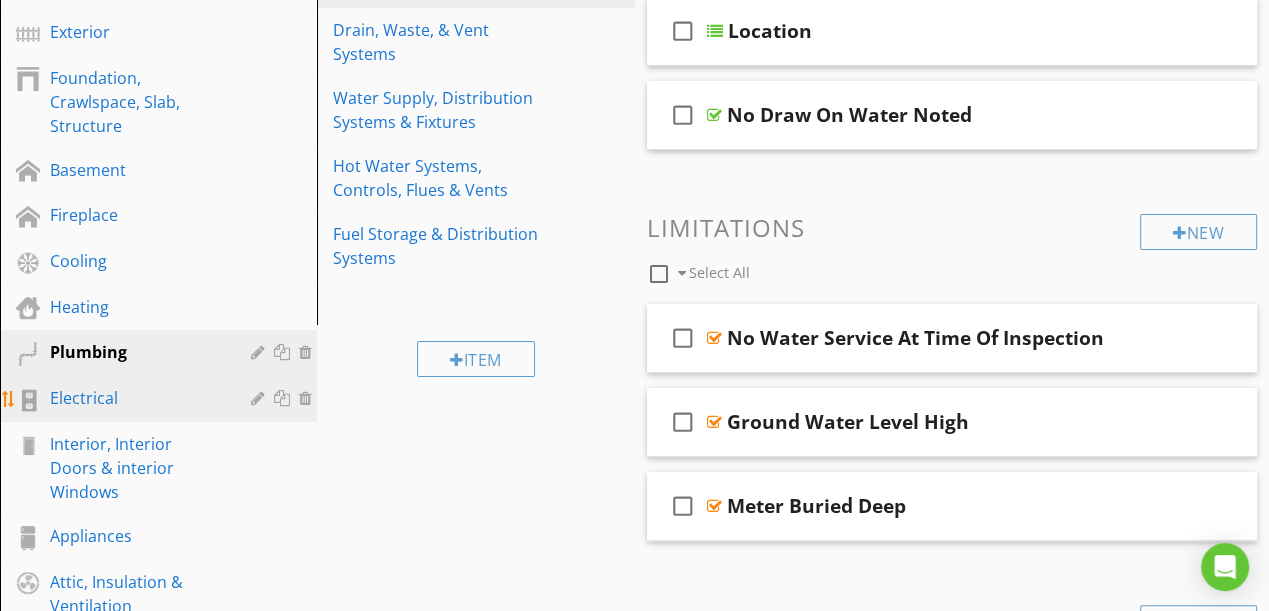click on "Electrical" at bounding box center [136, 398] 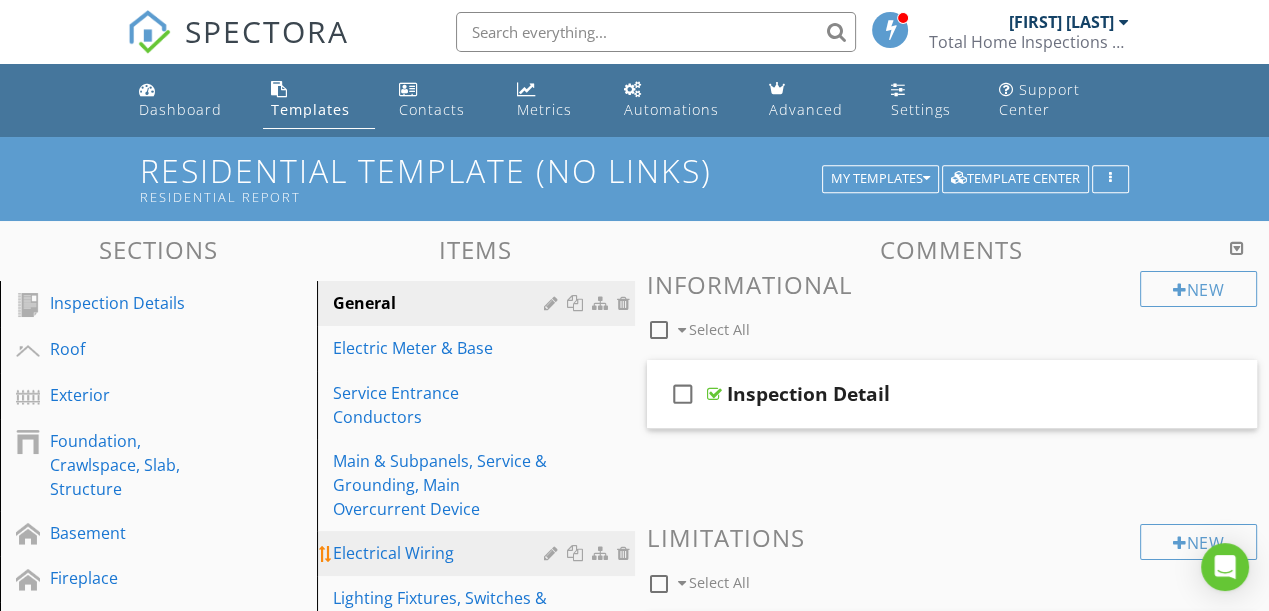 scroll, scrollTop: 182, scrollLeft: 0, axis: vertical 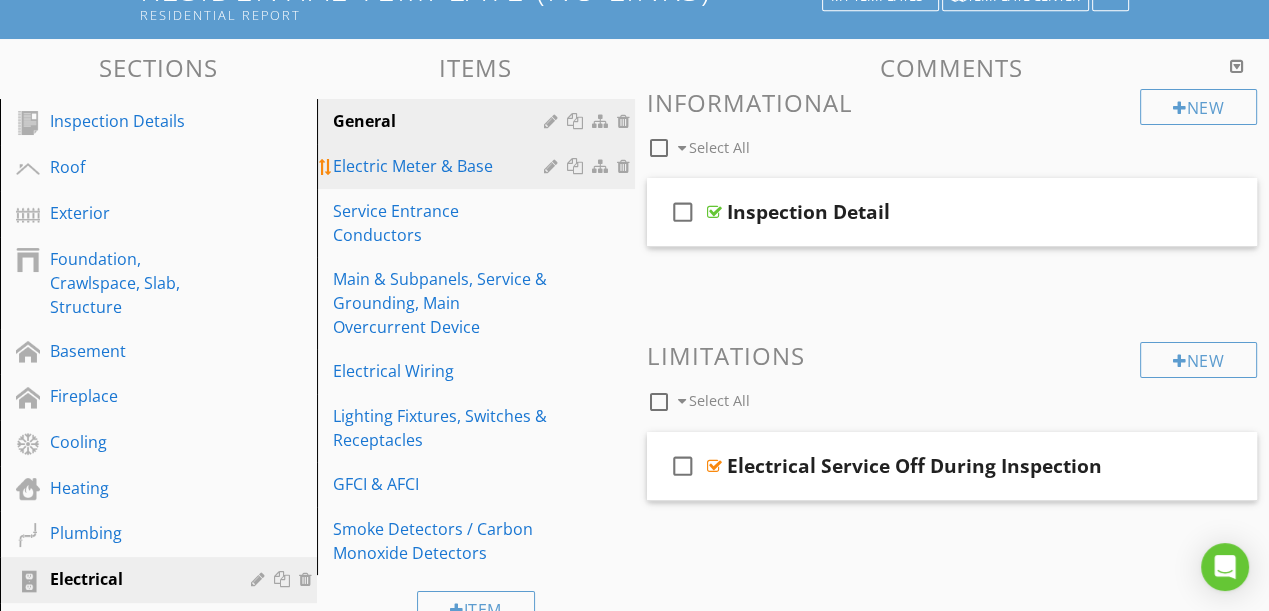 click on "Electric Meter & Base" at bounding box center (441, 166) 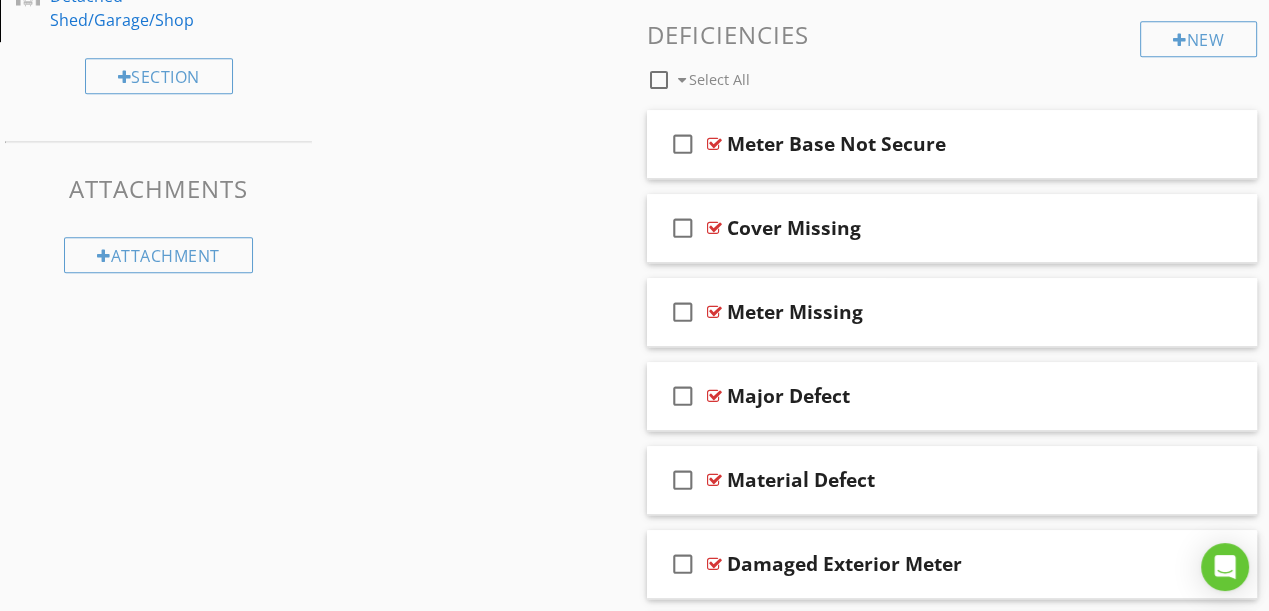 scroll, scrollTop: 1091, scrollLeft: 0, axis: vertical 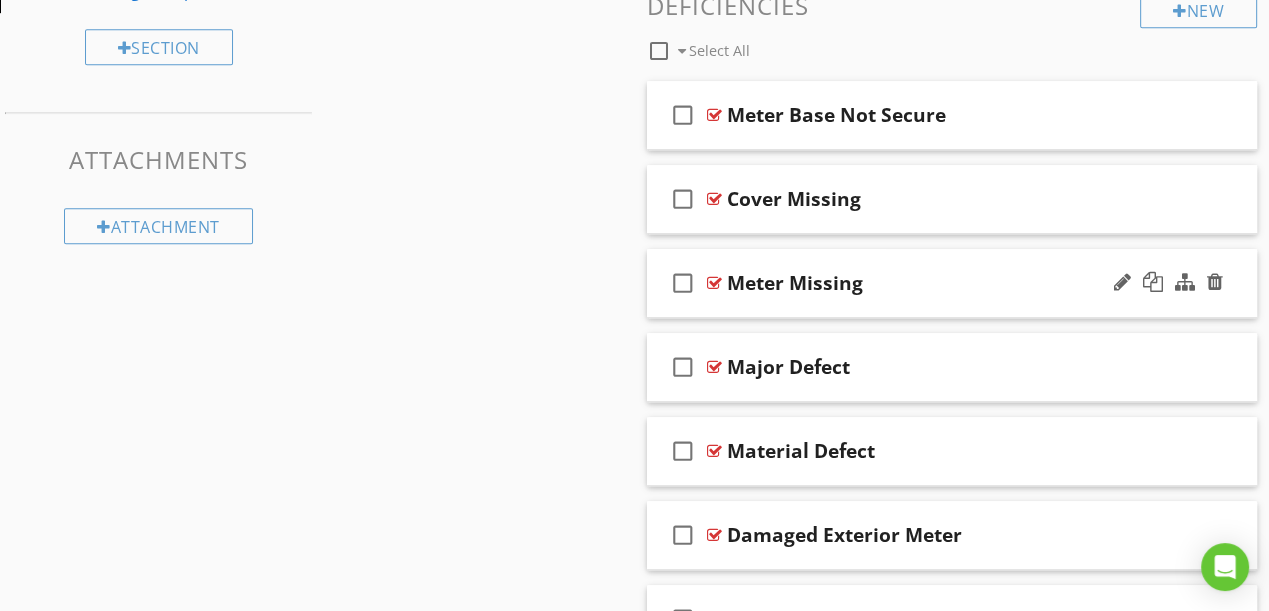 type 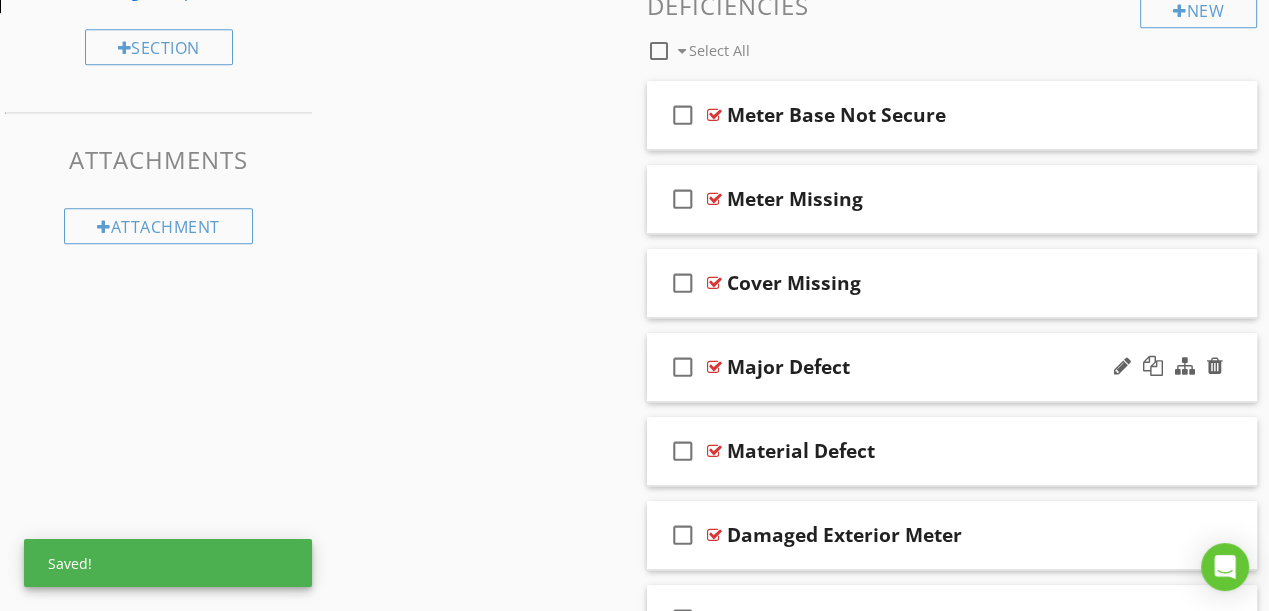 click on "Major Defect" at bounding box center (941, 367) 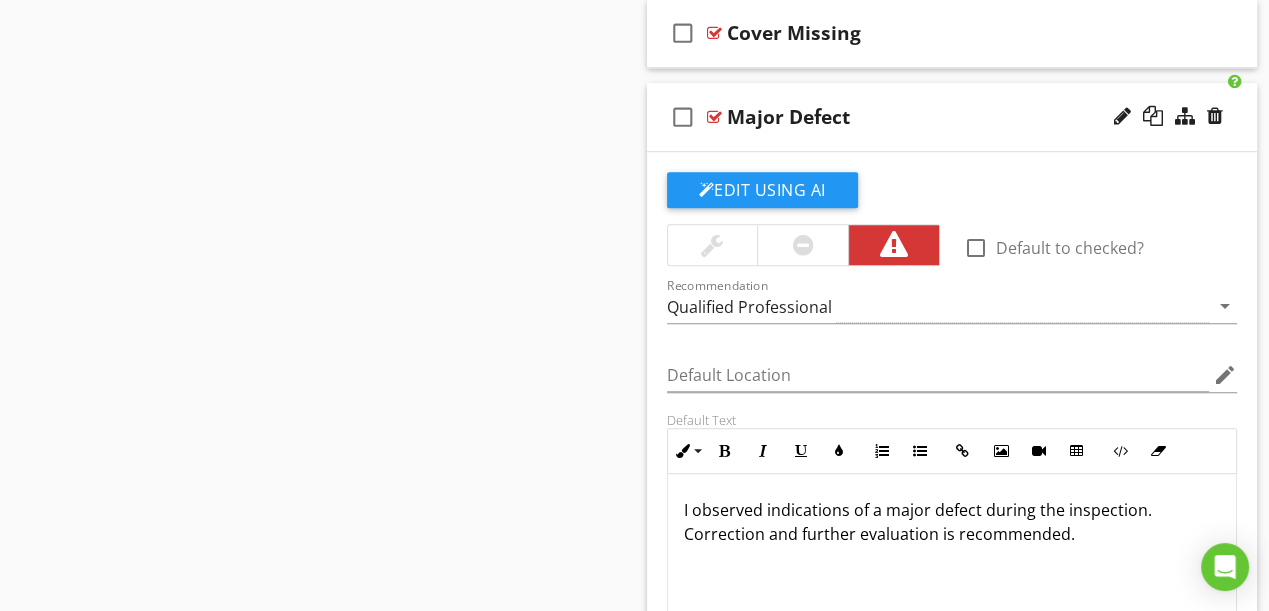 scroll, scrollTop: 1182, scrollLeft: 0, axis: vertical 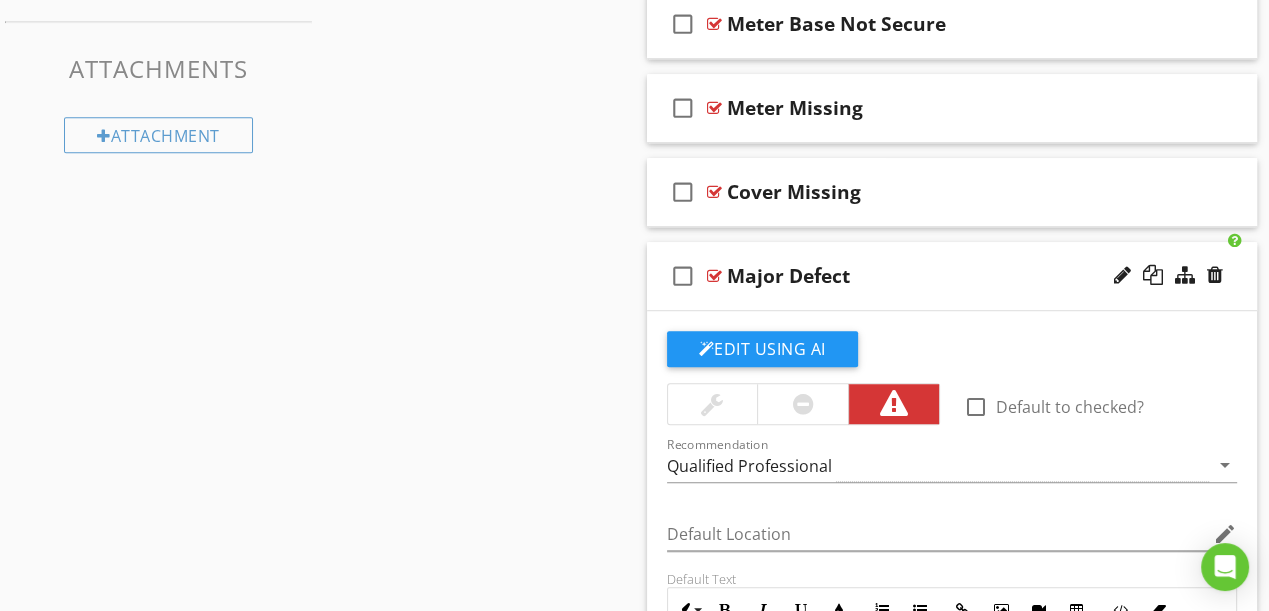 click on "Major Defect" at bounding box center [941, 276] 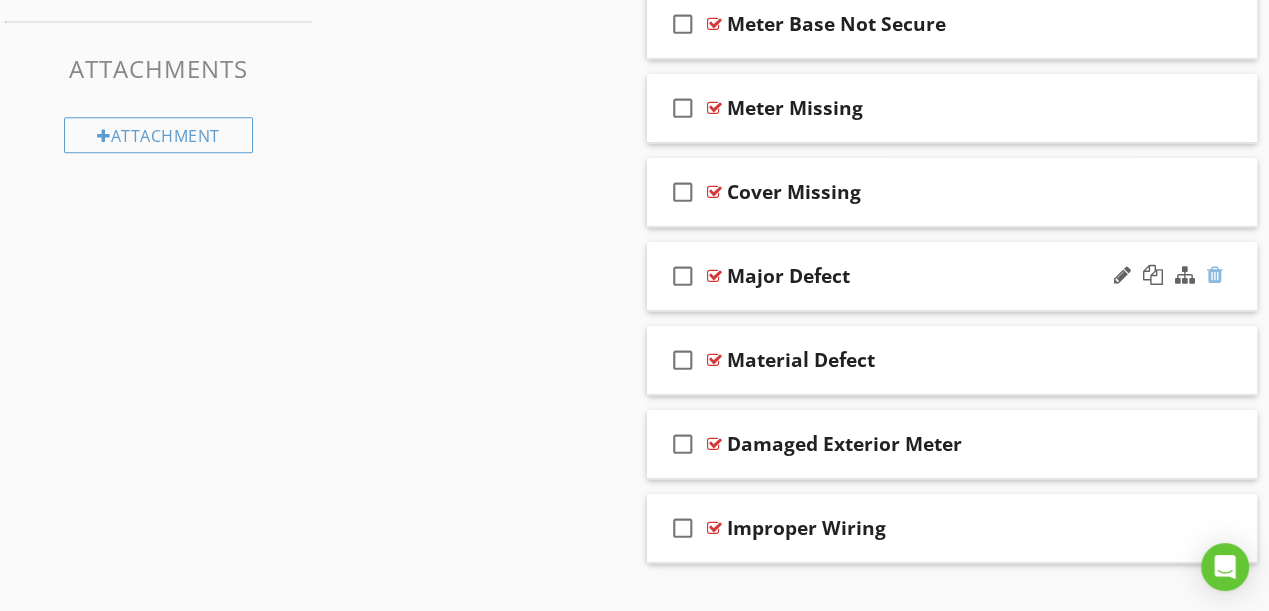 click at bounding box center [1215, 275] 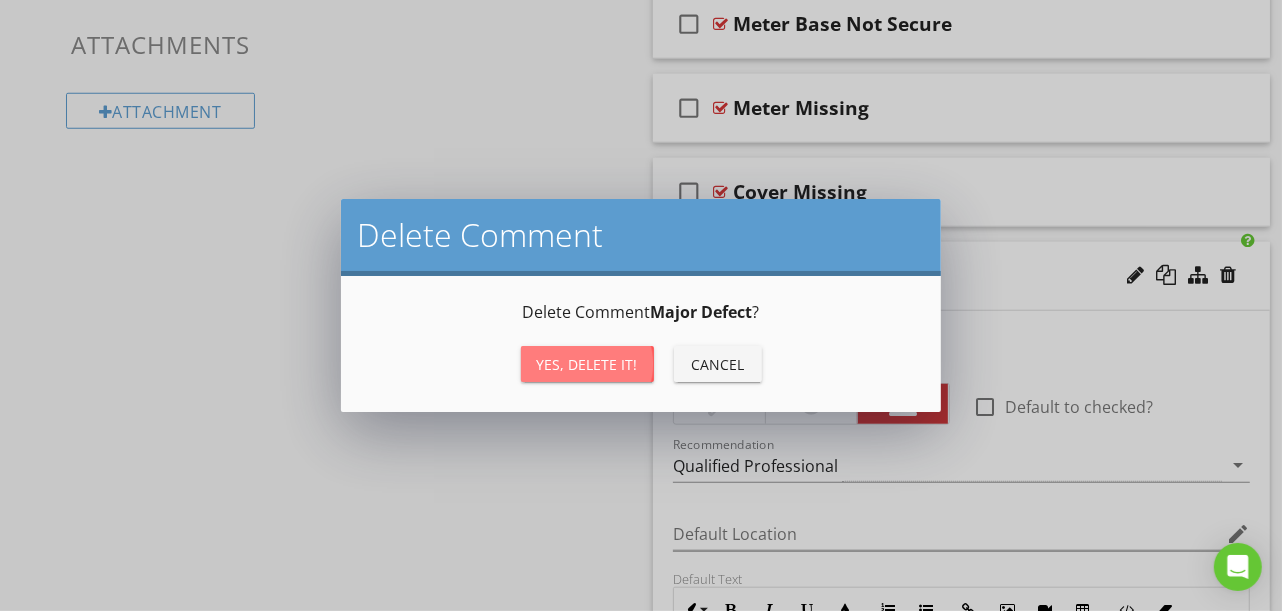 click on "Yes, Delete it!" at bounding box center (587, 364) 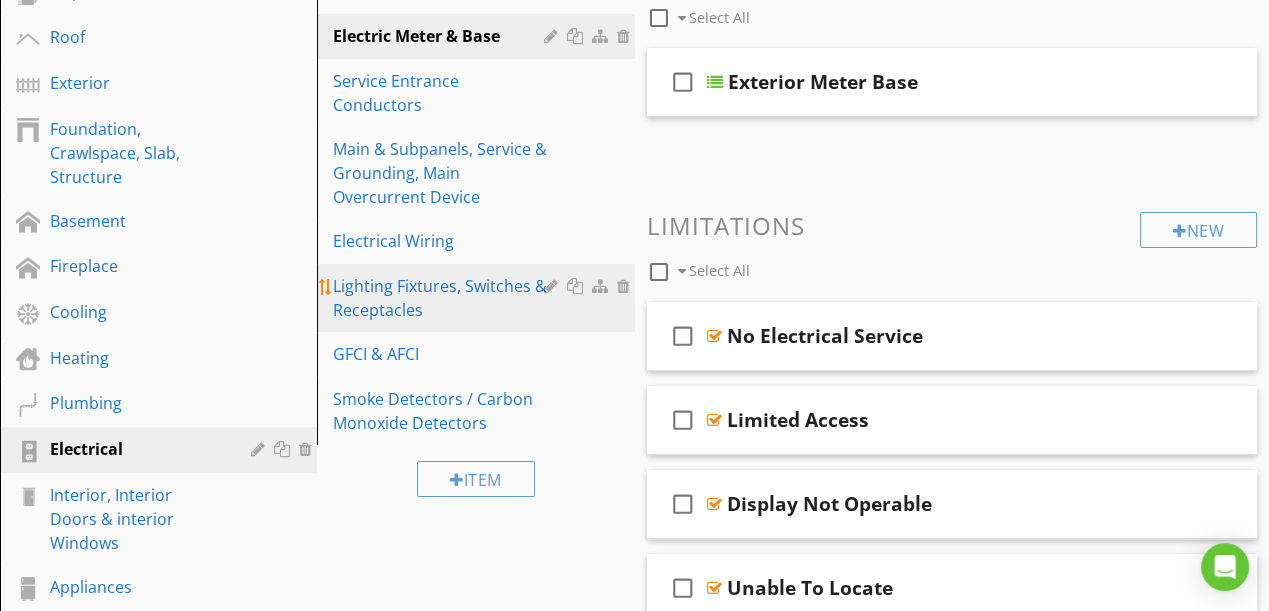 scroll, scrollTop: 312, scrollLeft: 0, axis: vertical 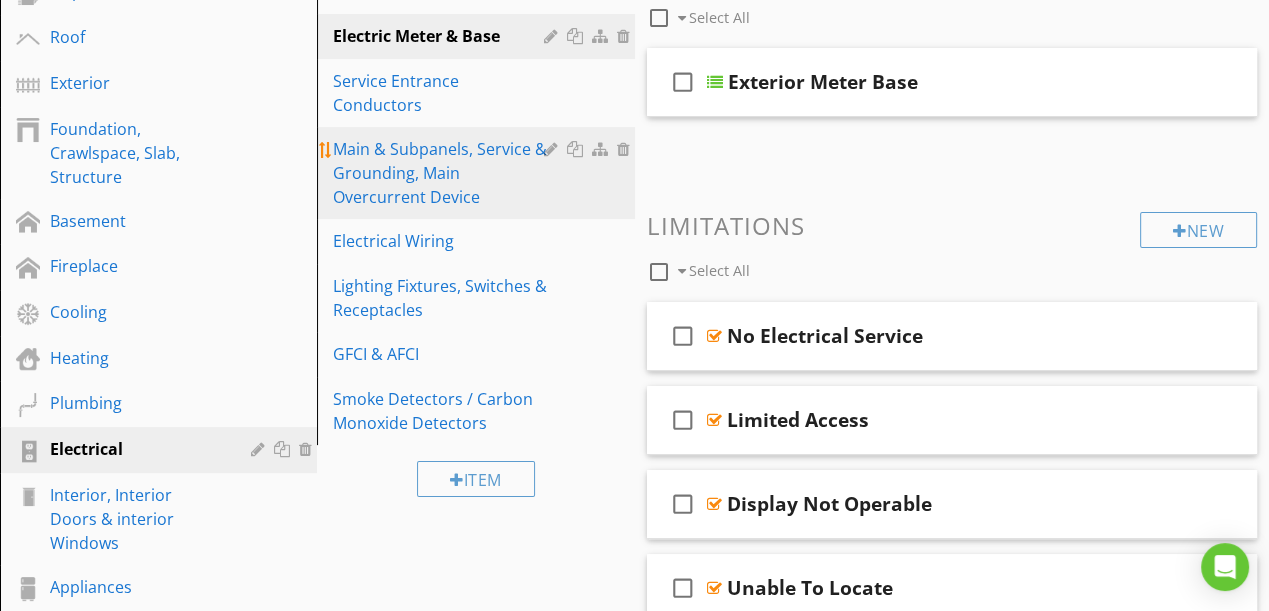 click on "Main & Subpanels, Service & Grounding, Main Overcurrent Device" at bounding box center [441, 173] 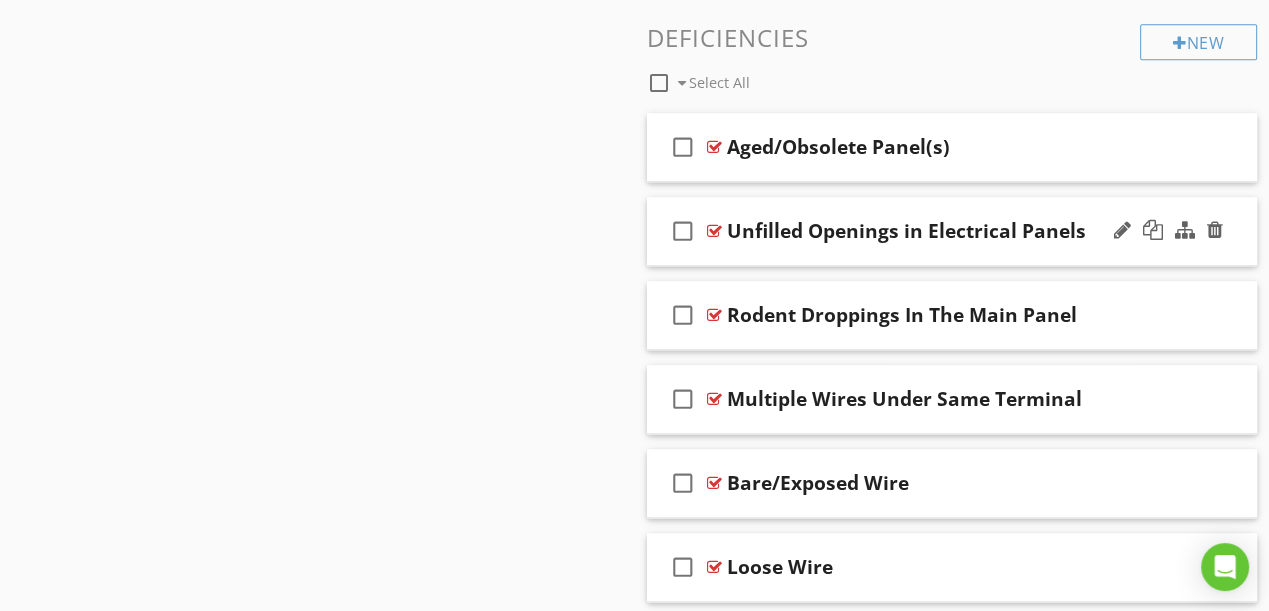 scroll, scrollTop: 2130, scrollLeft: 0, axis: vertical 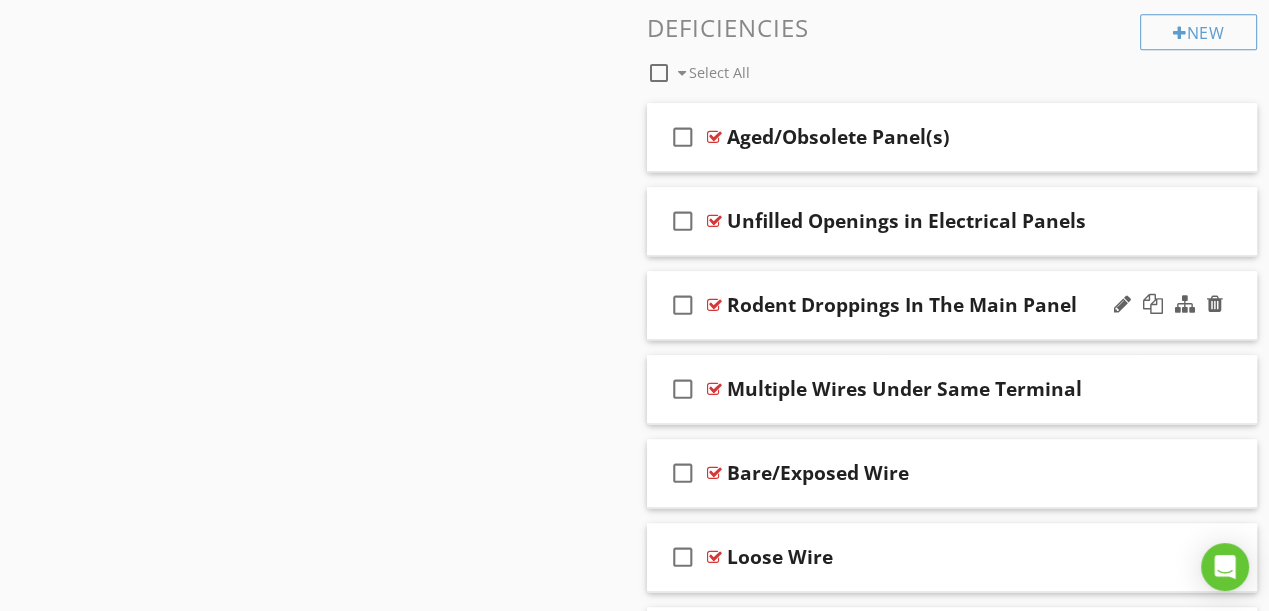 type 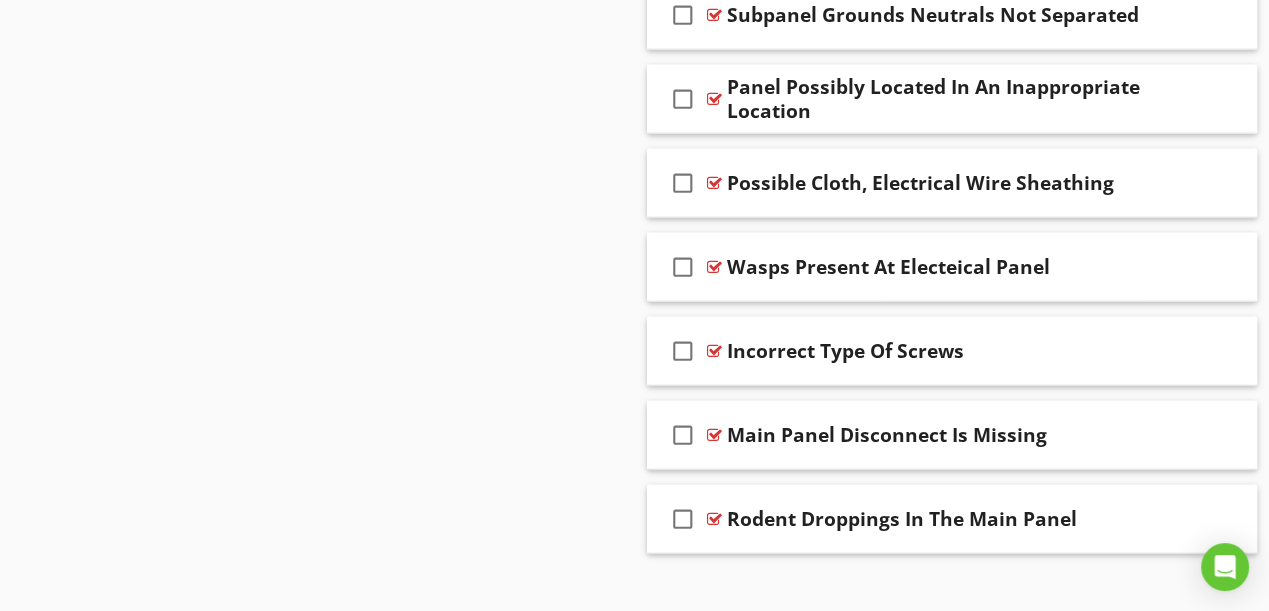 scroll, scrollTop: 4445, scrollLeft: 0, axis: vertical 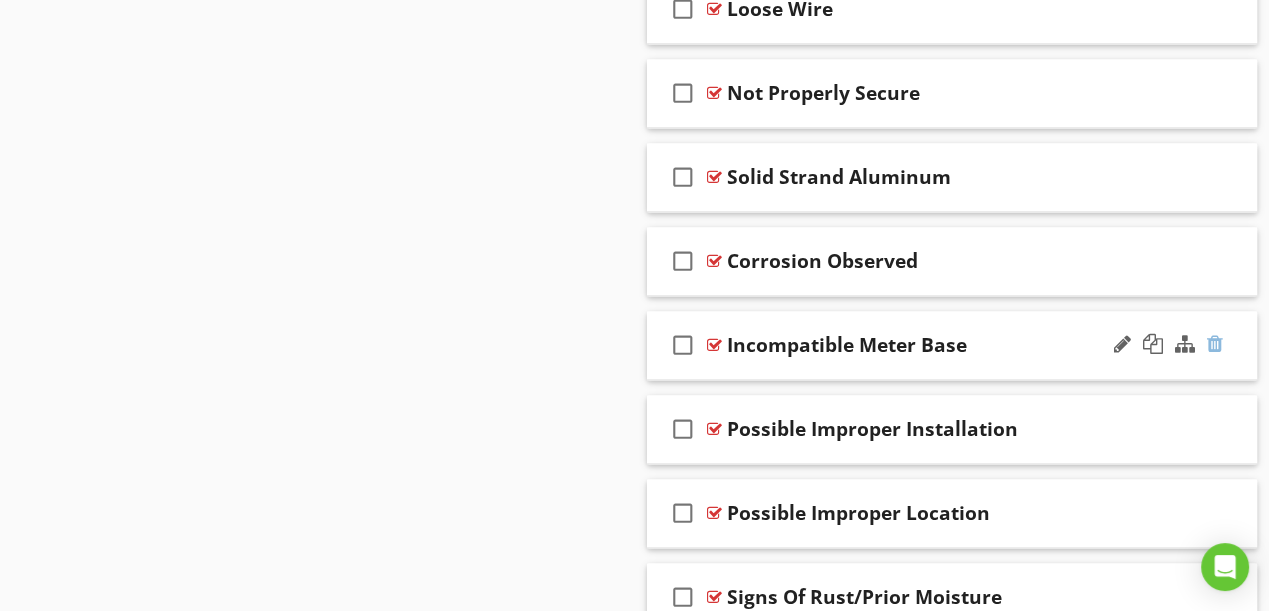 click at bounding box center [1215, 344] 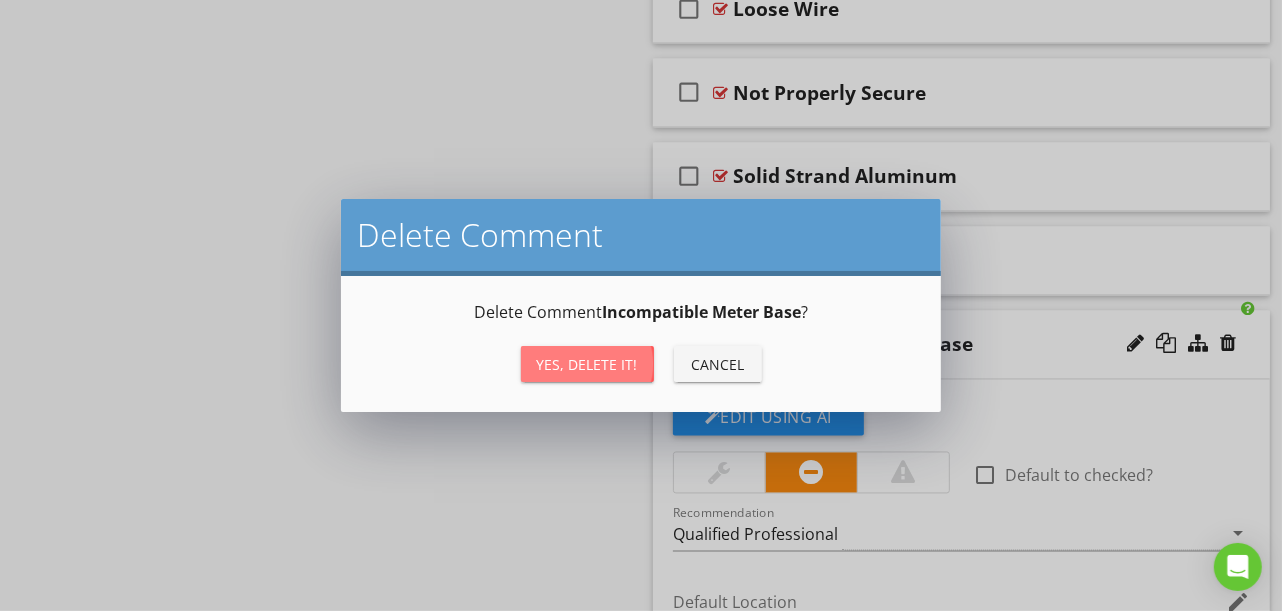 click on "Yes, Delete it!" at bounding box center [587, 364] 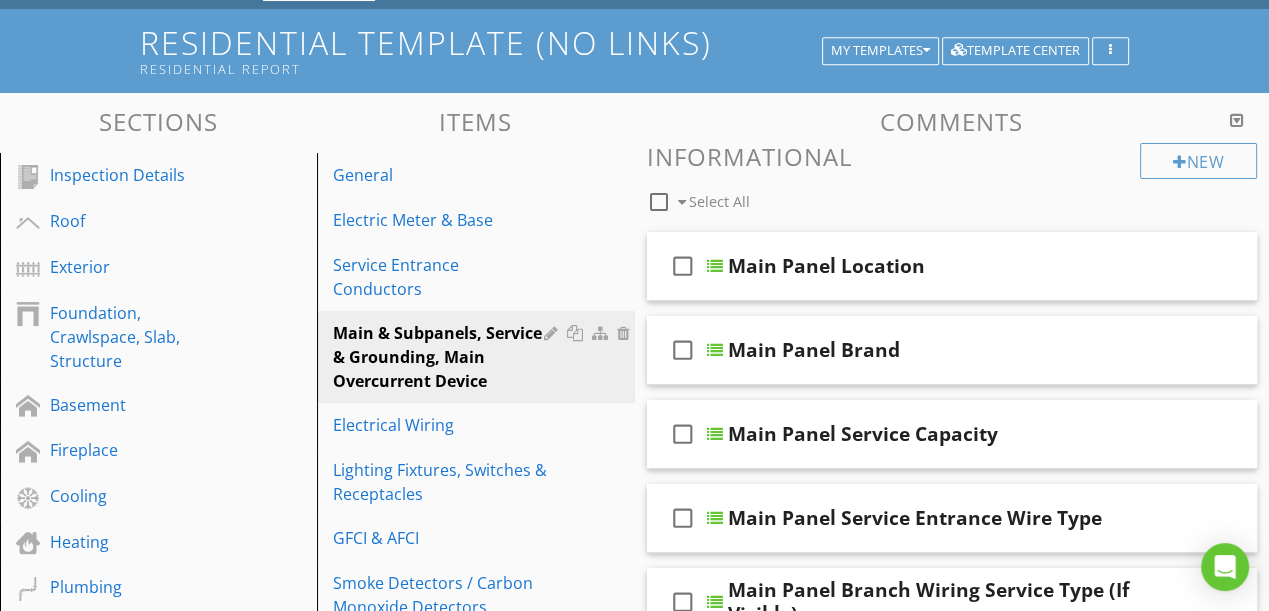 scroll, scrollTop: 412, scrollLeft: 0, axis: vertical 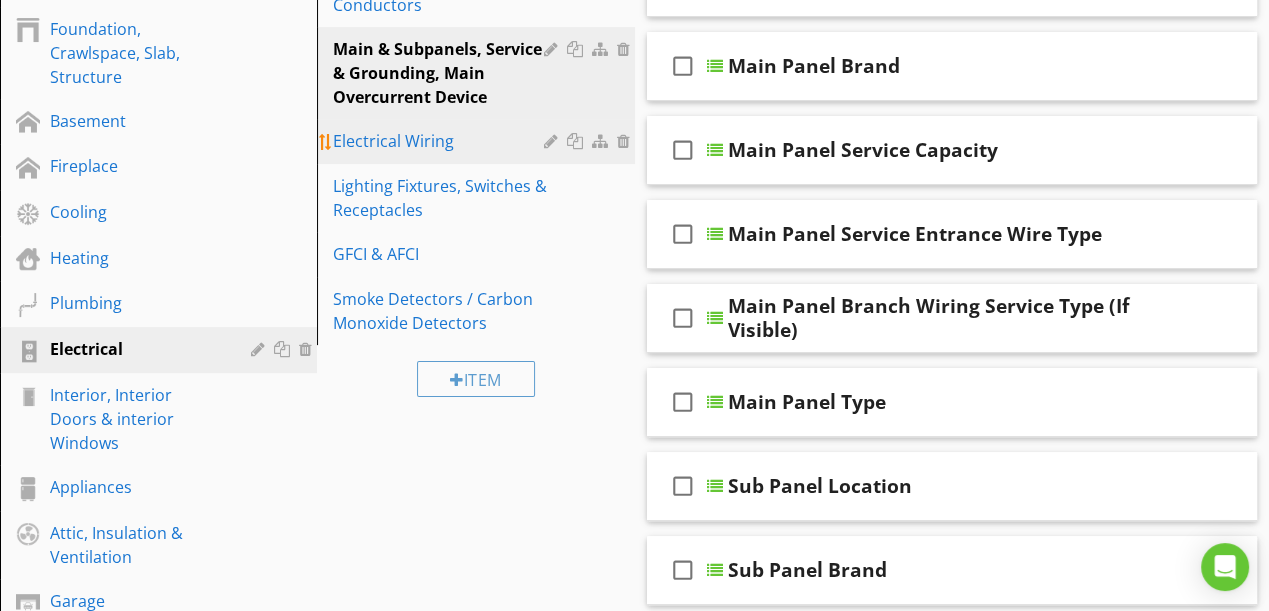 click on "Electrical Wiring" at bounding box center (441, 141) 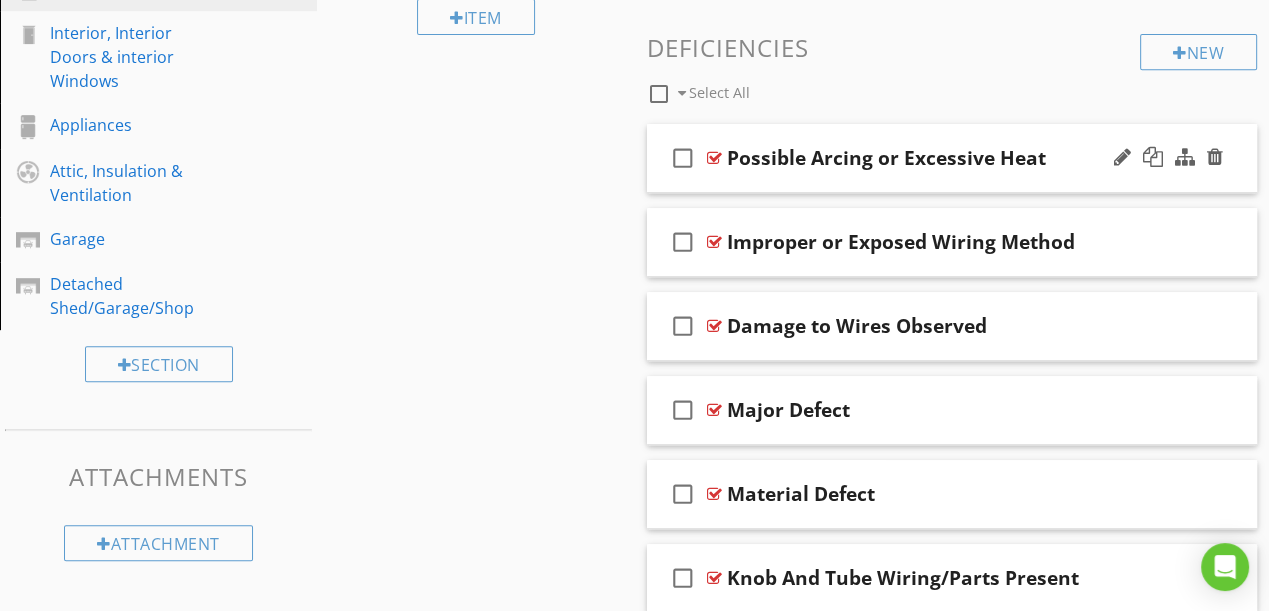 scroll, scrollTop: 776, scrollLeft: 0, axis: vertical 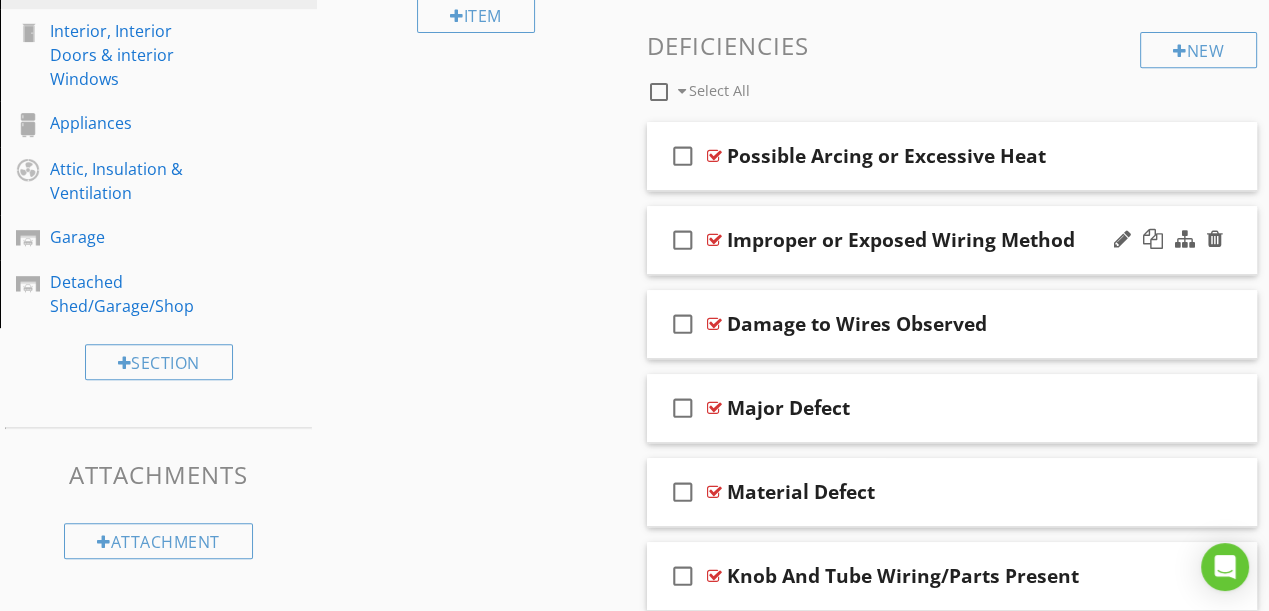 type 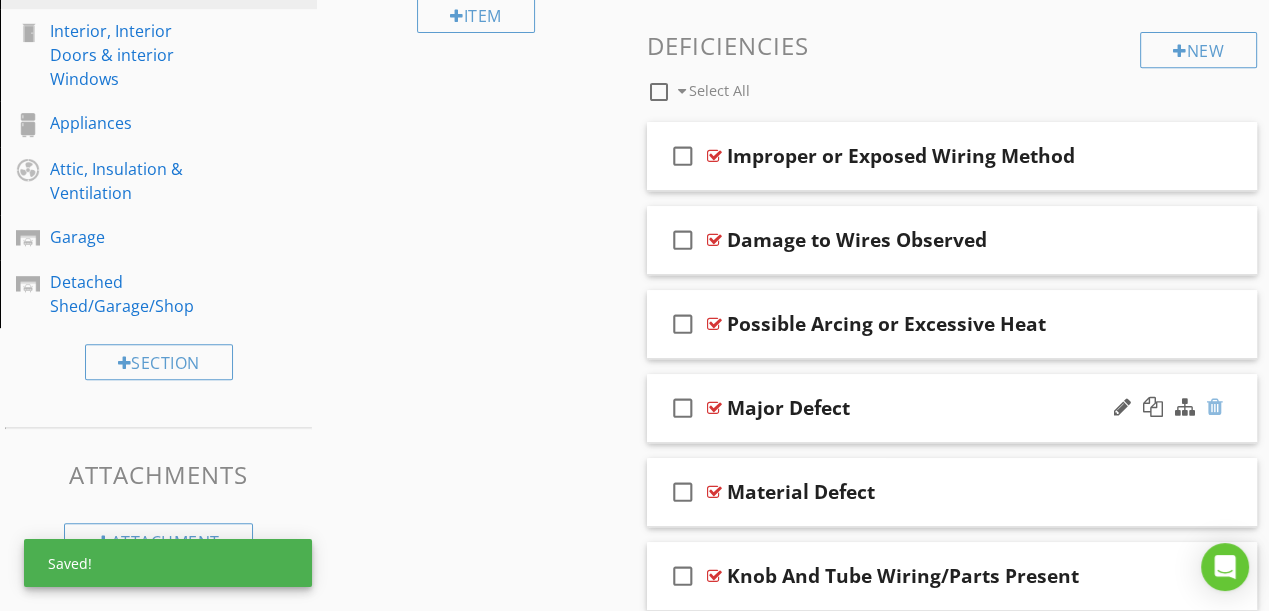 click at bounding box center [1215, 407] 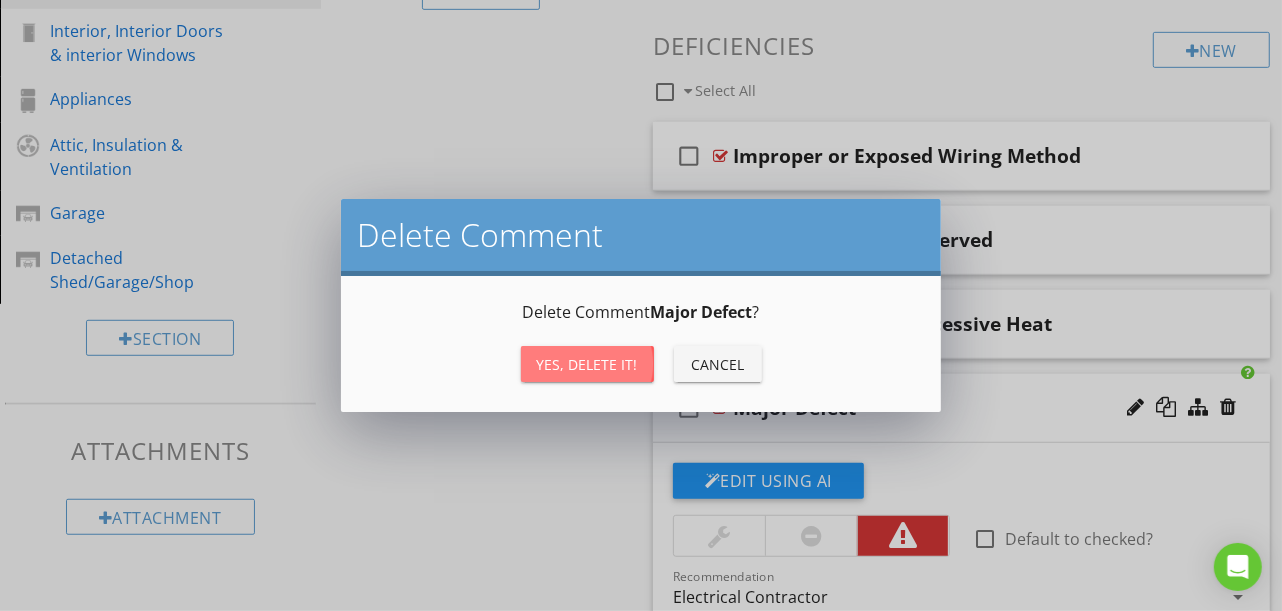 click on "Yes, Delete it!" at bounding box center [587, 364] 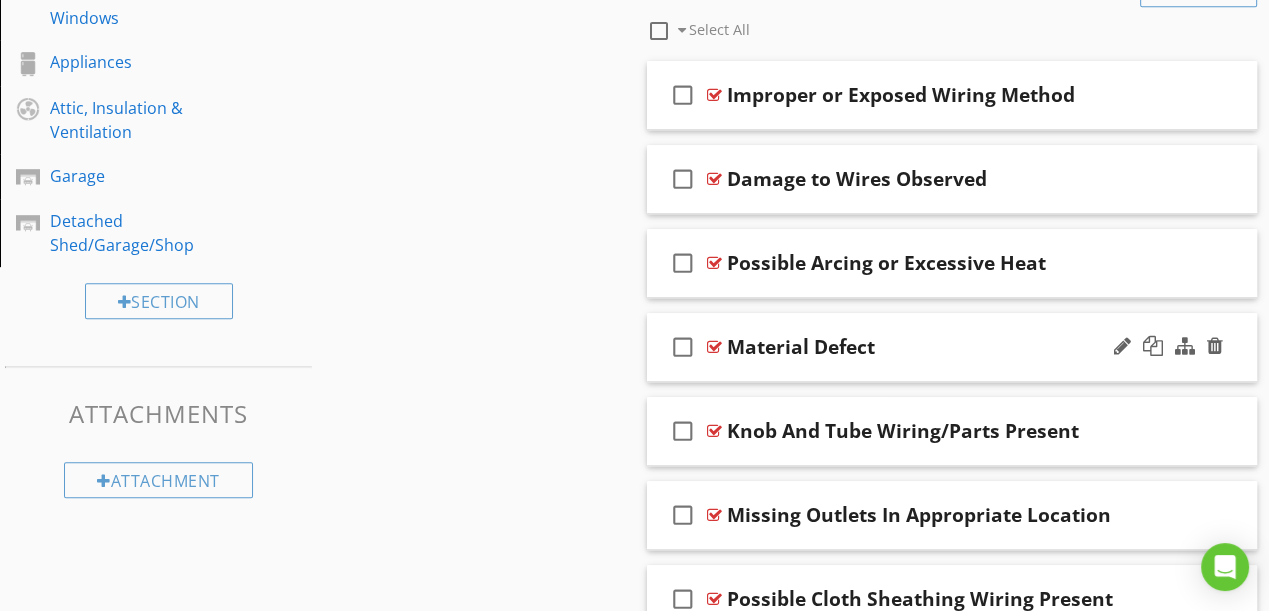 scroll, scrollTop: 957, scrollLeft: 0, axis: vertical 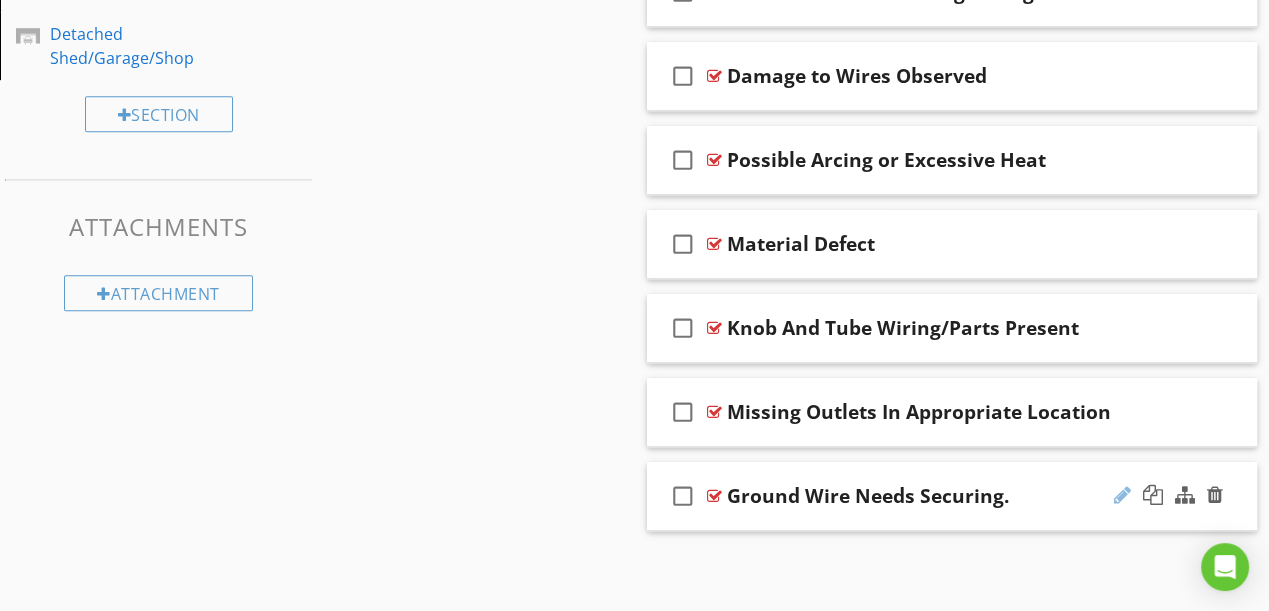click at bounding box center [1122, 495] 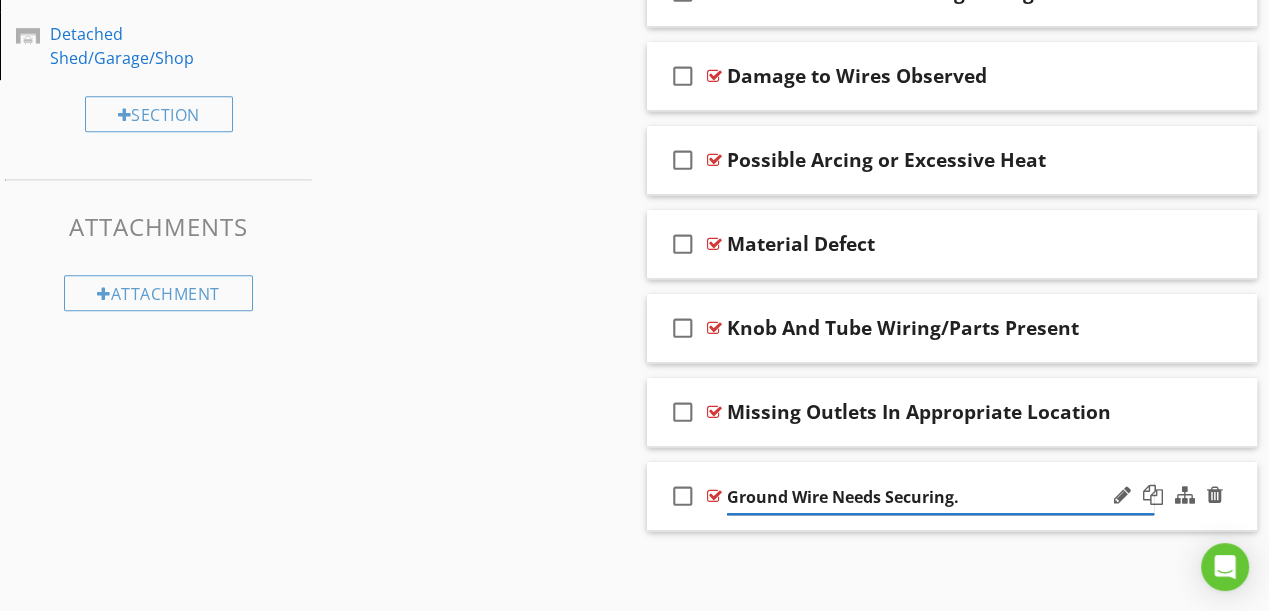 click on "Ground Wire Needs Securing." at bounding box center [941, 497] 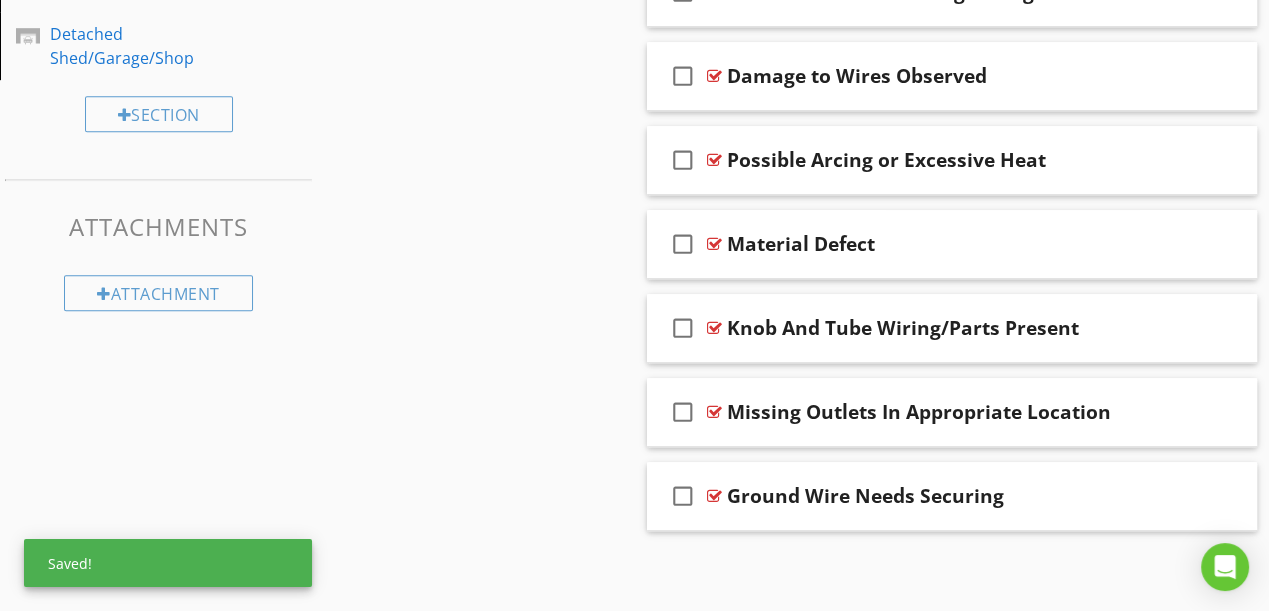 click on "Sections Inspection Details Roof Exterior Foundation, Crawlspace, Slab, Structure Basement Fireplace Cooling Heating Plumbing Electrical Interior, Interior Doors & interior Windows Appliances Attic, Insulation & Ventilation Garage Detached Shed/Garage/Shop Section Attachments Attachment Items General Electric Meter & Base Service Entrance Conductors Main & Subpanels, Service & Grounding, Main Overcurrent Device Electrical Wiring Lighting Fixtures, Switches & Receptacles GFCI & AFCI Smoke Detectors / Carbon Monoxide Detectors Item Comments New Informational Limitations" at bounding box center (634, -104) 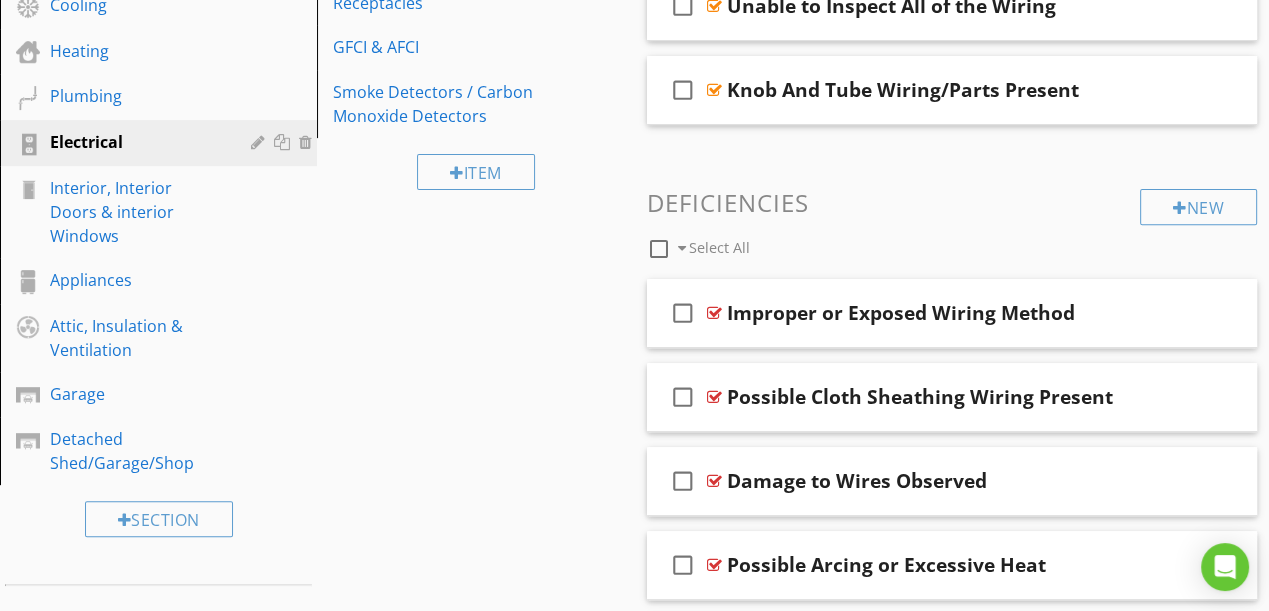 scroll, scrollTop: 297, scrollLeft: 0, axis: vertical 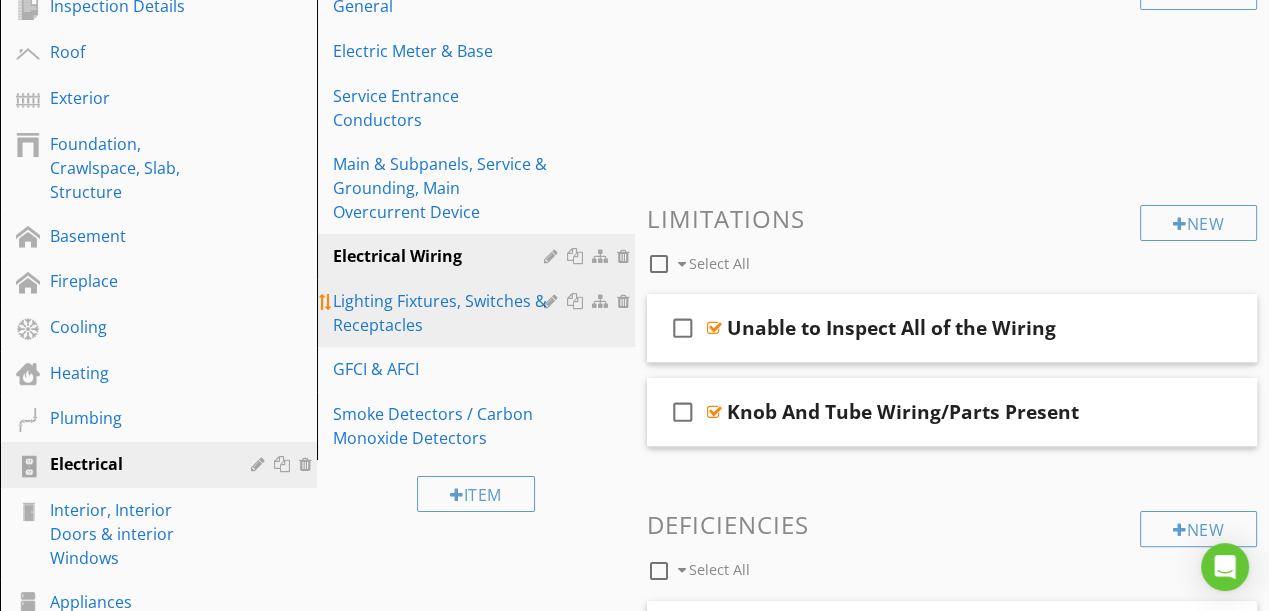 click on "Lighting Fixtures, Switches & Receptacles" at bounding box center (441, 313) 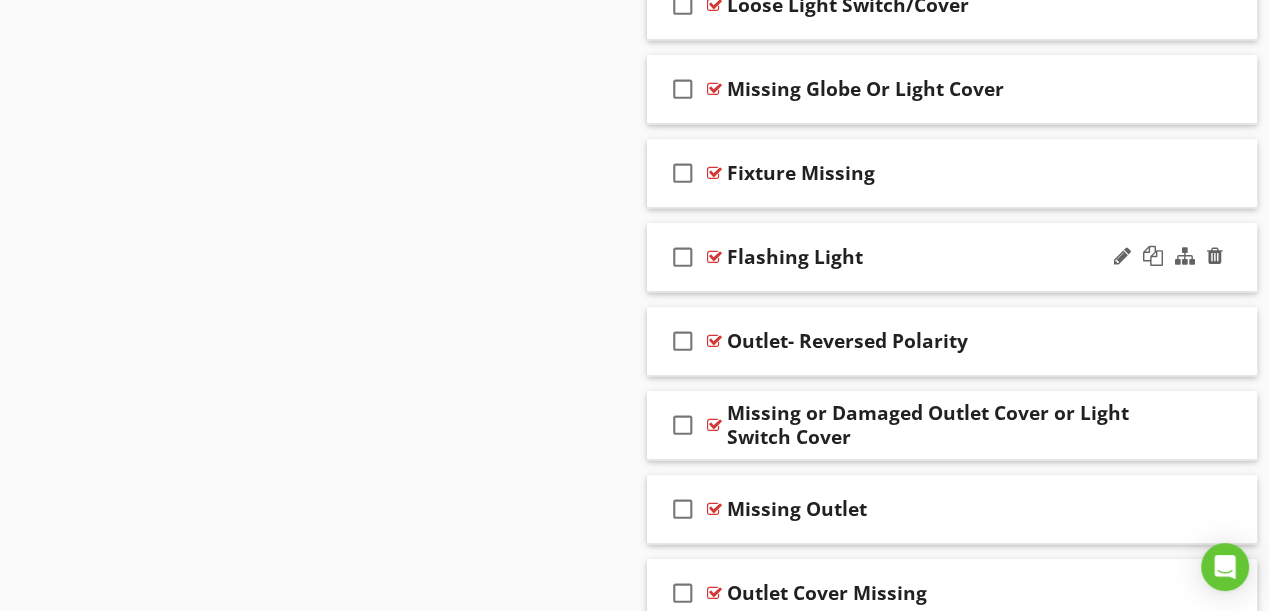 scroll, scrollTop: 1751, scrollLeft: 0, axis: vertical 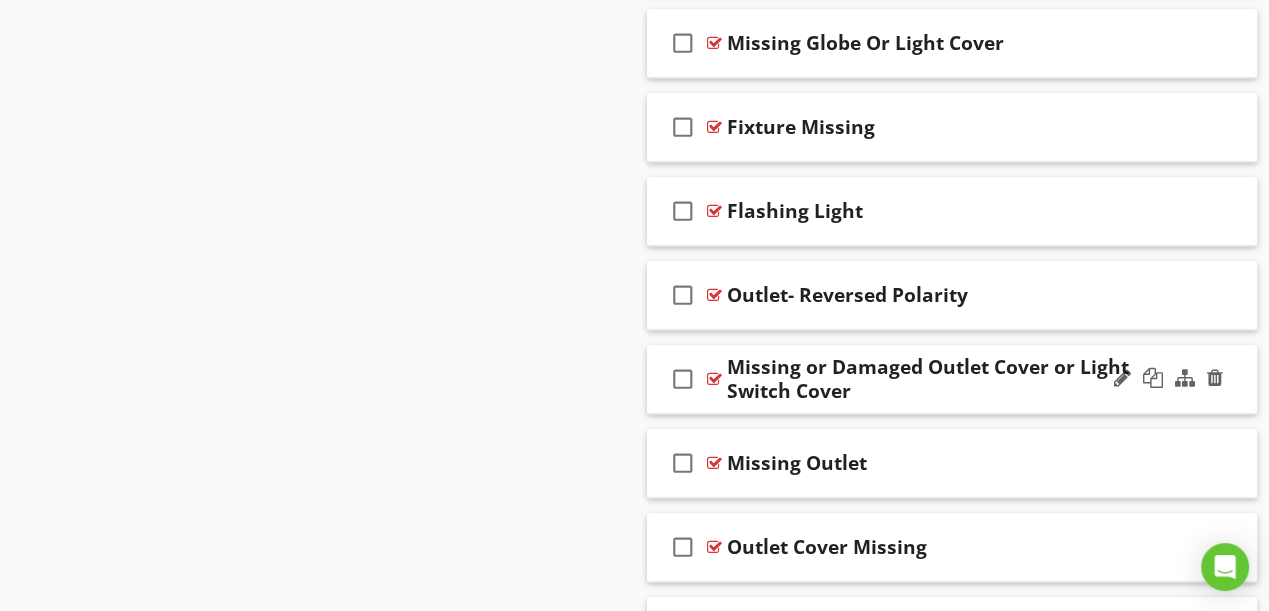 type 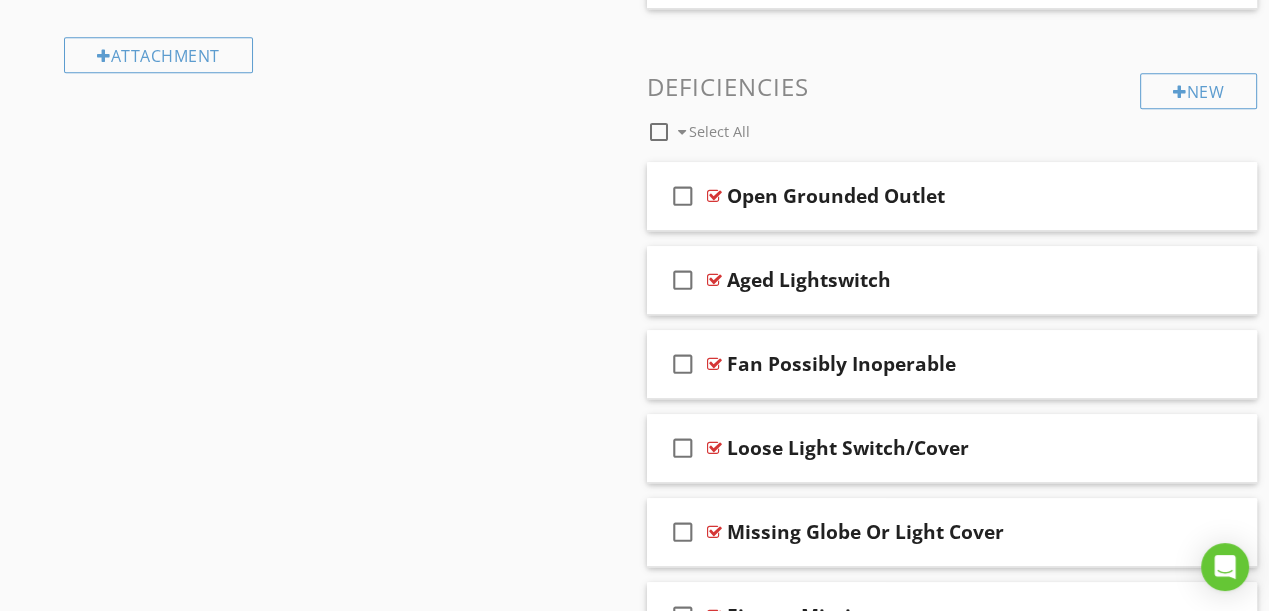 scroll, scrollTop: 1206, scrollLeft: 0, axis: vertical 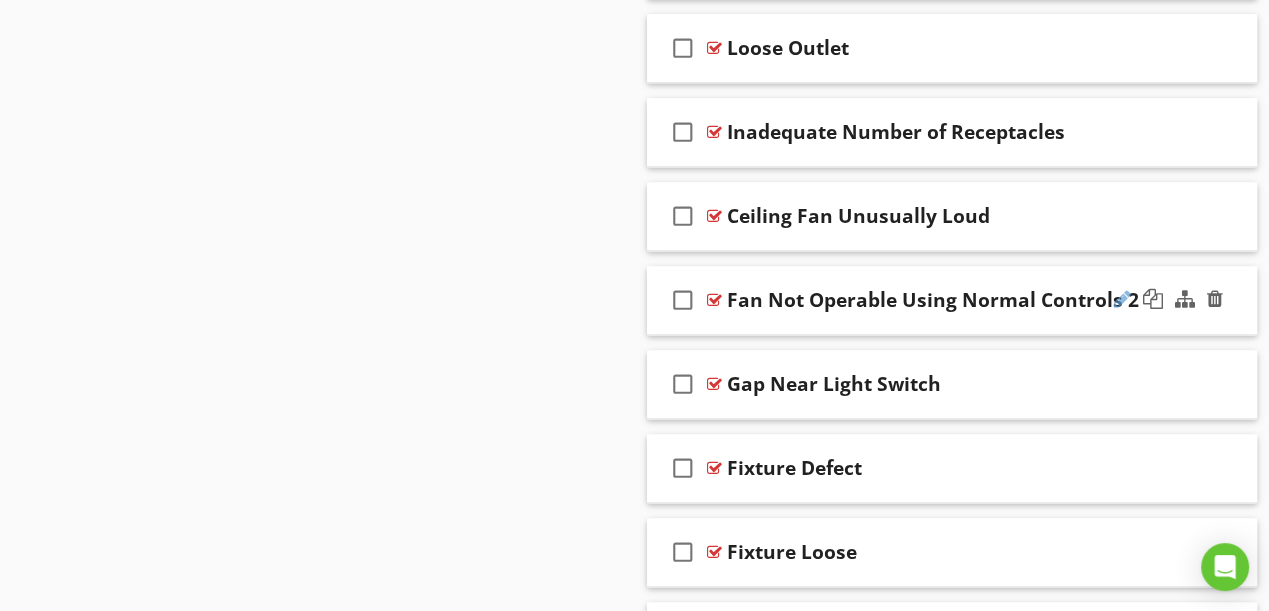 click at bounding box center (1122, 299) 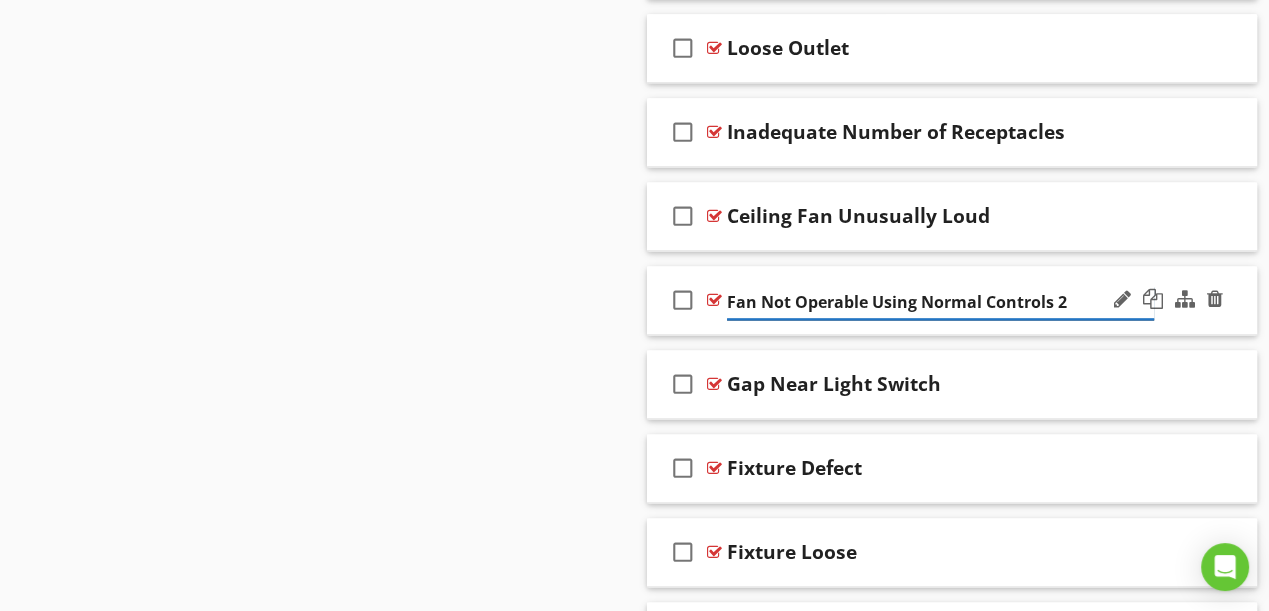 click on "Fan Not Operable Using Normal Controls 2" at bounding box center [941, 302] 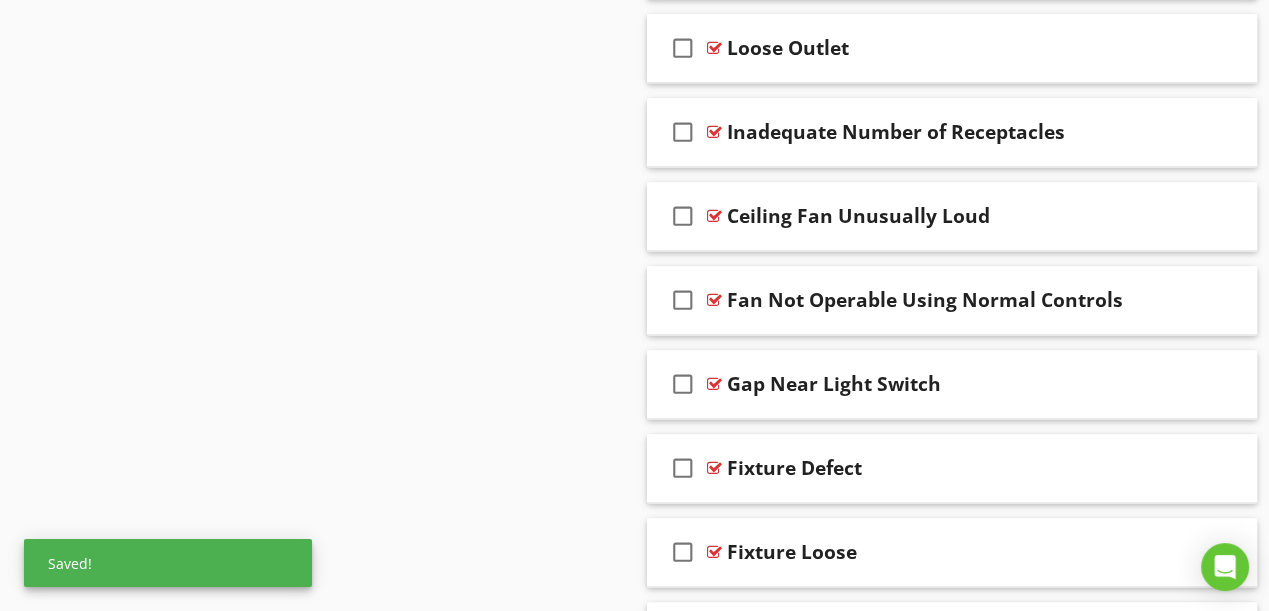click on "Sections Inspection Details Roof Exterior Foundation, Crawlspace, Slab, Structure Basement Fireplace Cooling Heating Plumbing Electrical Interior, Interior Doors & interior Windows Appliances Attic, Insulation & Ventilation Garage Detached Shed/Garage/Shop Section Attachments Attachment Items General Electric Meter & Base Service Entrance Conductors Main & Subpanels, Service & Grounding, Main Overcurrent Device Electrical Wiring Lighting Fixtures, Switches & Receptacles GFCI & AFCI Smoke Detectors / Carbon Monoxide Detectors Item Comments New Informational" at bounding box center [634, -605] 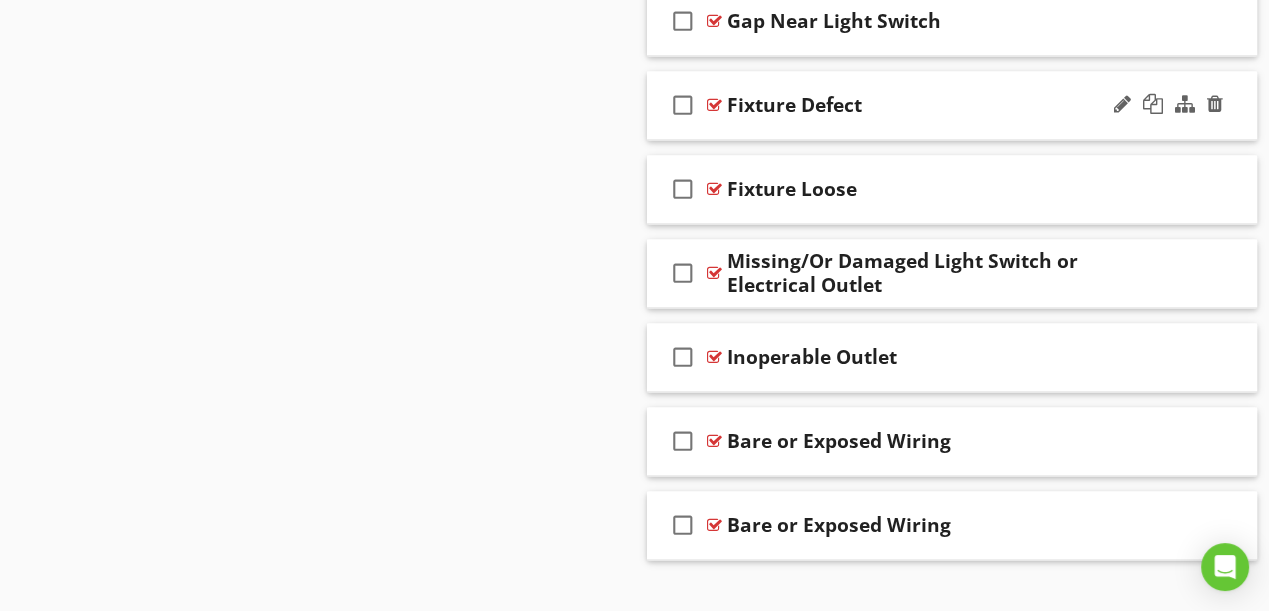 scroll, scrollTop: 2803, scrollLeft: 0, axis: vertical 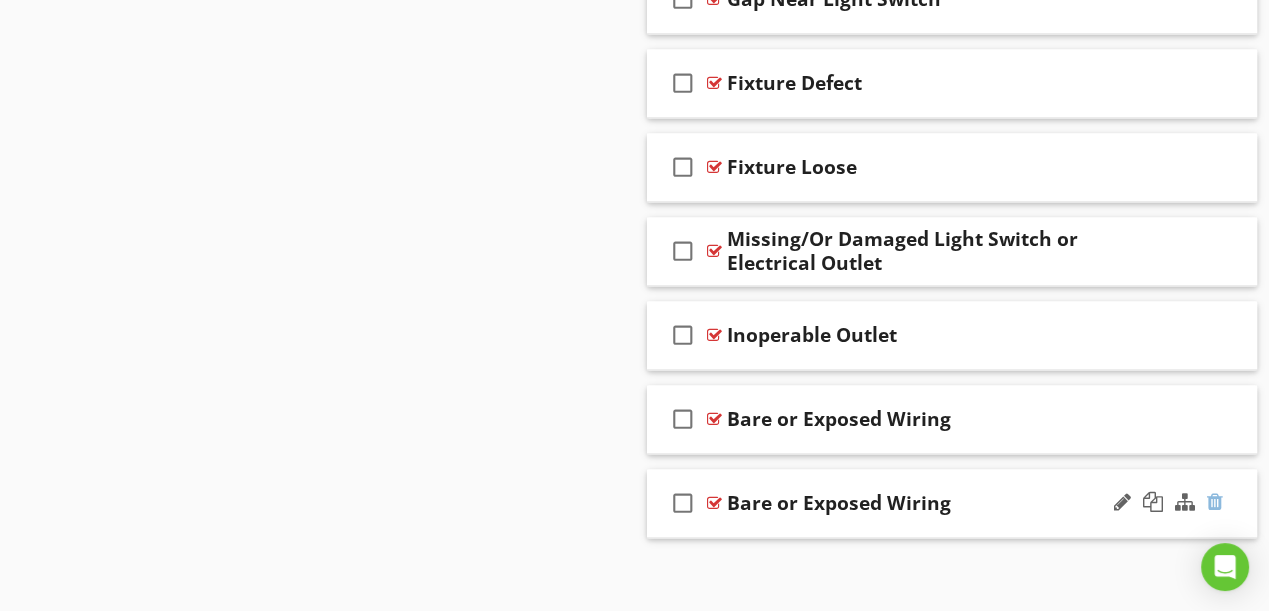 click at bounding box center (1215, 502) 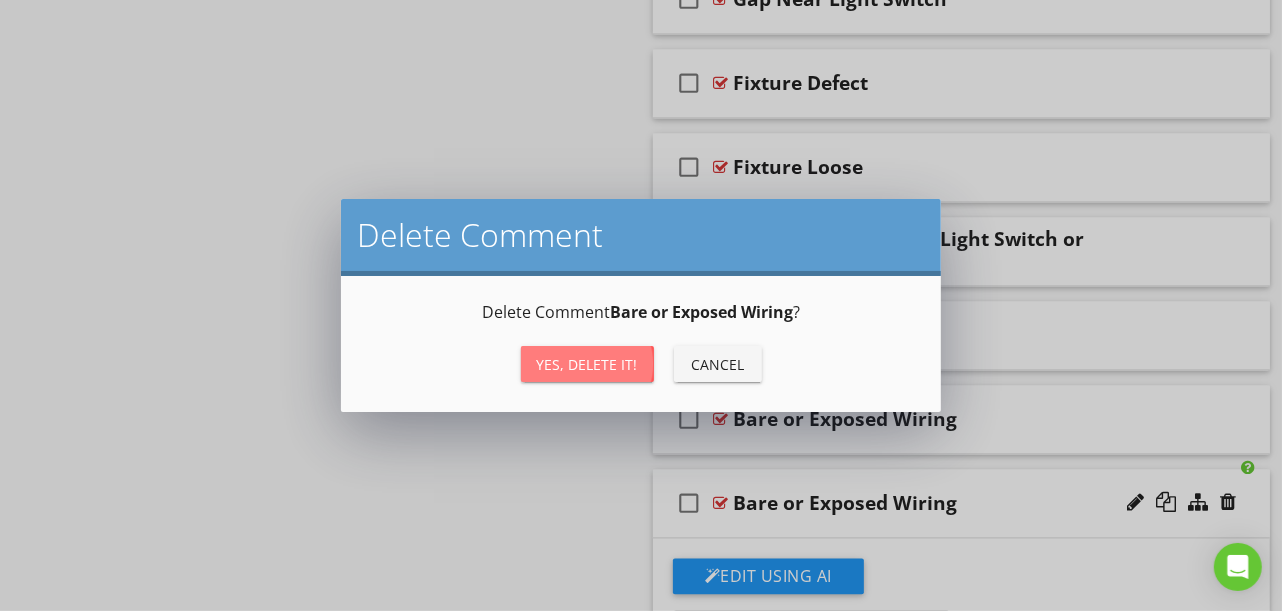 click on "Yes, Delete it!" at bounding box center (587, 364) 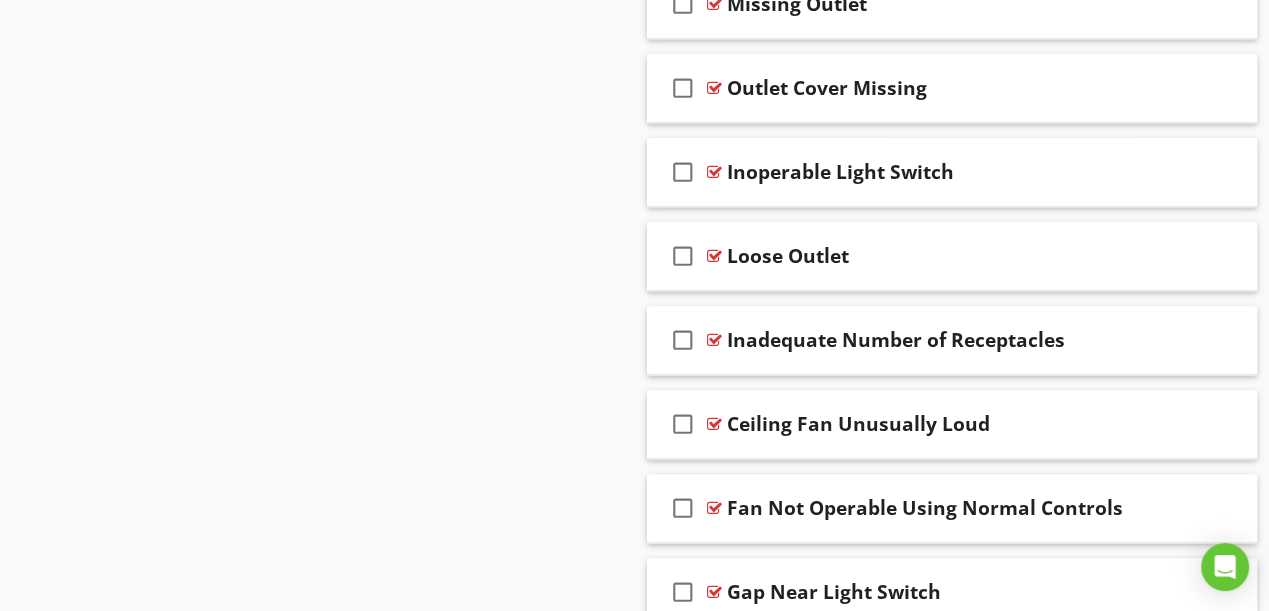 scroll, scrollTop: 2265, scrollLeft: 0, axis: vertical 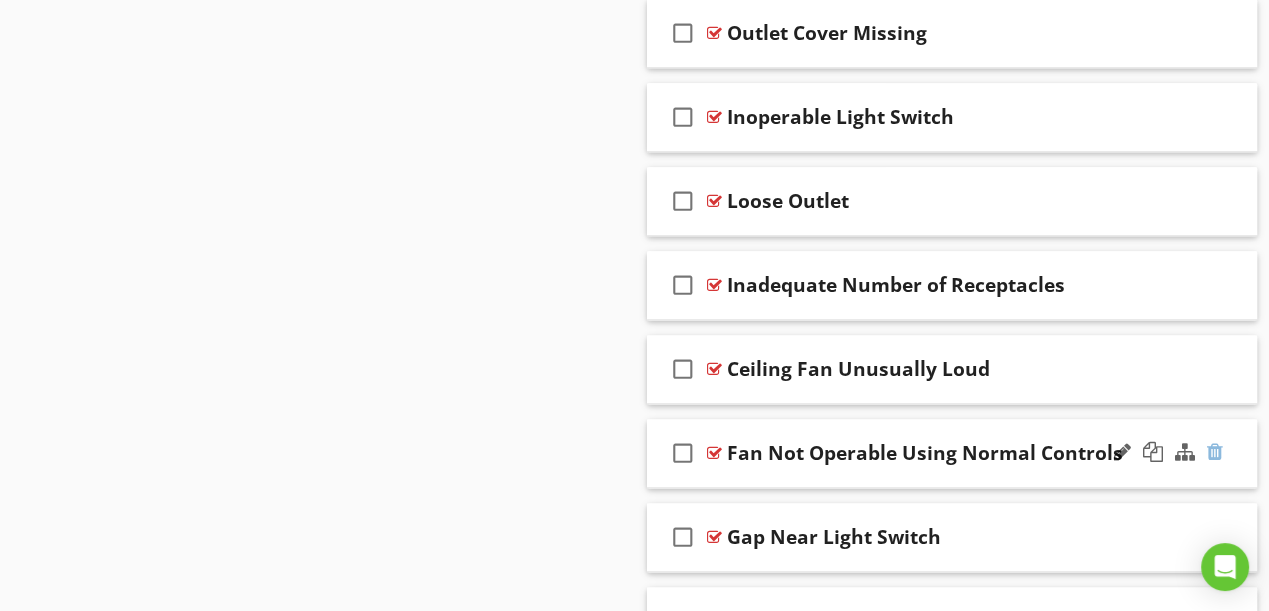 click at bounding box center (1215, 452) 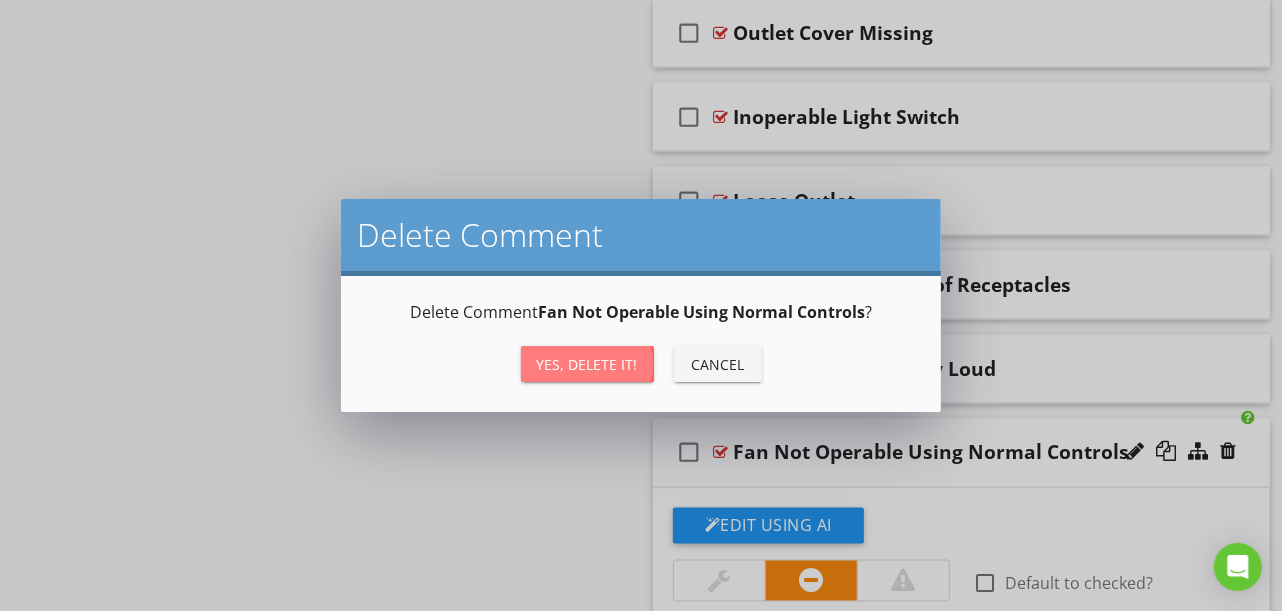 click on "Yes, Delete it!" at bounding box center (587, 364) 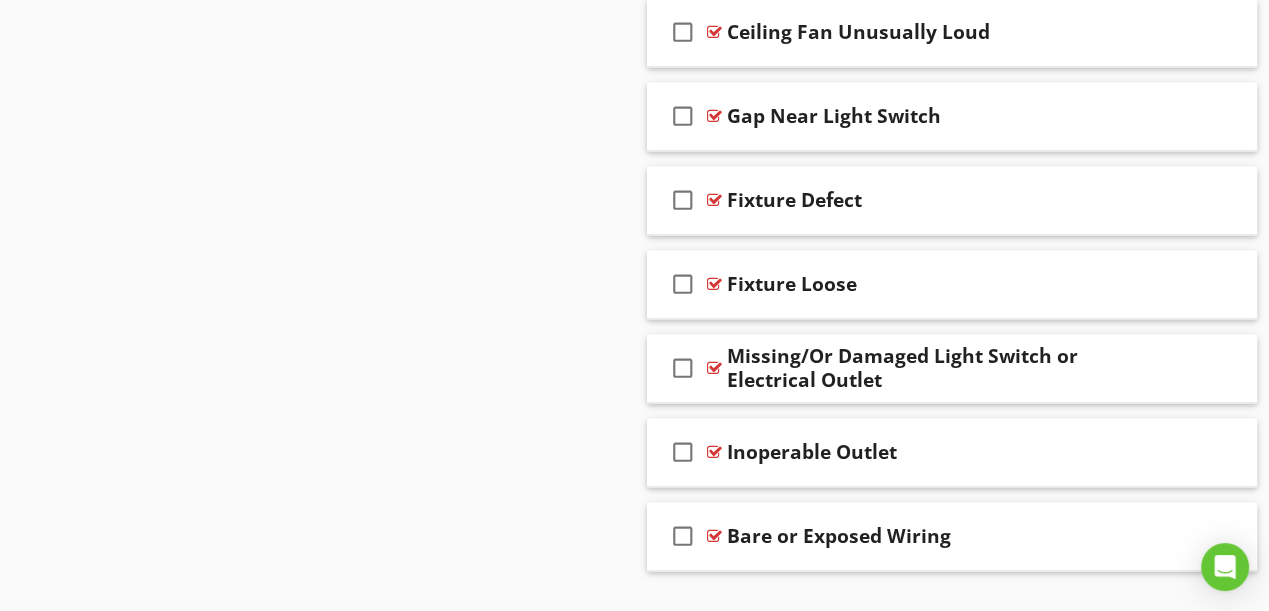 scroll, scrollTop: 2629, scrollLeft: 0, axis: vertical 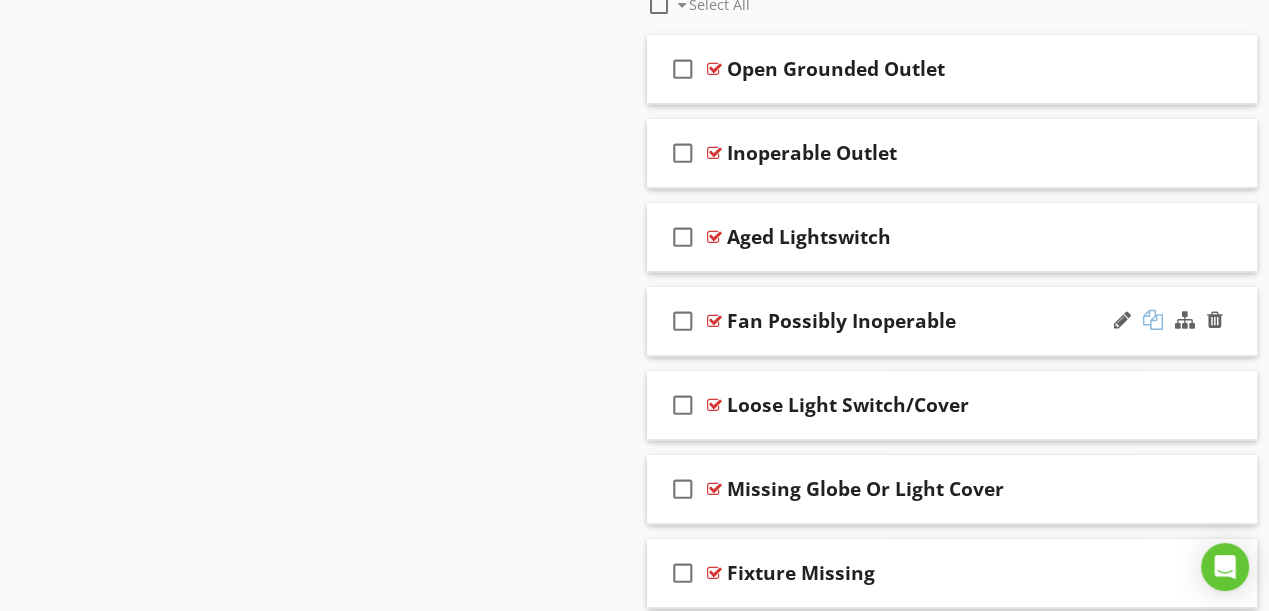 click at bounding box center (1153, 320) 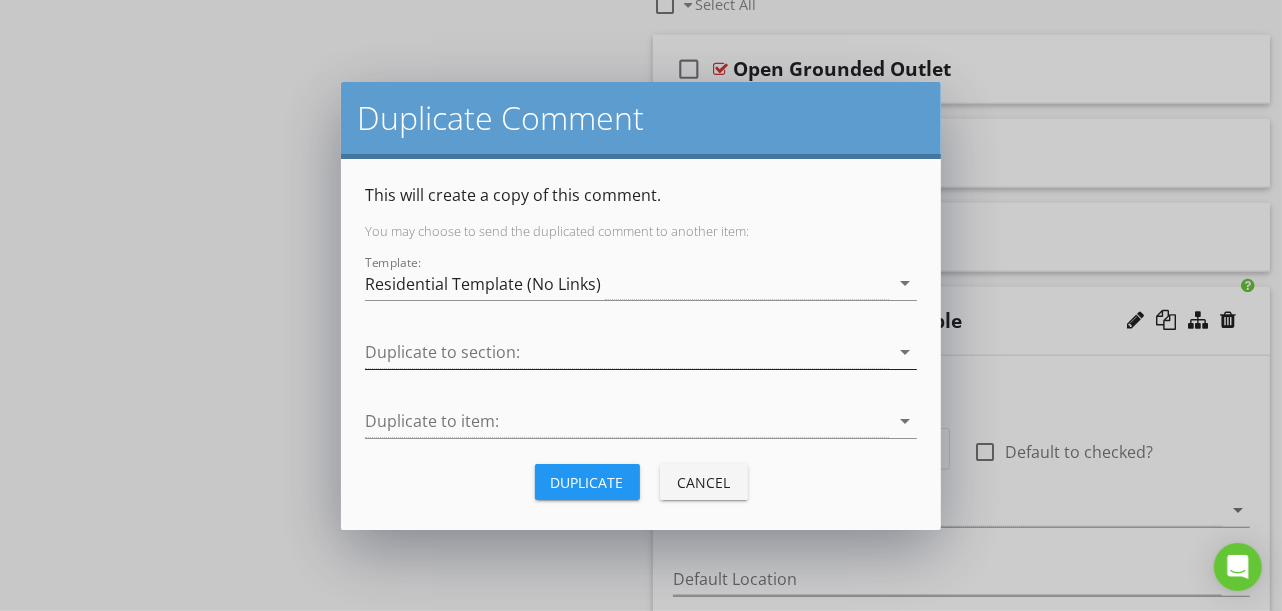 click at bounding box center (627, 352) 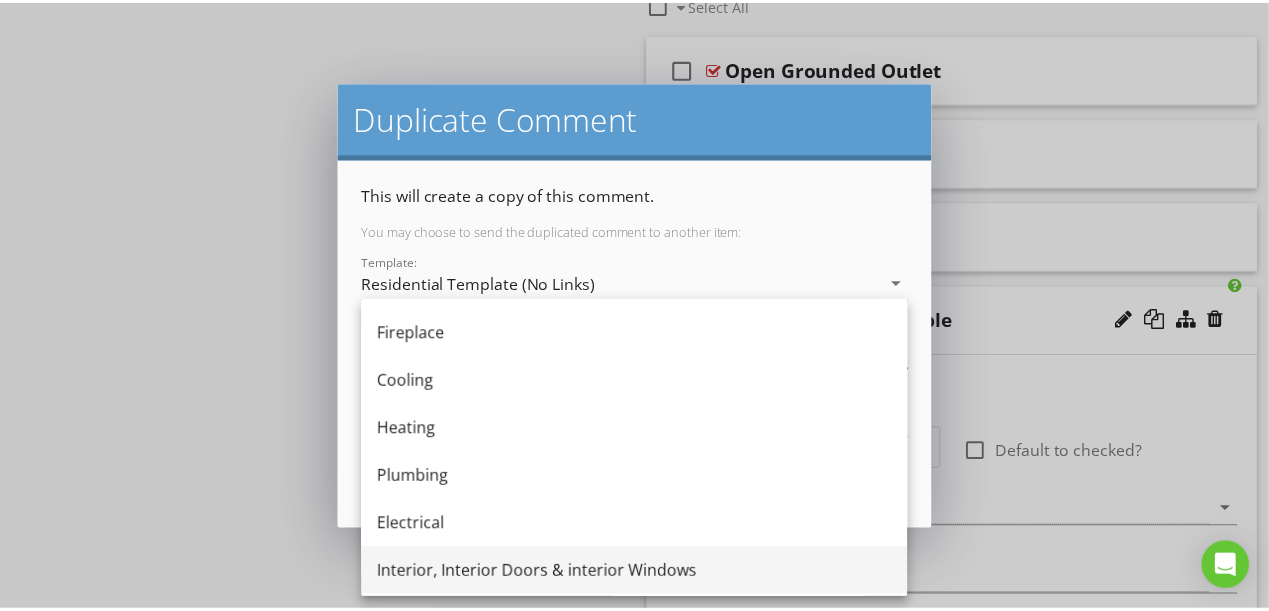 scroll, scrollTop: 272, scrollLeft: 0, axis: vertical 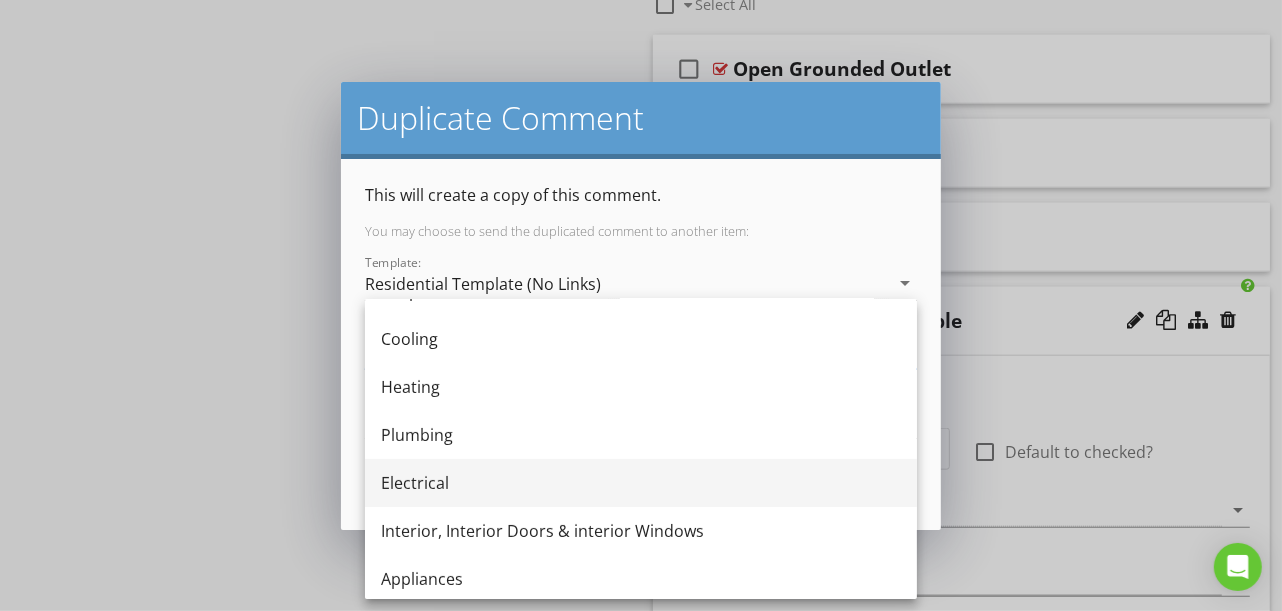 click on "Electrical" at bounding box center [641, 483] 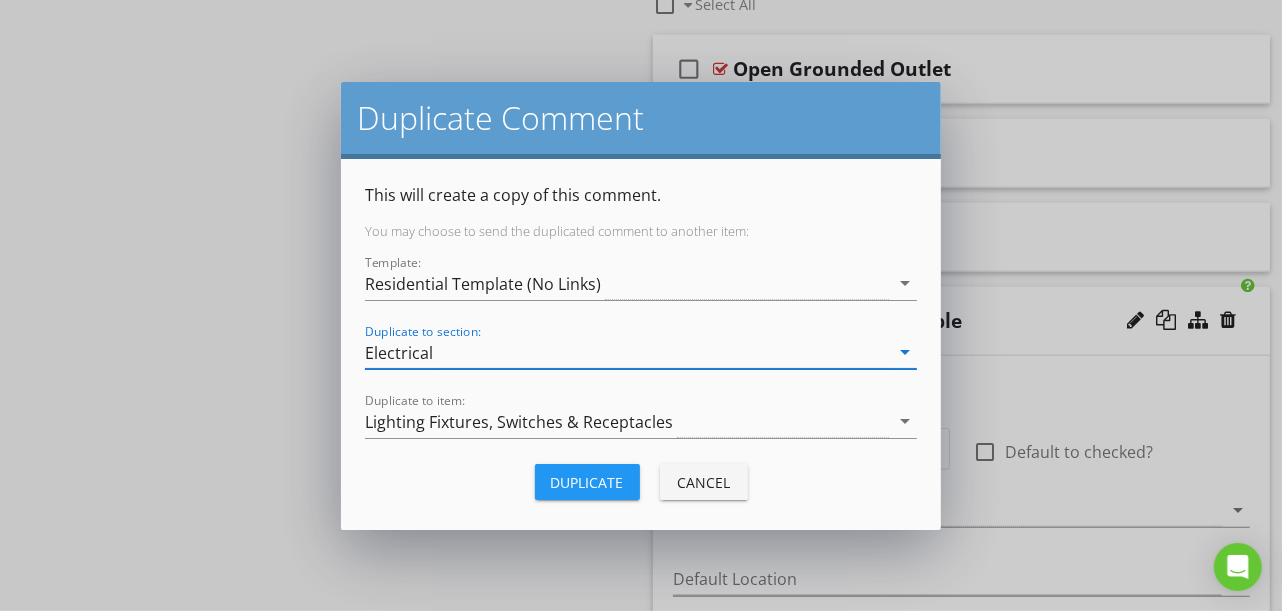 click on "Duplicate" at bounding box center (587, 482) 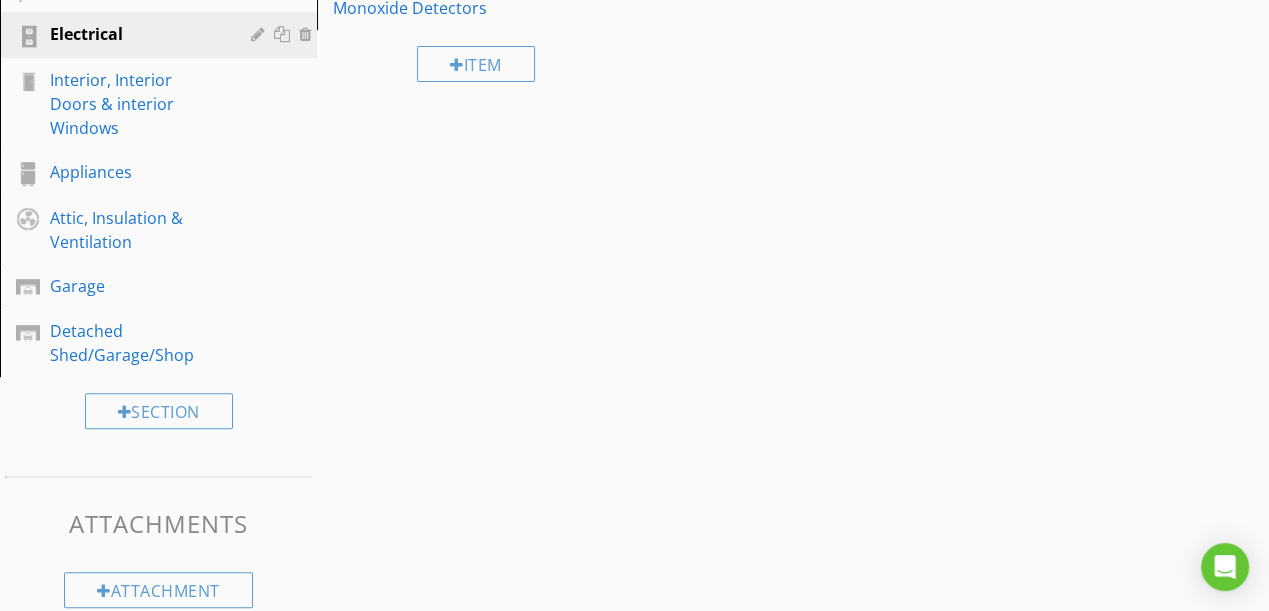 scroll, scrollTop: 1389, scrollLeft: 0, axis: vertical 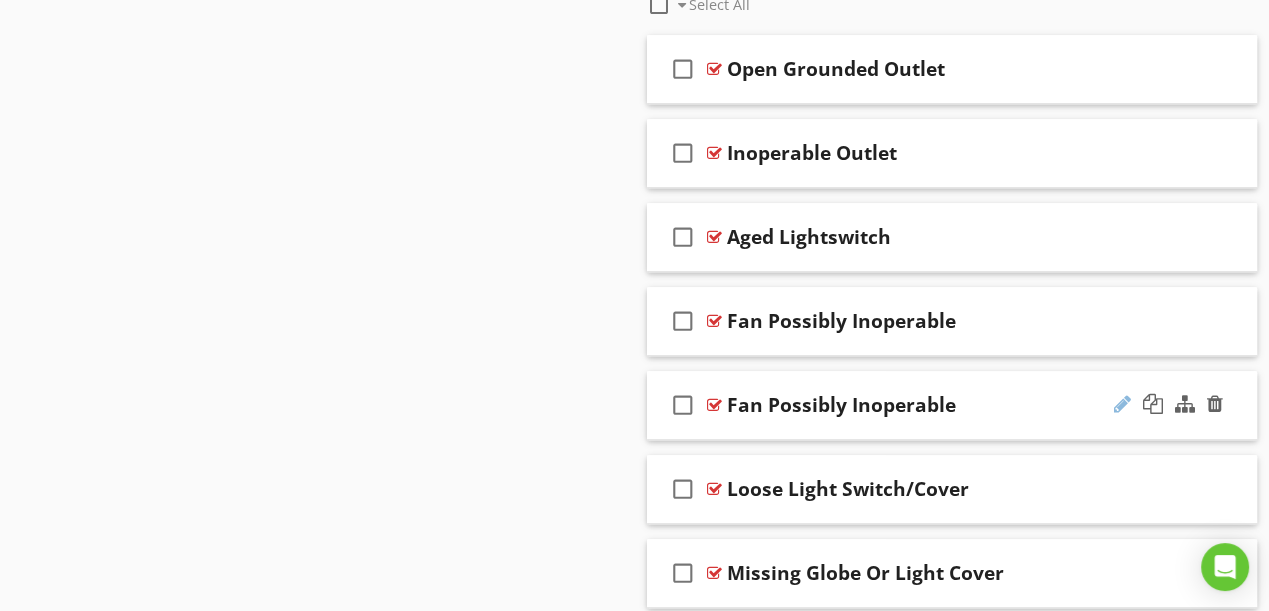click at bounding box center (1122, 404) 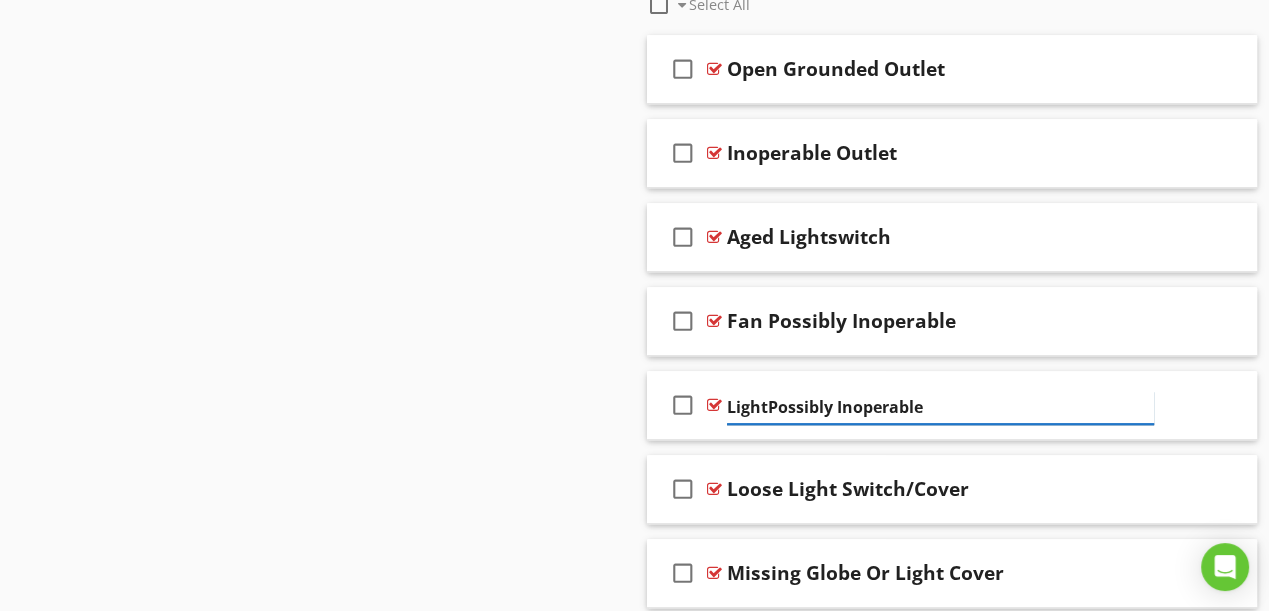 type on "Light Possibly Inoperable" 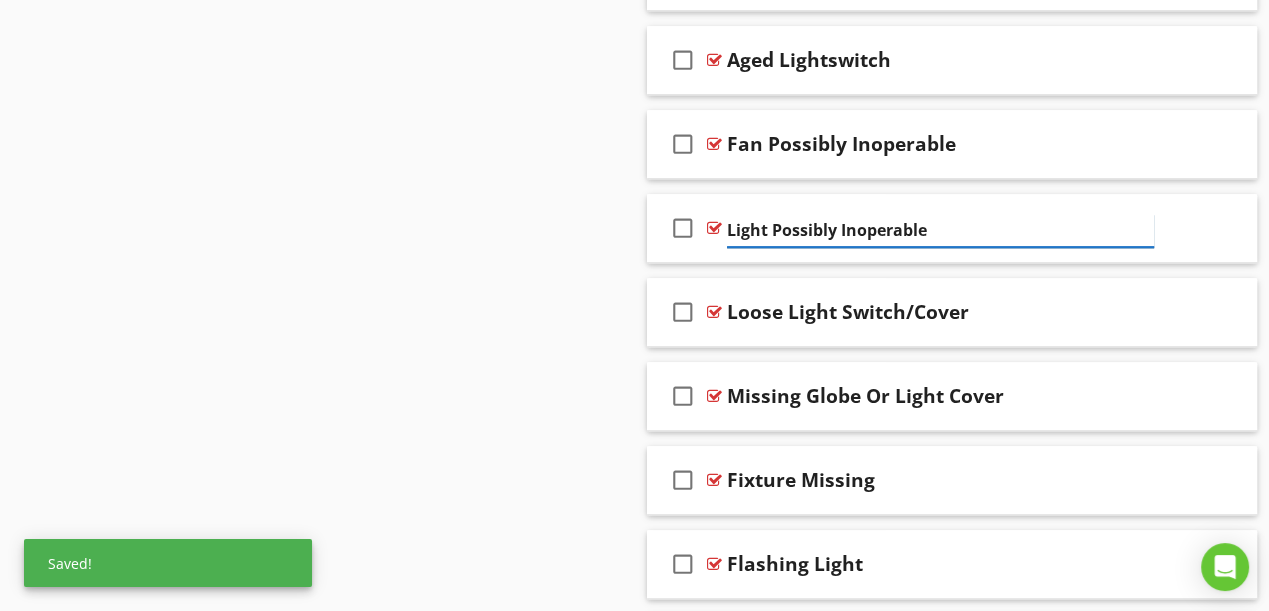 scroll, scrollTop: 1571, scrollLeft: 0, axis: vertical 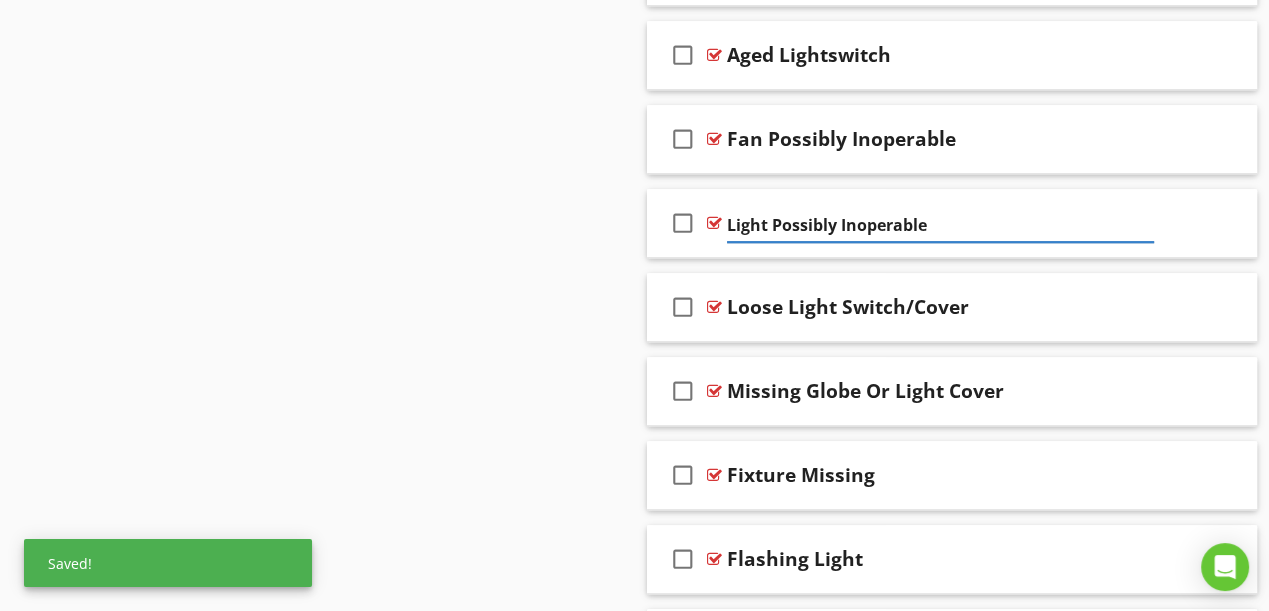 click on "Sections Inspection Details Roof Exterior Foundation, Crawlspace, Slab, Structure Basement Fireplace Cooling Heating Plumbing Electrical Interior, Interior Doors & interior Windows Appliances Attic, Insulation & Ventilation Garage Detached Shed/Garage/Shop Section Attachments Attachment Items General Electric Meter & Base Service Entrance Conductors Main & Subpanels, Service & Grounding, Main Overcurrent Device Electrical Wiring Lighting Fixtures, Switches & Receptacles GFCI & AFCI Smoke Detectors / Carbon Monoxide Detectors Item Comments New Informational" at bounding box center (634, 200) 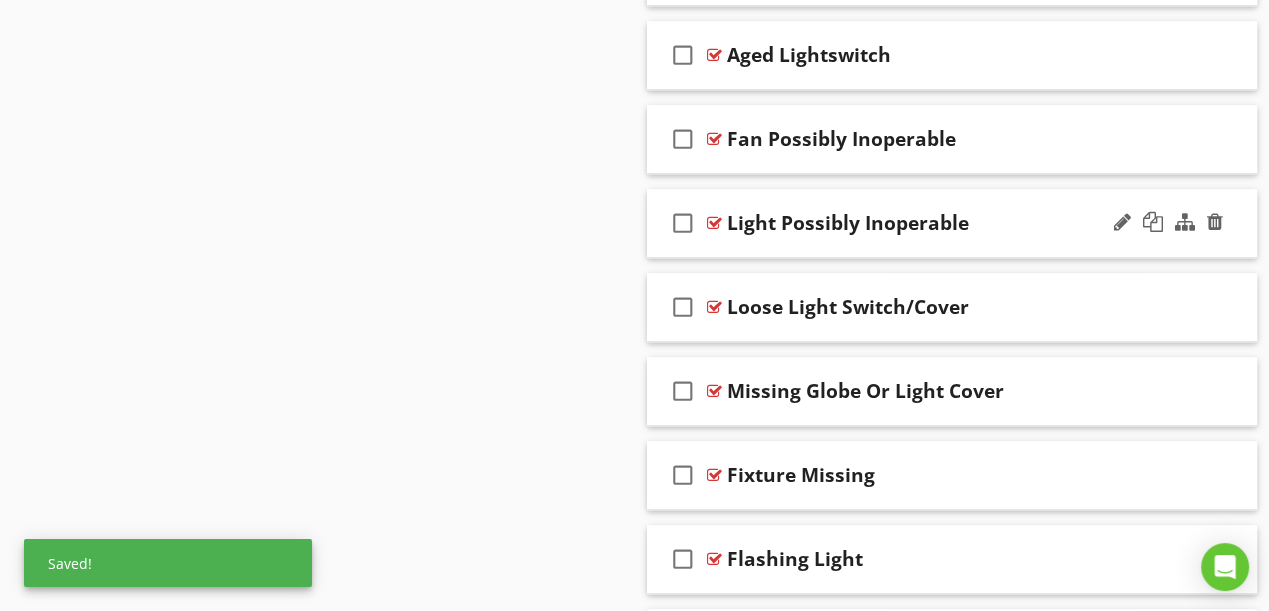 click on "Light Possibly Inoperable" at bounding box center [941, 223] 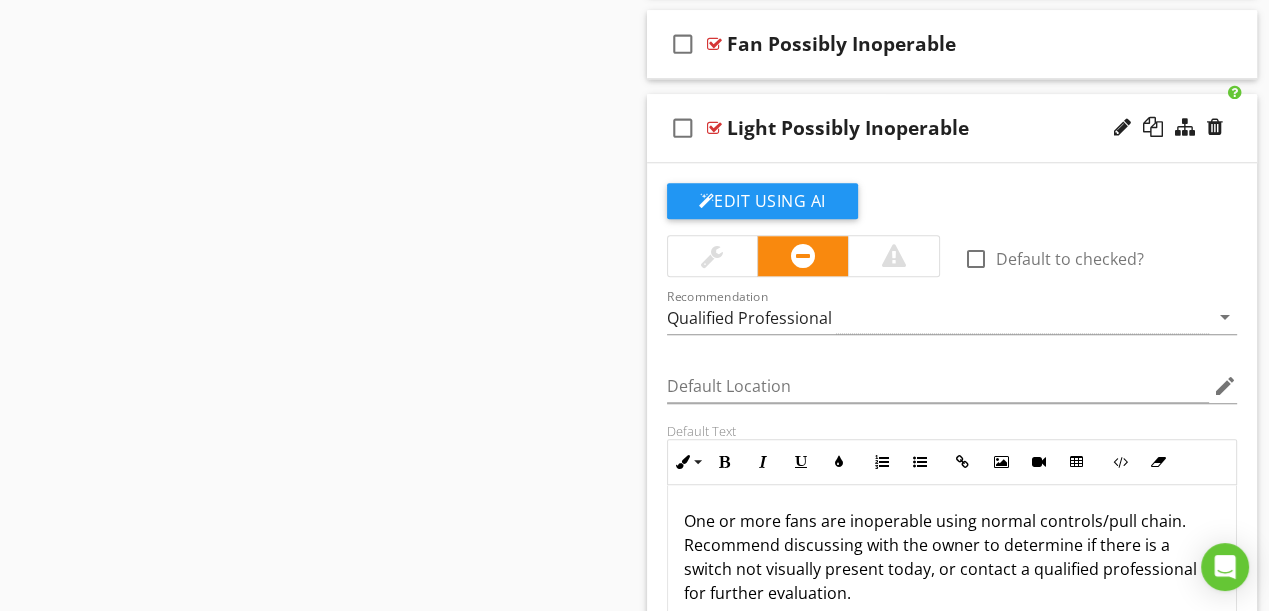 scroll, scrollTop: 1753, scrollLeft: 0, axis: vertical 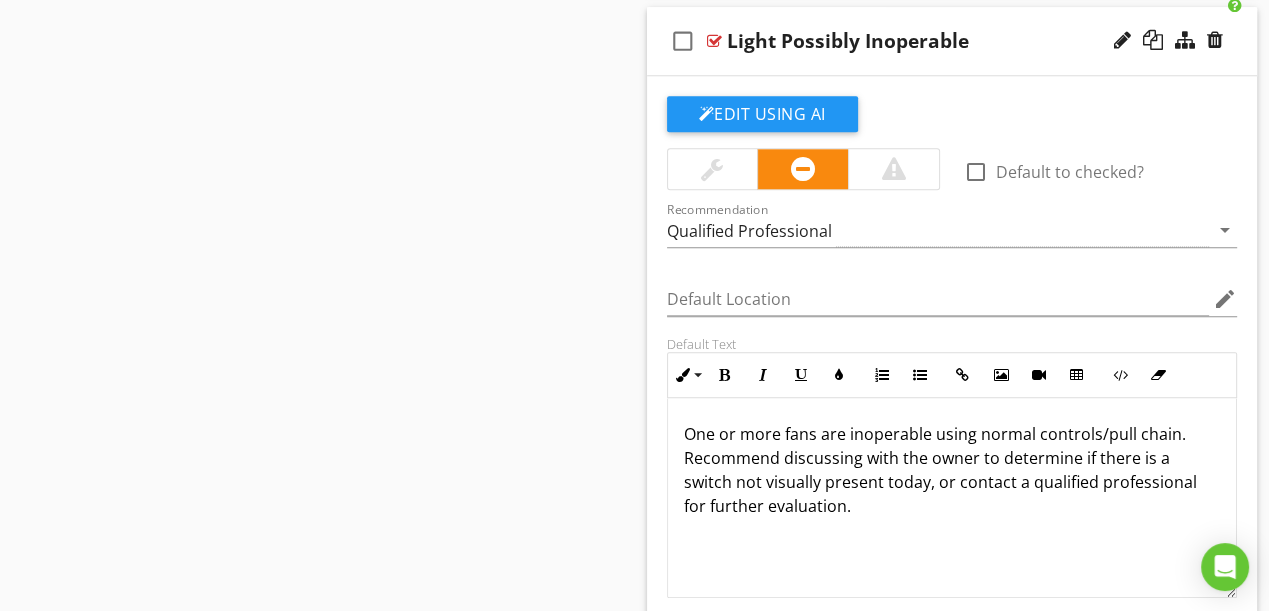 click on "One or more fans are inoperable using normal controls/pull chain. Recommend discussing with the owner to determine if there is a switch not visually present today, or contact a qualified professional for further evaluation." at bounding box center [952, 470] 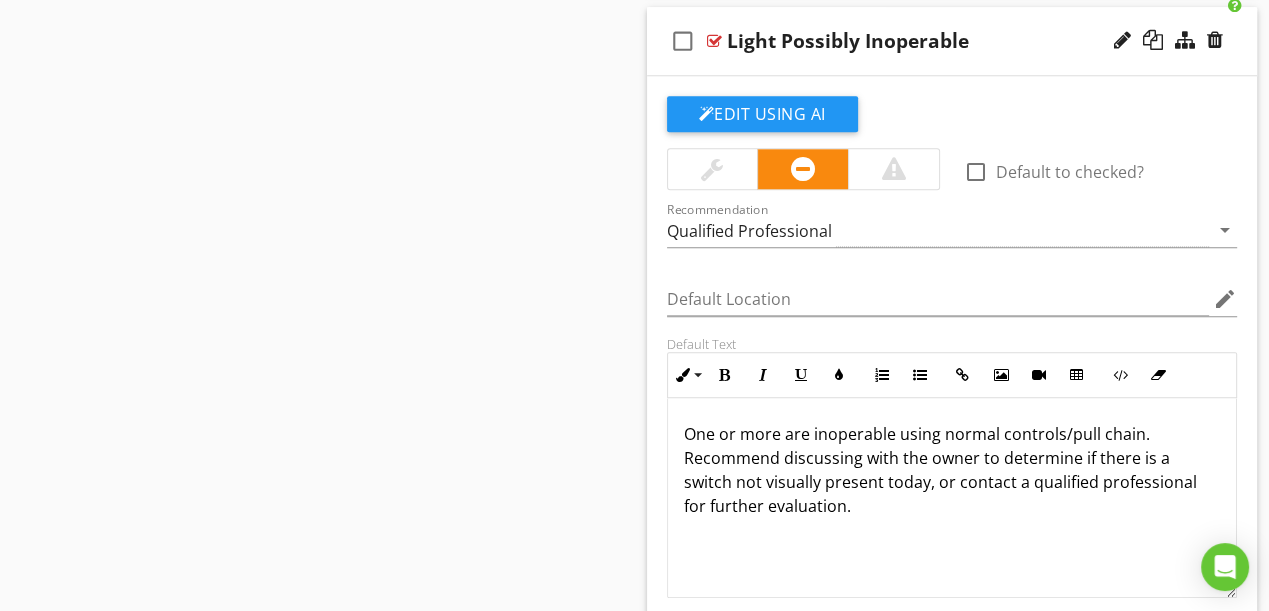 type 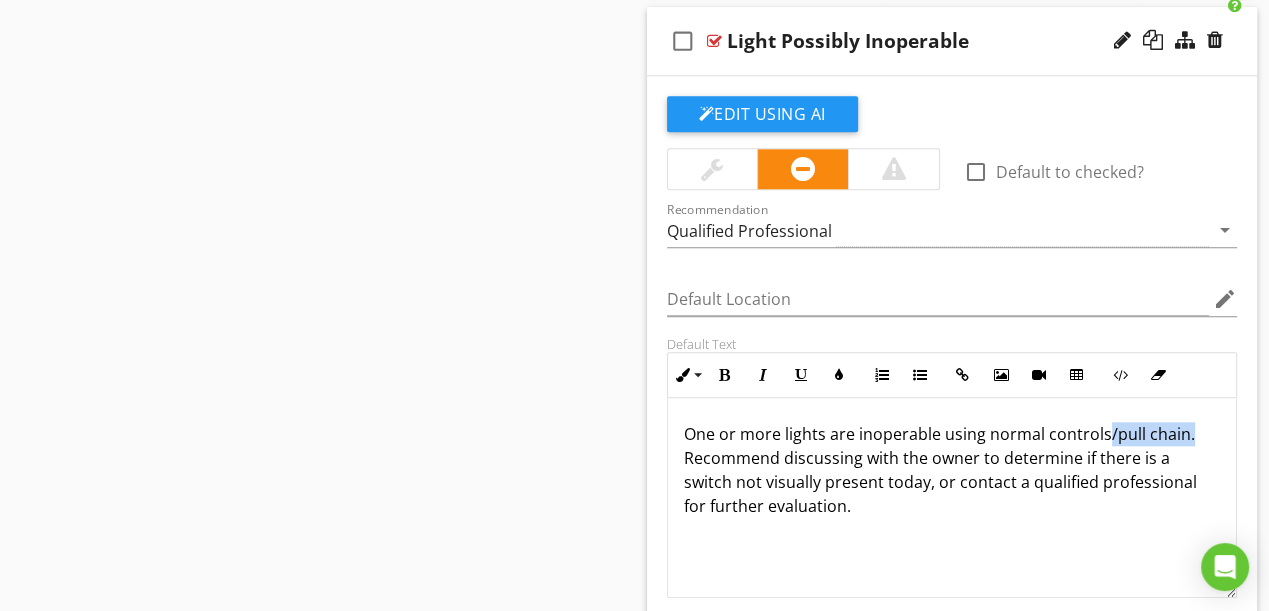 drag, startPoint x: 1191, startPoint y: 429, endPoint x: 1100, endPoint y: 432, distance: 91.04944 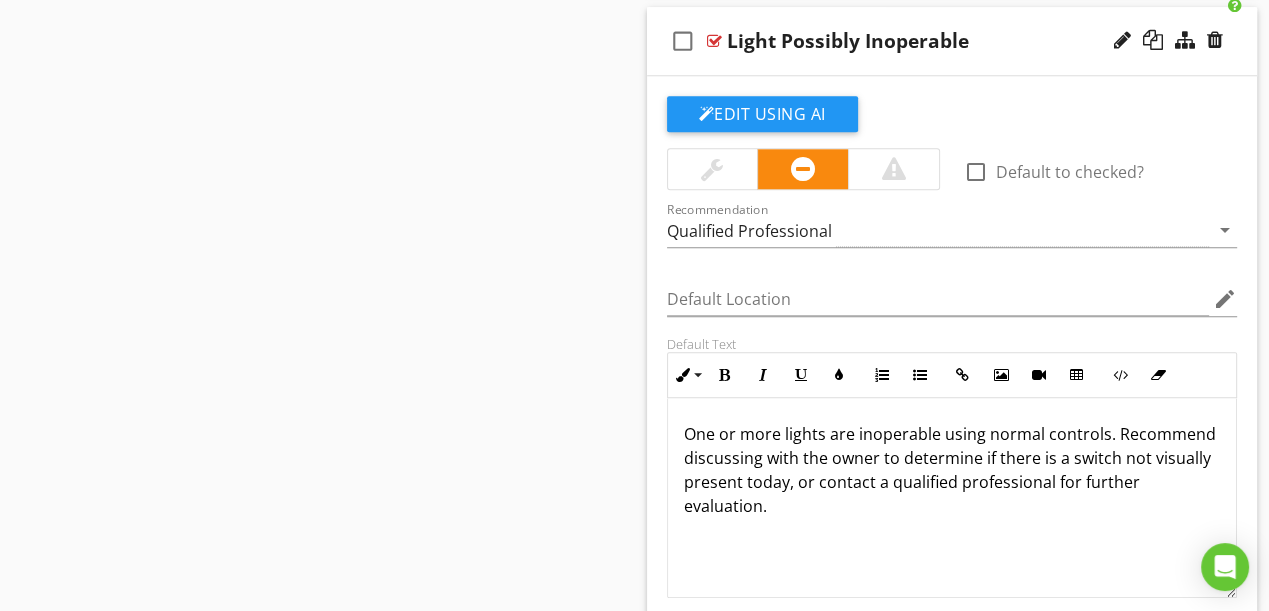 click on "Sections Inspection Details Roof Exterior Foundation, Crawlspace, Slab, Structure Basement Fireplace Cooling Heating Plumbing Electrical Interior, Interior Doors & interior Windows Appliances Attic, Insulation & Ventilation Garage Detached Shed/Garage/Shop Section Attachments Attachment Items General Electric Meter & Base Service Entrance Conductors Main & Subpanels, Service & Grounding, Main Overcurrent Device Electrical Wiring Lighting Fixtures, Switches & Receptacles GFCI & AFCI Smoke Detectors / Carbon Monoxide Detectors Item Comments New Informational" at bounding box center (634, 355) 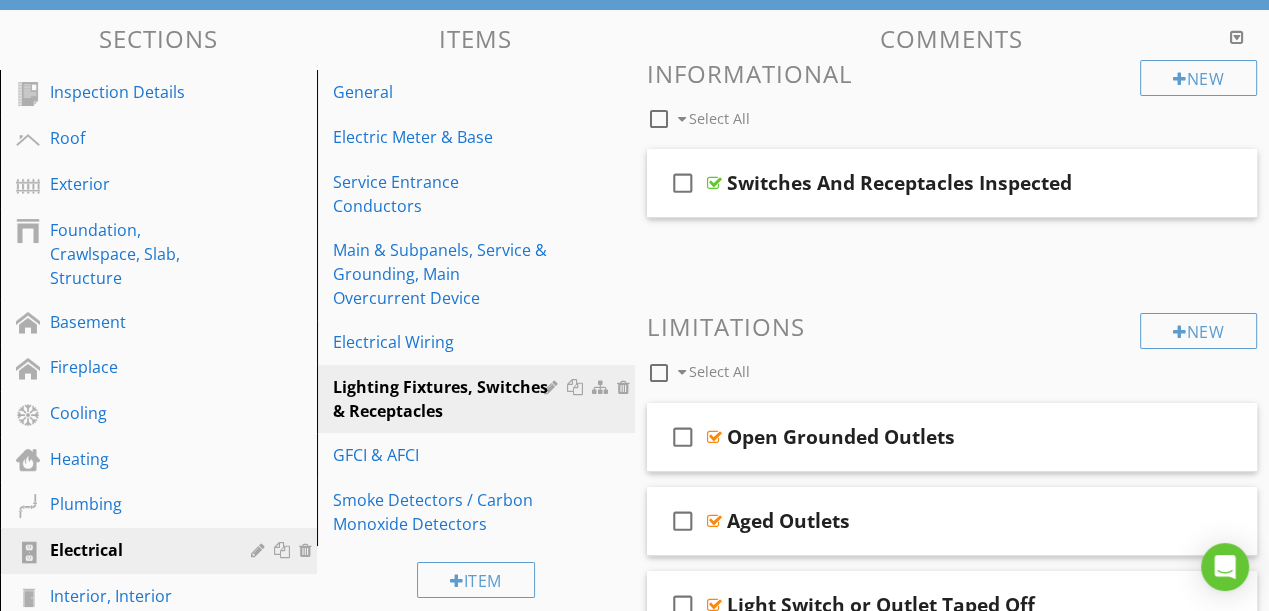 scroll, scrollTop: 208, scrollLeft: 0, axis: vertical 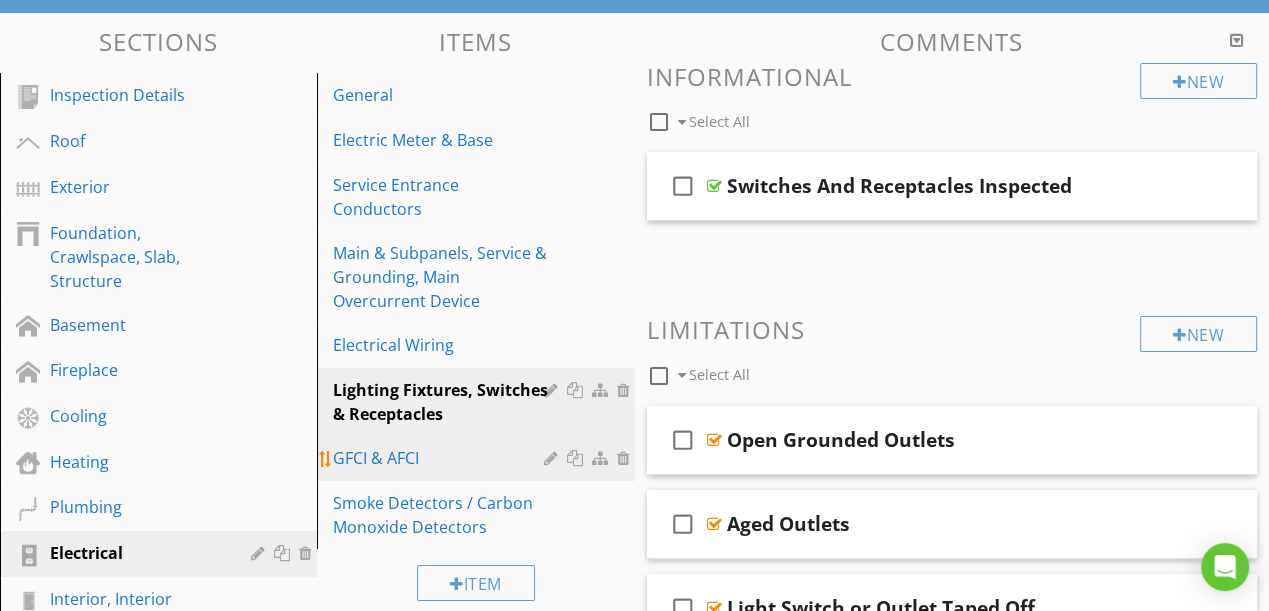 click on "GFCI & AFCI" at bounding box center (441, 458) 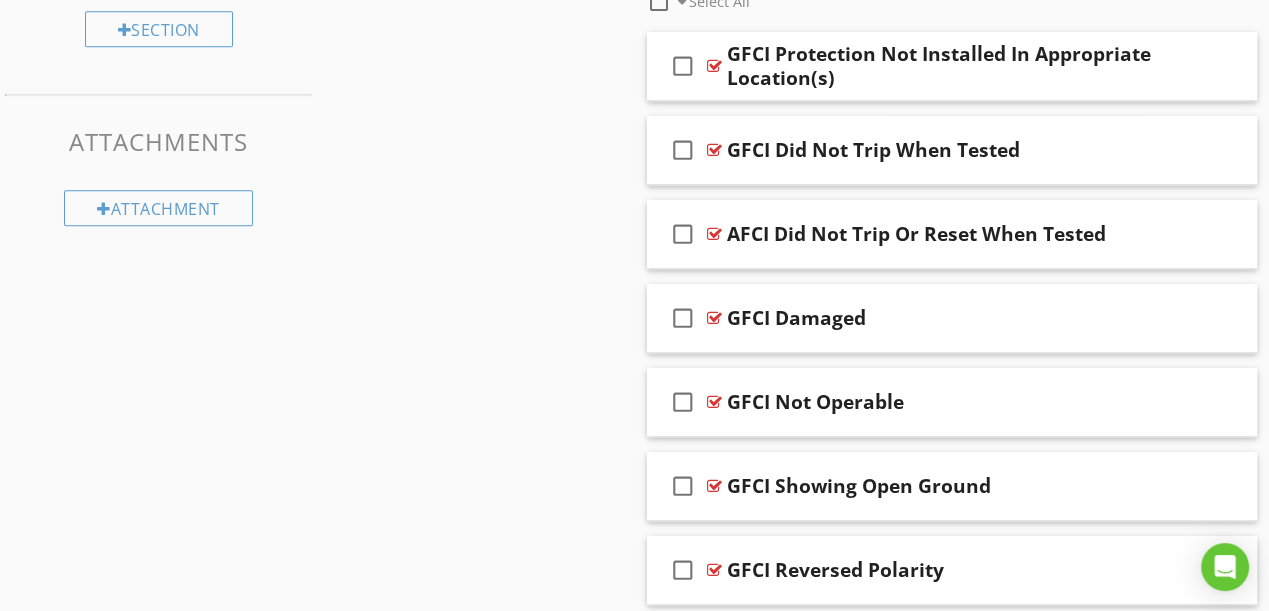 scroll, scrollTop: 1025, scrollLeft: 0, axis: vertical 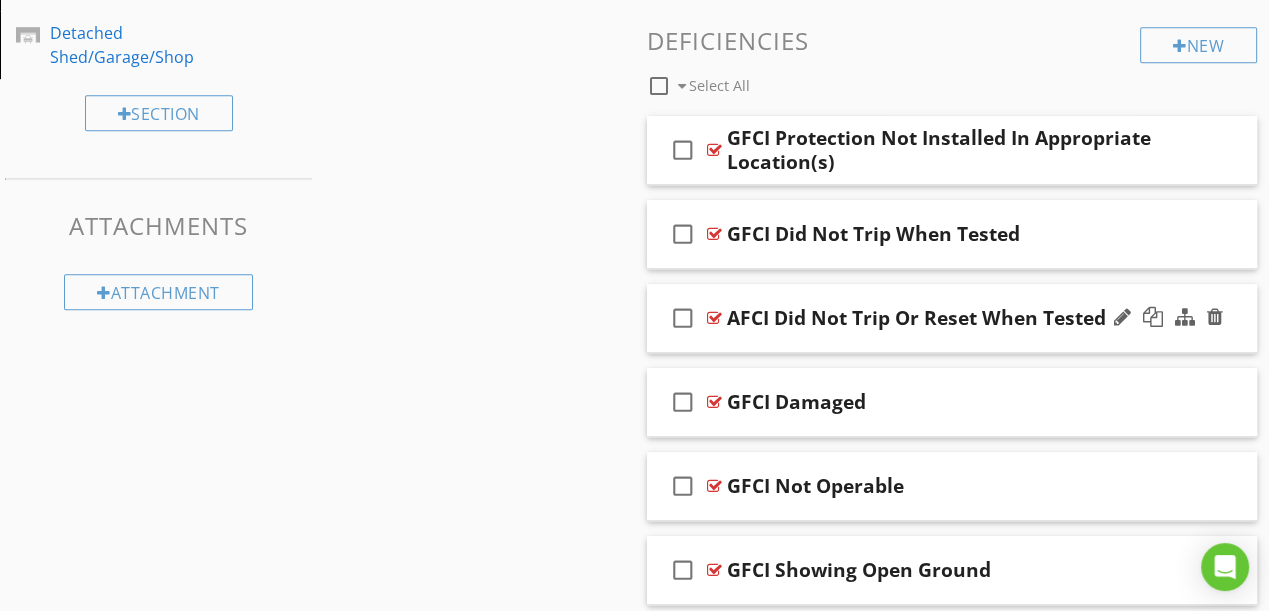 type 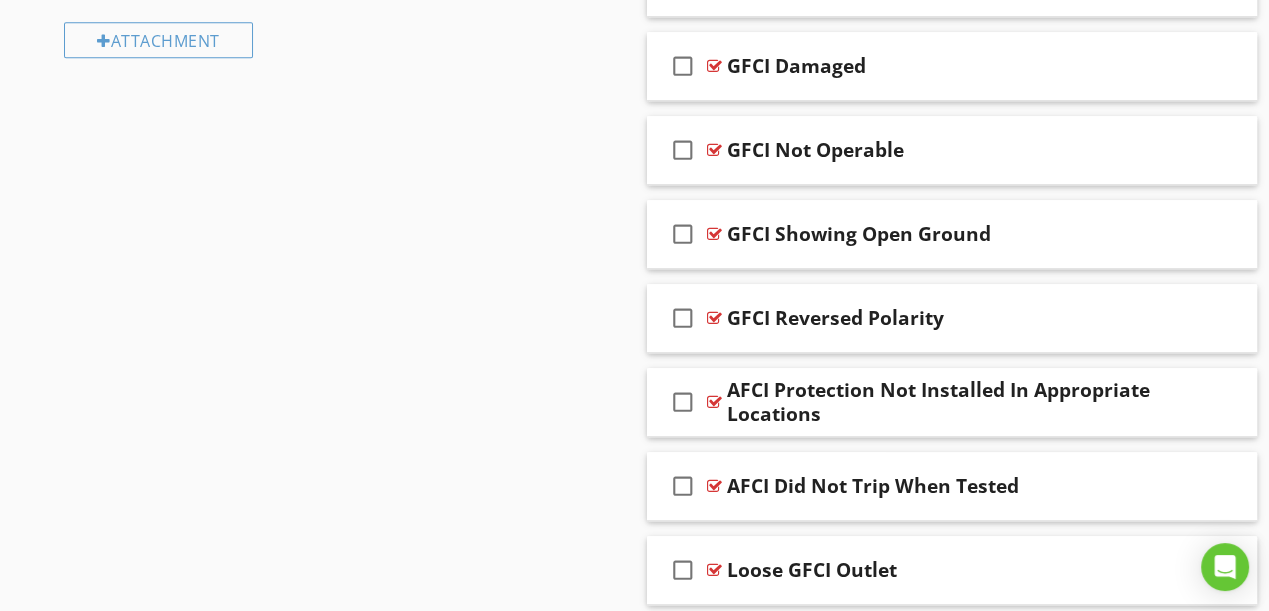 scroll, scrollTop: 1433, scrollLeft: 0, axis: vertical 